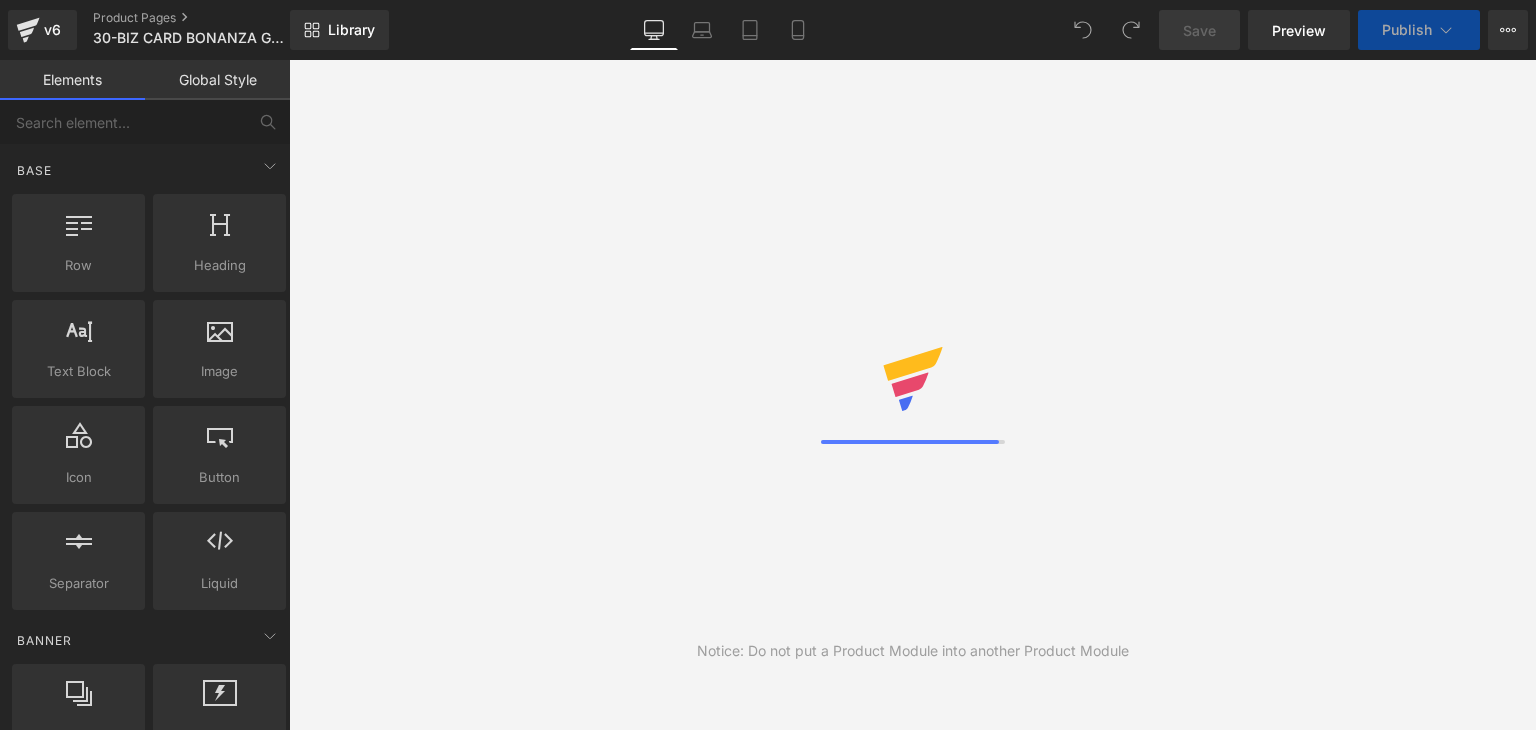 scroll, scrollTop: 0, scrollLeft: 0, axis: both 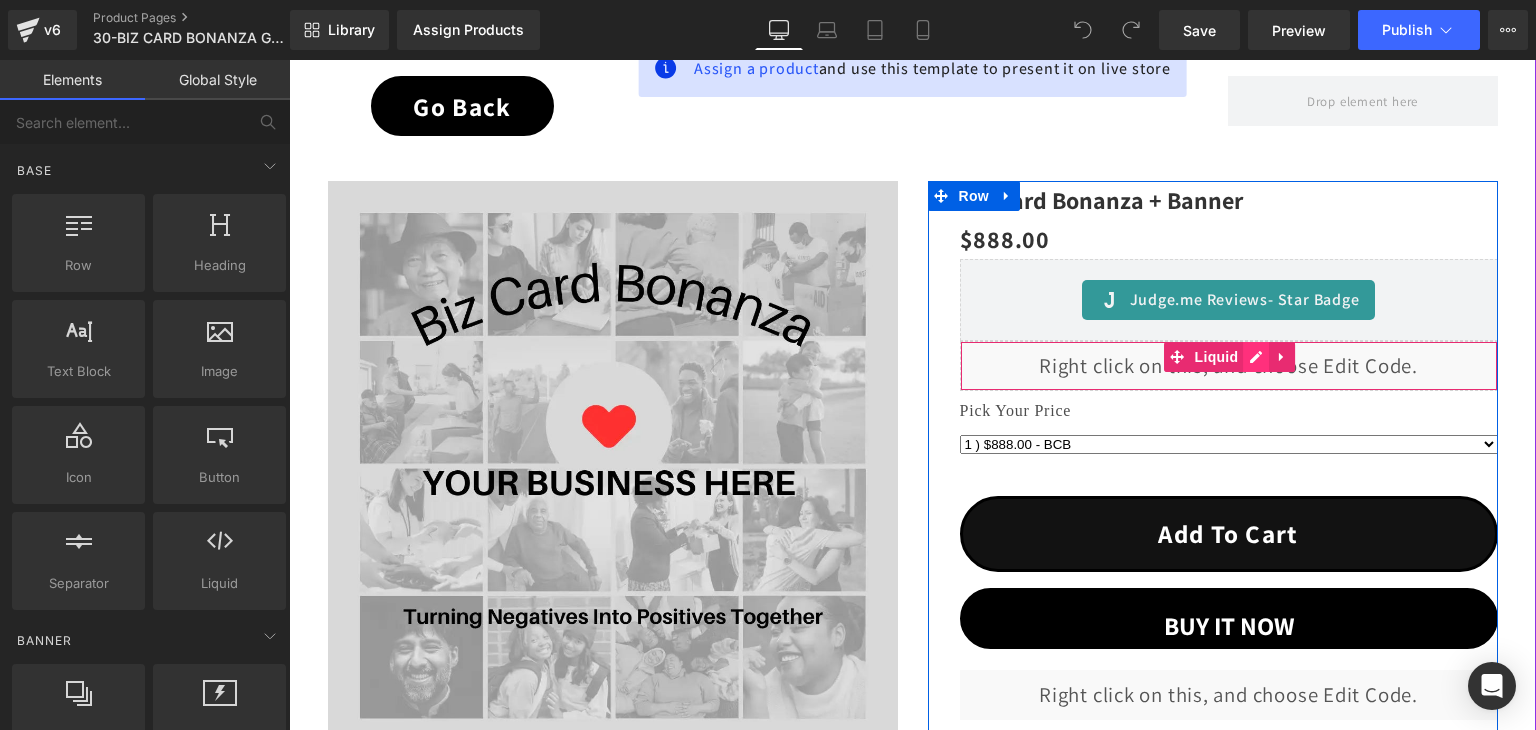 click on "Liquid" at bounding box center (1229, 366) 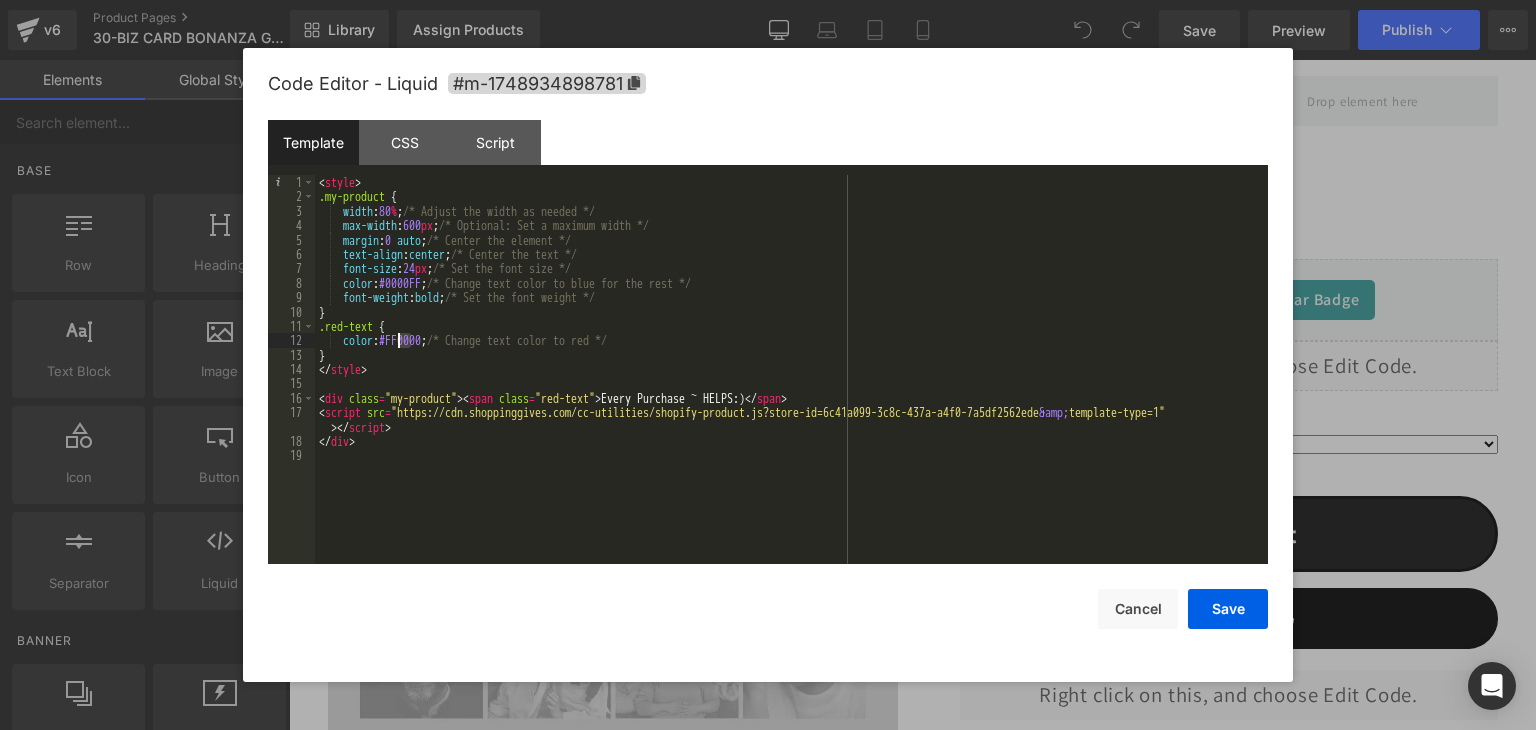 click on "< style > .my-product   {       width :  80 % ;  /* Adjust the width as needed */       max-width :  600 px ;  /* Optional: Set a maximum width */       margin :  0   auto ;  /* Center the element */       text-align :  center ;  /* Center the text */       font-size :  24 px ;  /* Set the font size */       color :  #0000FF ;  /* Change text color to blue for the rest */       font-weight :  bold ;  /* Set the font weight */ } .red-text   {       color :  #FF0000 ;  /* Change text color to red */ } </ style > < div   class = "my-product" > < span   class = "red-text" > Every Purchase ~ HELPS:) </ span > < script   src = "https://cdn.shoppinggives.com/cc-utilities/shopify-product.js?store-id=6c41a099-3c8c-437a-a4f0-7a5df2562ede &amp; template-type=1"    > </ script > </ div >" at bounding box center (791, 384) 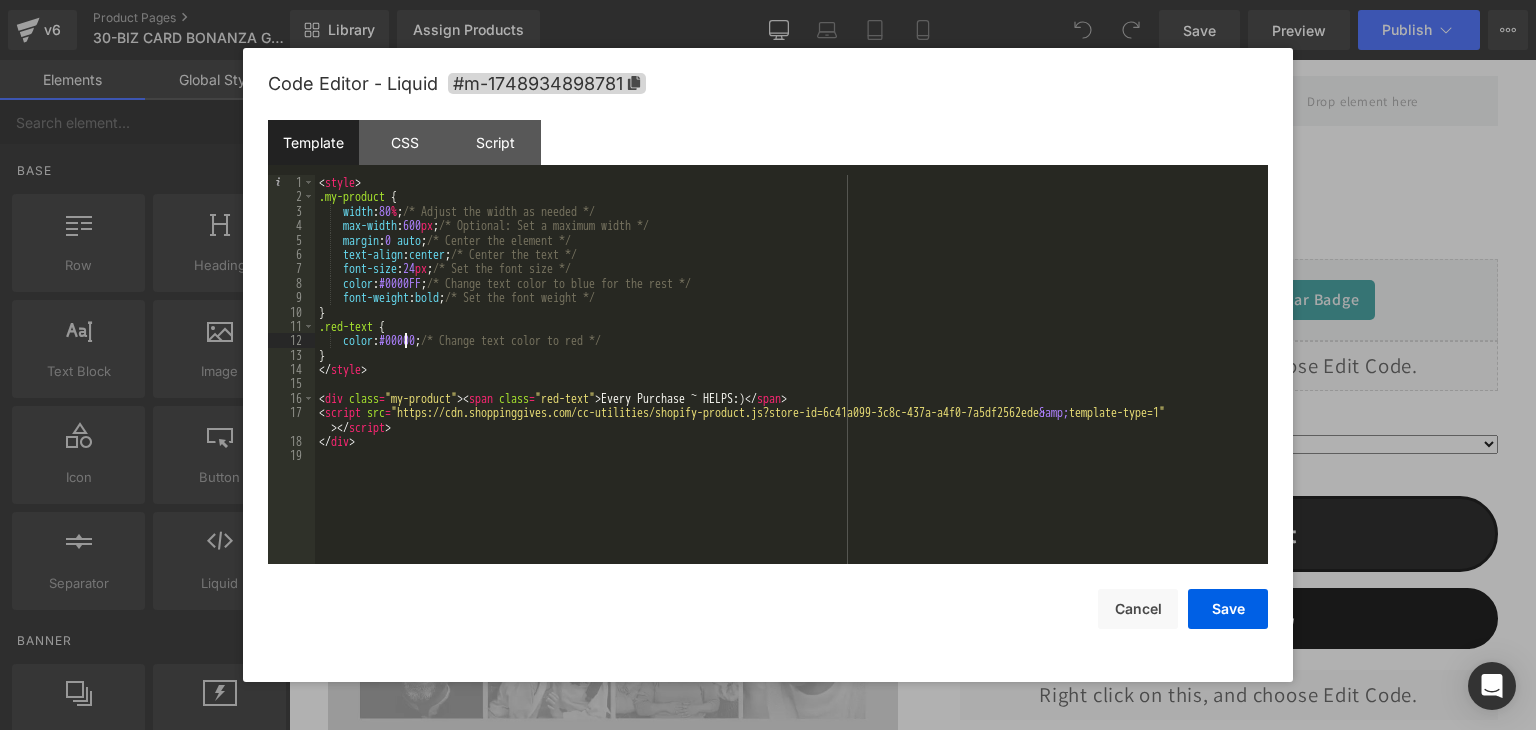 type 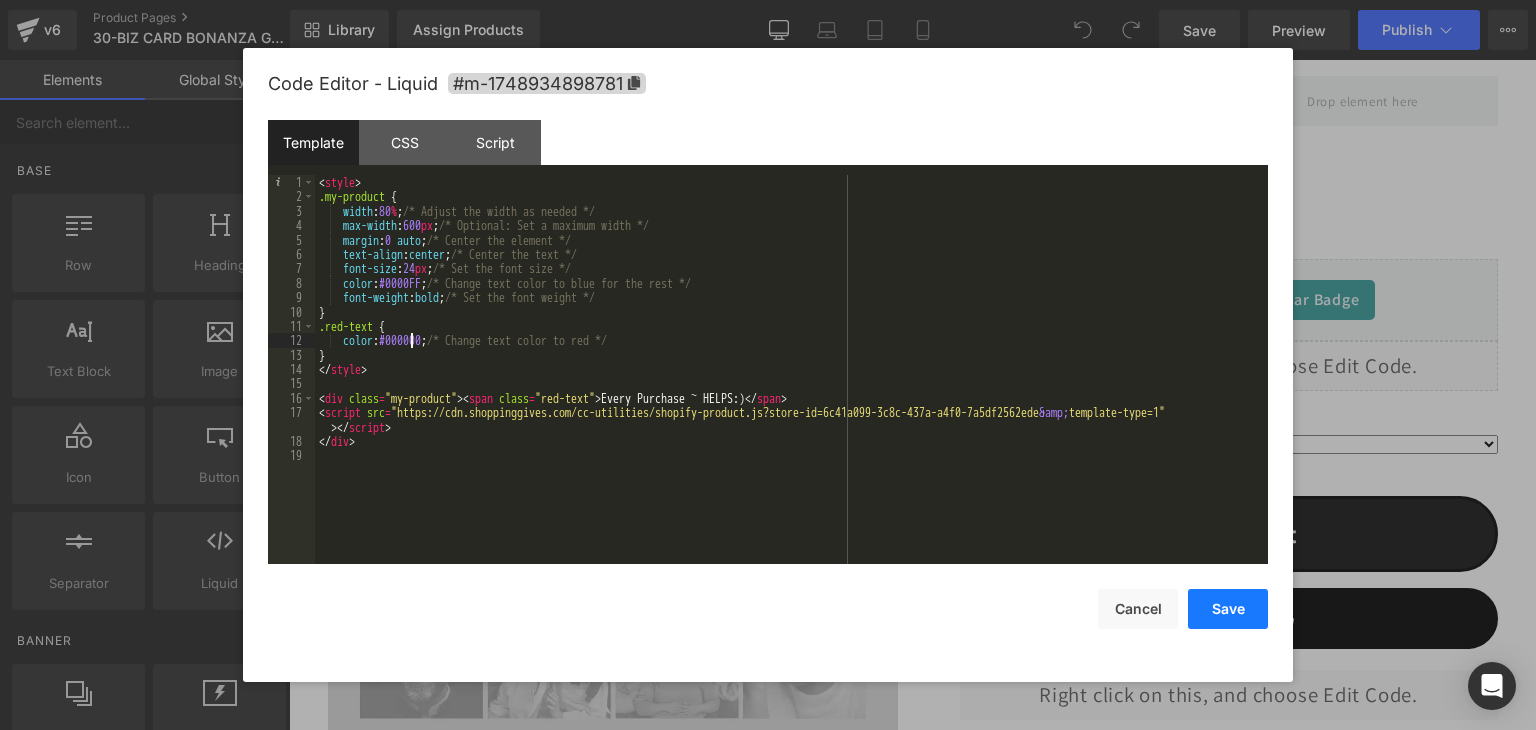 click on "Save" at bounding box center (1228, 609) 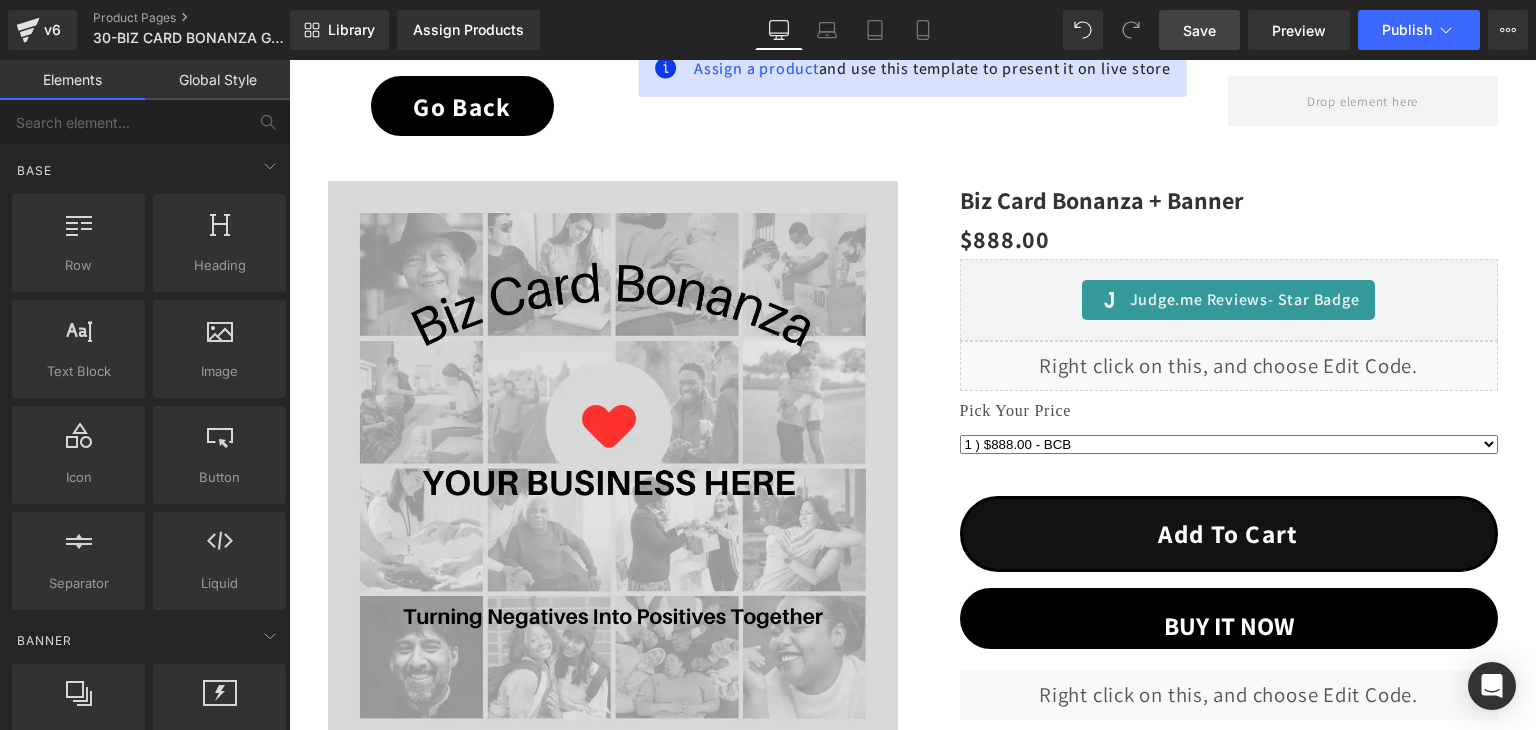 click on "Save" at bounding box center (1199, 30) 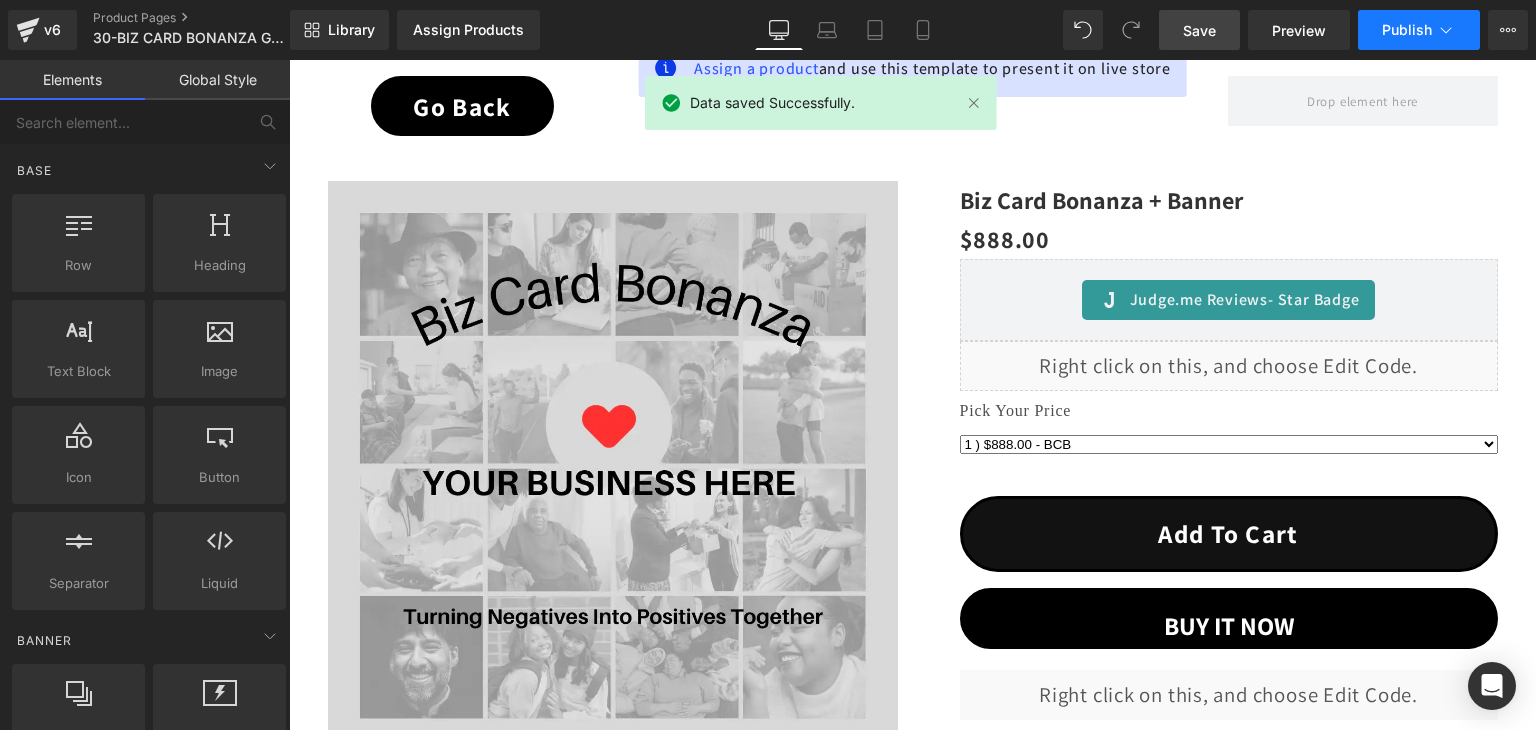 click 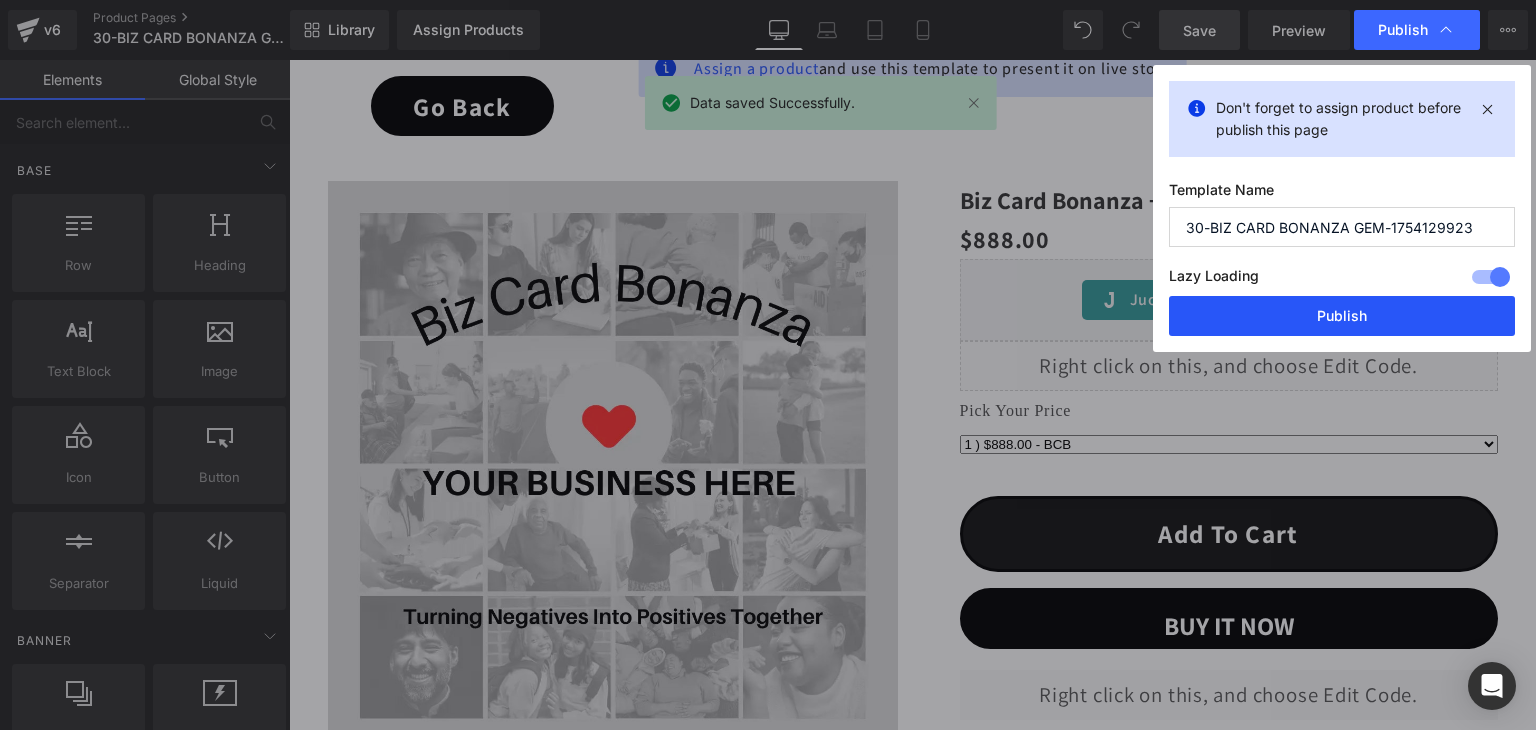 click on "Publish" at bounding box center [1342, 316] 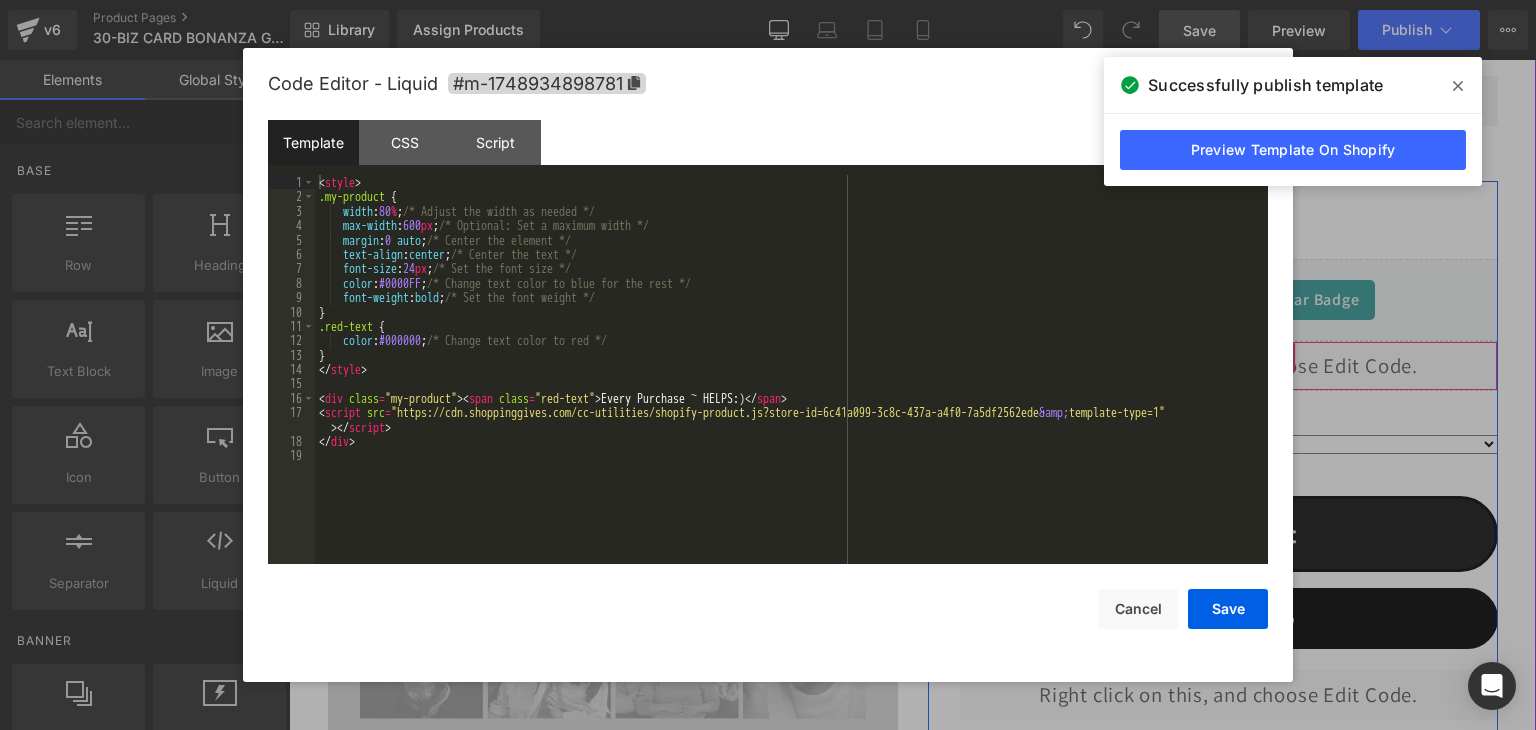click on "Liquid" at bounding box center (1229, 366) 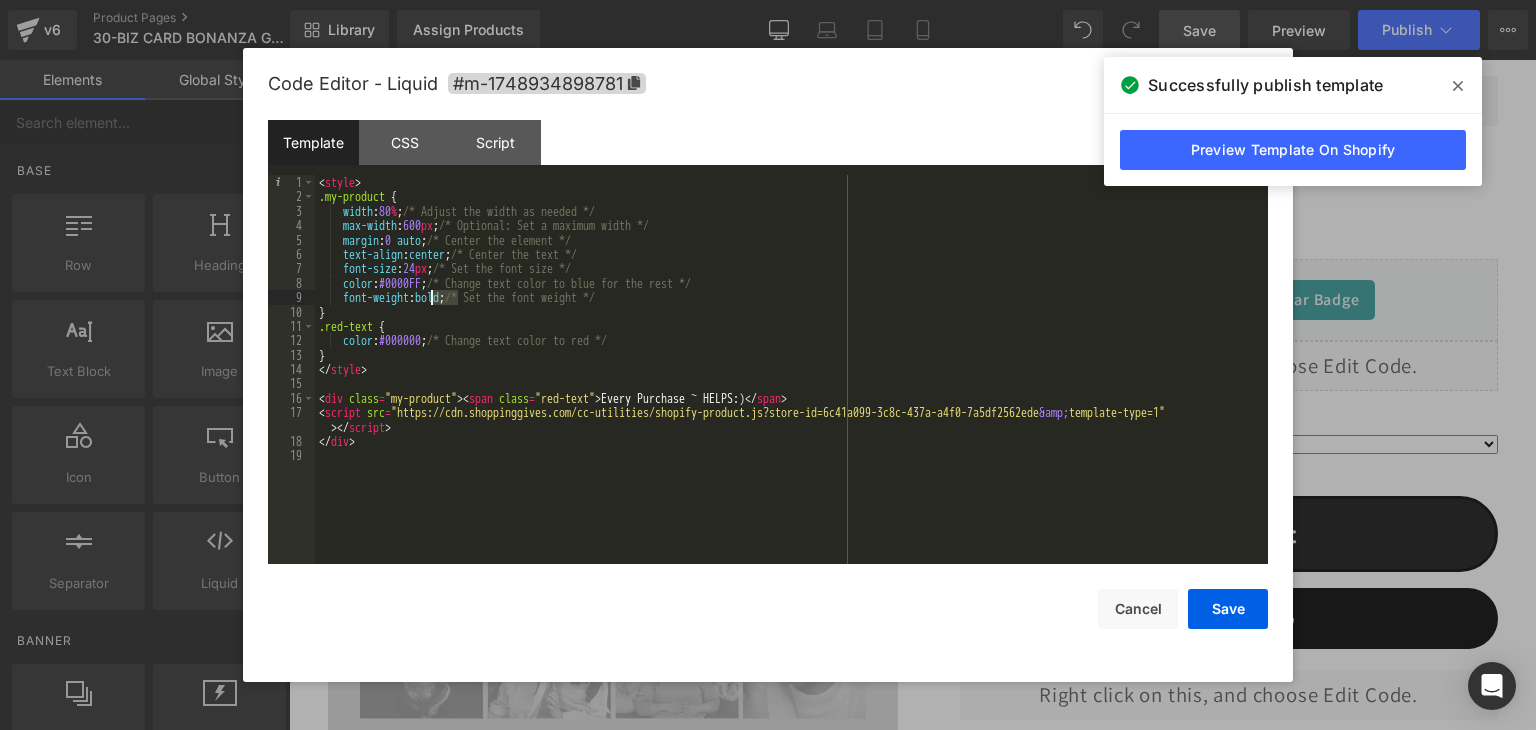 drag, startPoint x: 456, startPoint y: 297, endPoint x: 433, endPoint y: 294, distance: 23.194826 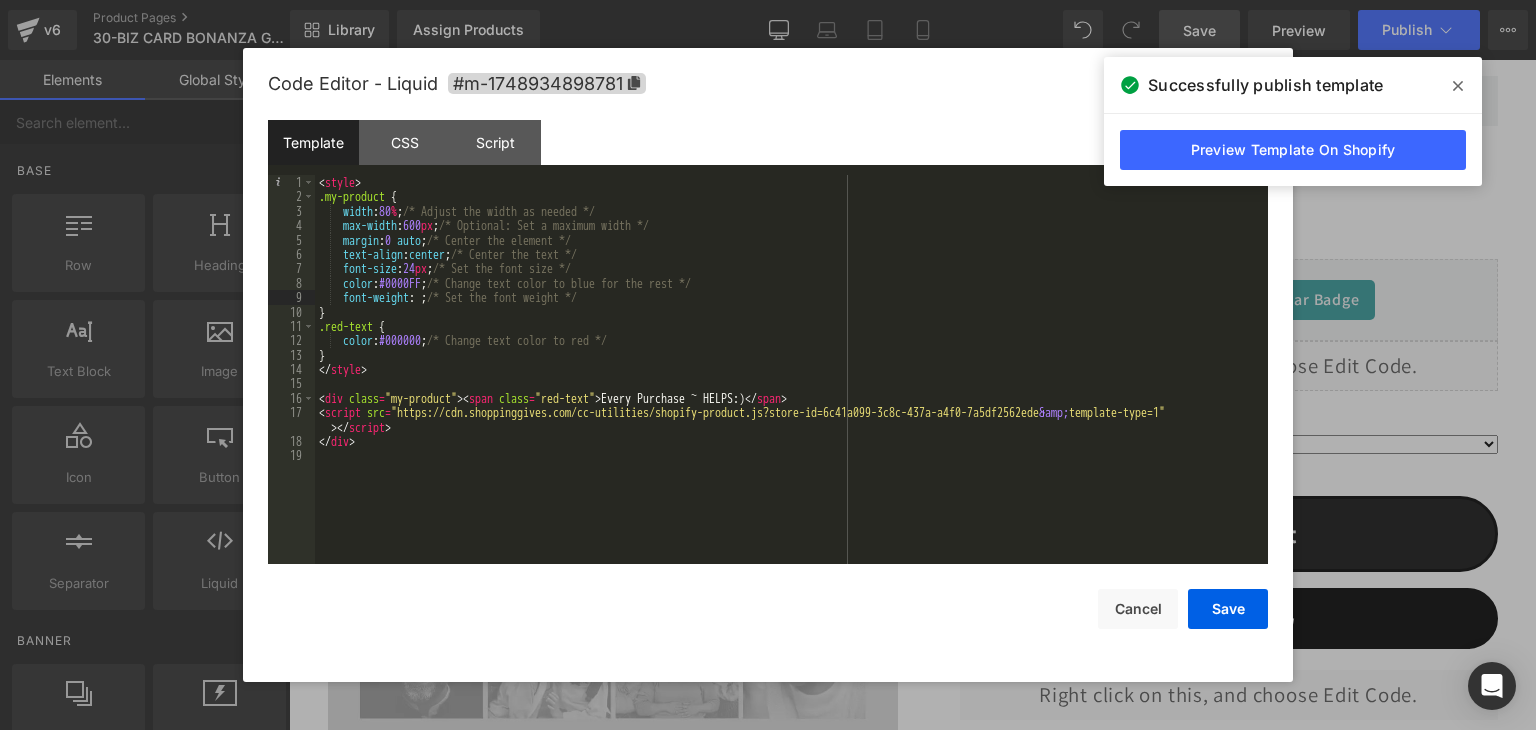 click on "< style > .my-product   {       width :  80 % ;  /* Adjust the width as needed */       max-width :  600 px ;  /* Optional: Set a maximum width */       margin :  0   auto ;  /* Center the element */       text-align :  center ;  /* Center the text */       font-size :  24 px ;  /* Set the font size */       color :  #0000FF ;  /* Change text color to blue for the rest */       font-weight : ;  /* Set the font weight */ } .red-text   {       color :  #000000 ;  /* Change text color to red */ } </ style > < div   class = "my-product" > < span   class = "red-text" > Every Purchase ~ HELPS:) </ span > < script   src = "https://cdn.shoppinggives.com/cc-utilities/shopify-product.js?store-id=6c41a099-3c8c-437a-a4f0-7a5df2562ede &amp; template-type=1"    > </ script > </ div >" at bounding box center (791, 384) 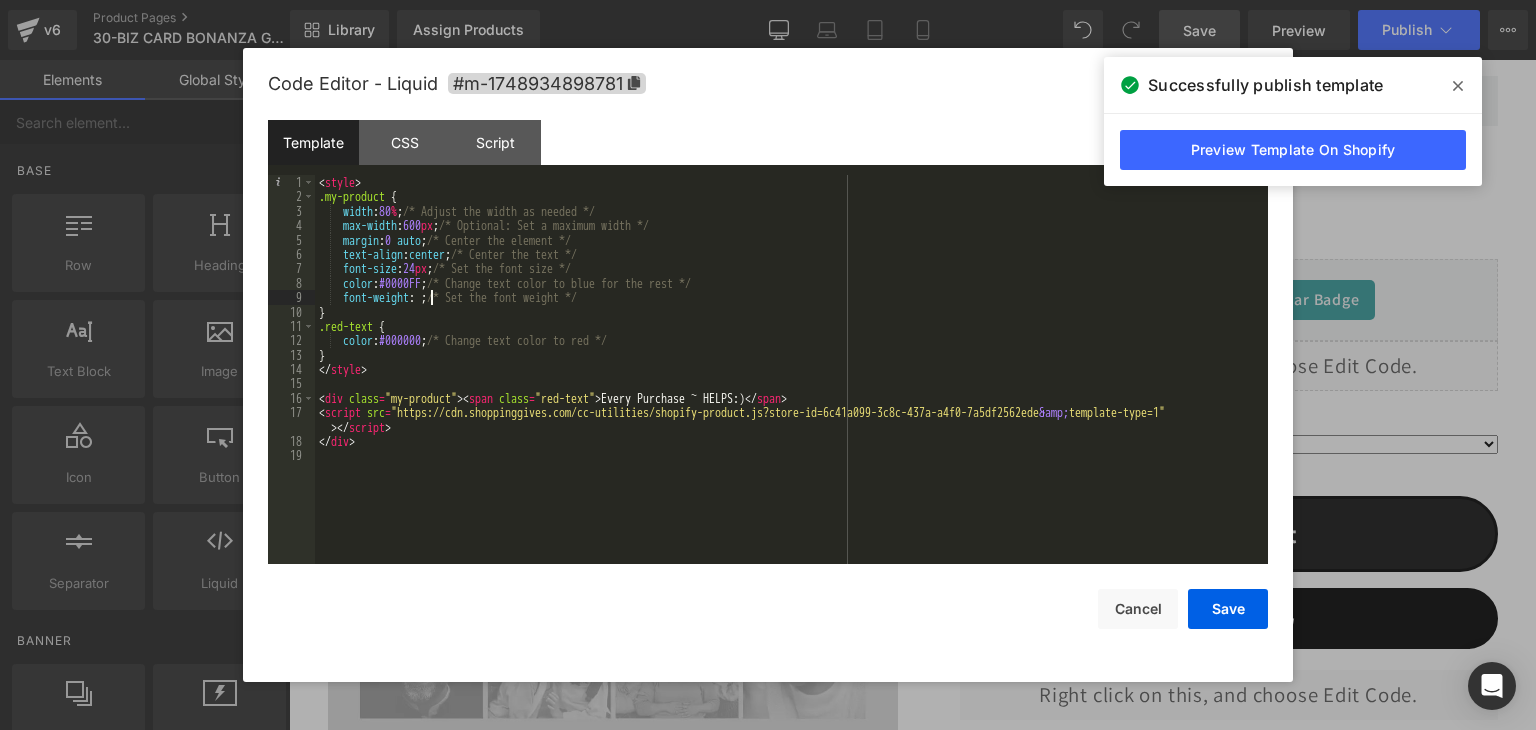 paste 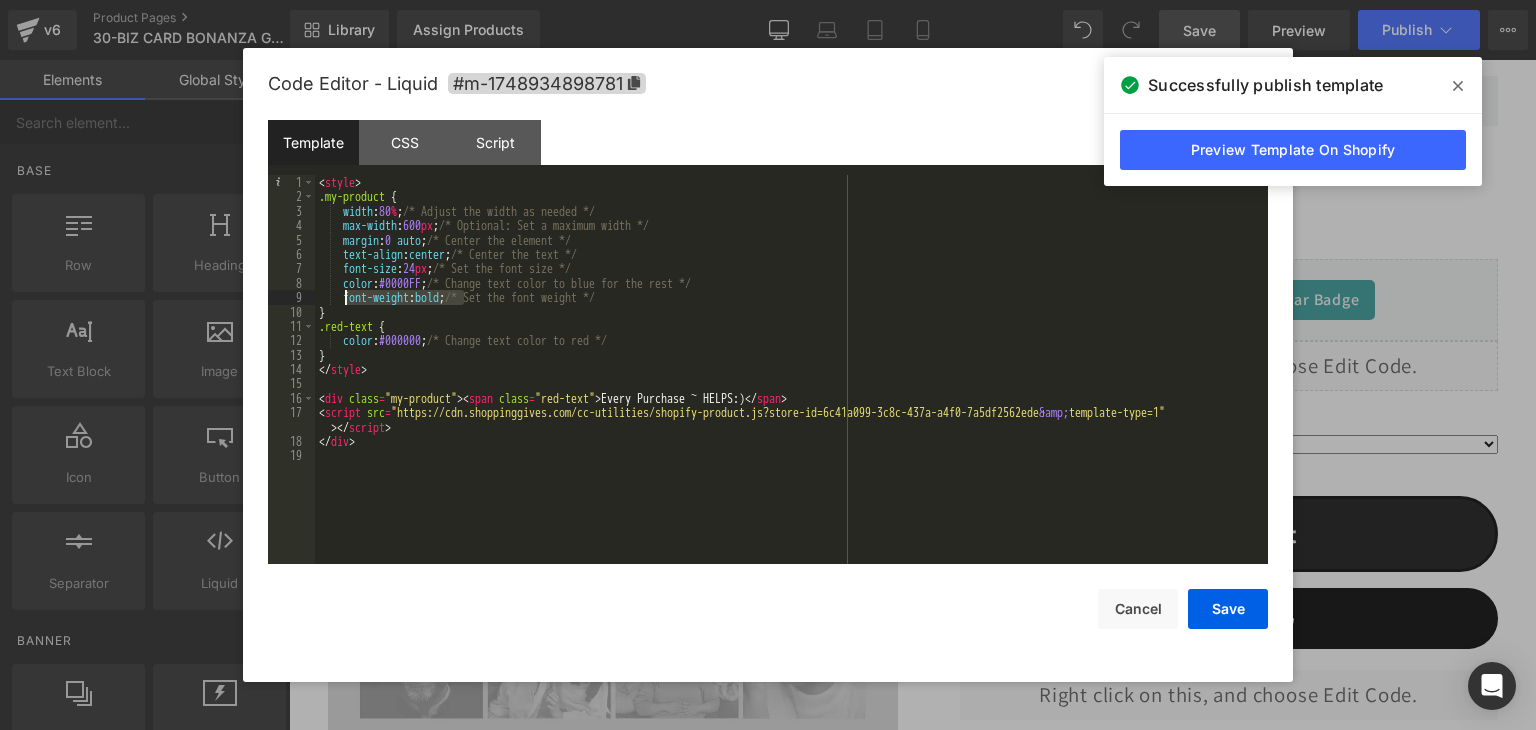 drag, startPoint x: 464, startPoint y: 301, endPoint x: 344, endPoint y: 301, distance: 120 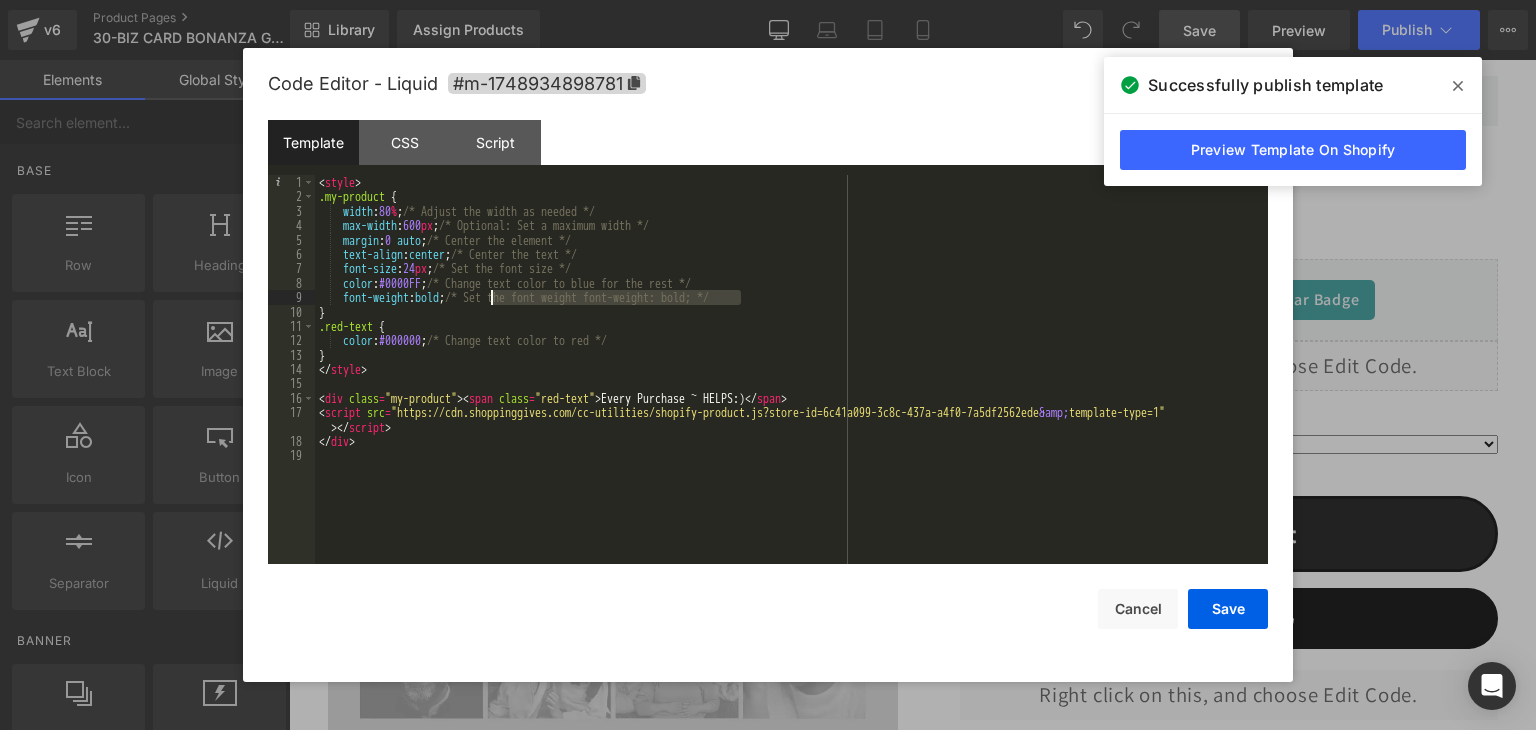 drag, startPoint x: 742, startPoint y: 297, endPoint x: 491, endPoint y: 301, distance: 251.03188 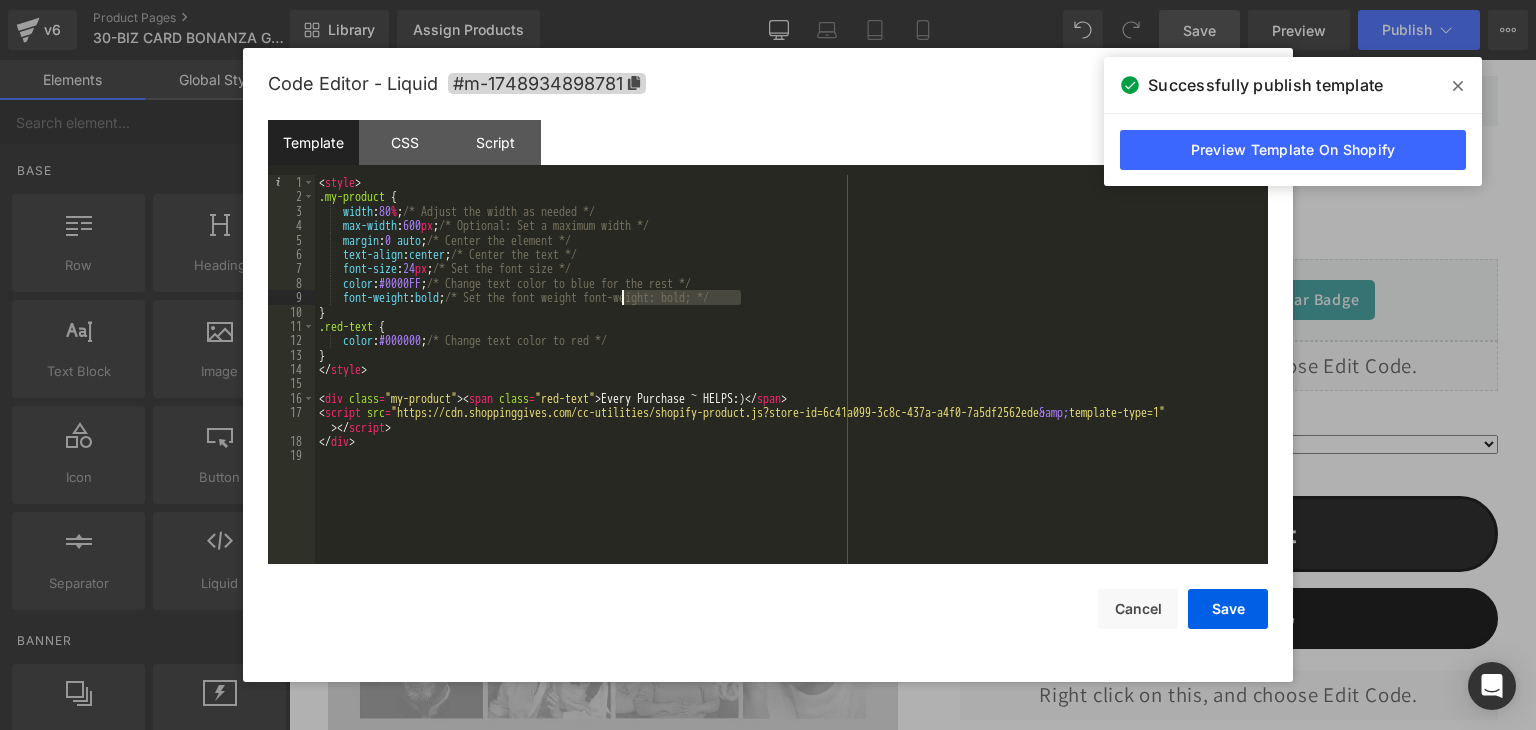 drag, startPoint x: 740, startPoint y: 297, endPoint x: 625, endPoint y: 297, distance: 115 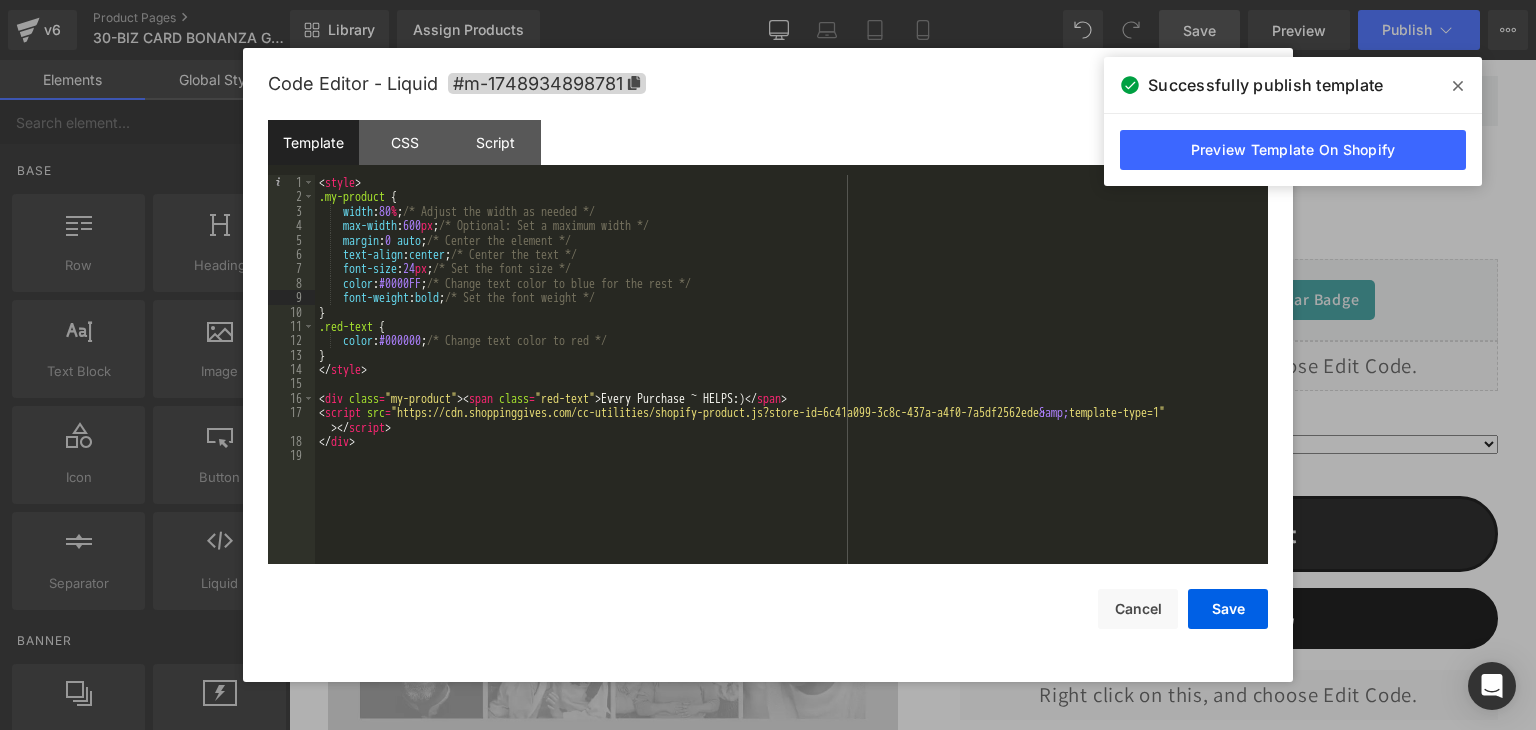 click on "< style > .my-product   {       width :  80 % ;  /* Adjust the width as needed */       max-width :  600 px ;  /* Optional: Set a maximum width */       margin :  0   auto ;  /* Center the element */       text-align :  center ;  /* Center the text */       font-size :  24 px ;  /* Set the font size */       color :  #0000FF ;  /* Change text color to blue for the rest */       font-weight :  bold ;  /* Set the font weight */ } .red-text   {       color :  #000000 ;  /* Change text color to red */ } </ style > < div   class = "my-product" > < span   class = "red-text" > Every Purchase ~ HELPS:) </ span > < script   src = "https://cdn.shoppinggives.com/cc-utilities/shopify-product.js?store-id=6c41a099-3c8c-437a-a4f0-7a5df2562ede &amp; template-type=1"    > </ script > </ div >" at bounding box center (791, 384) 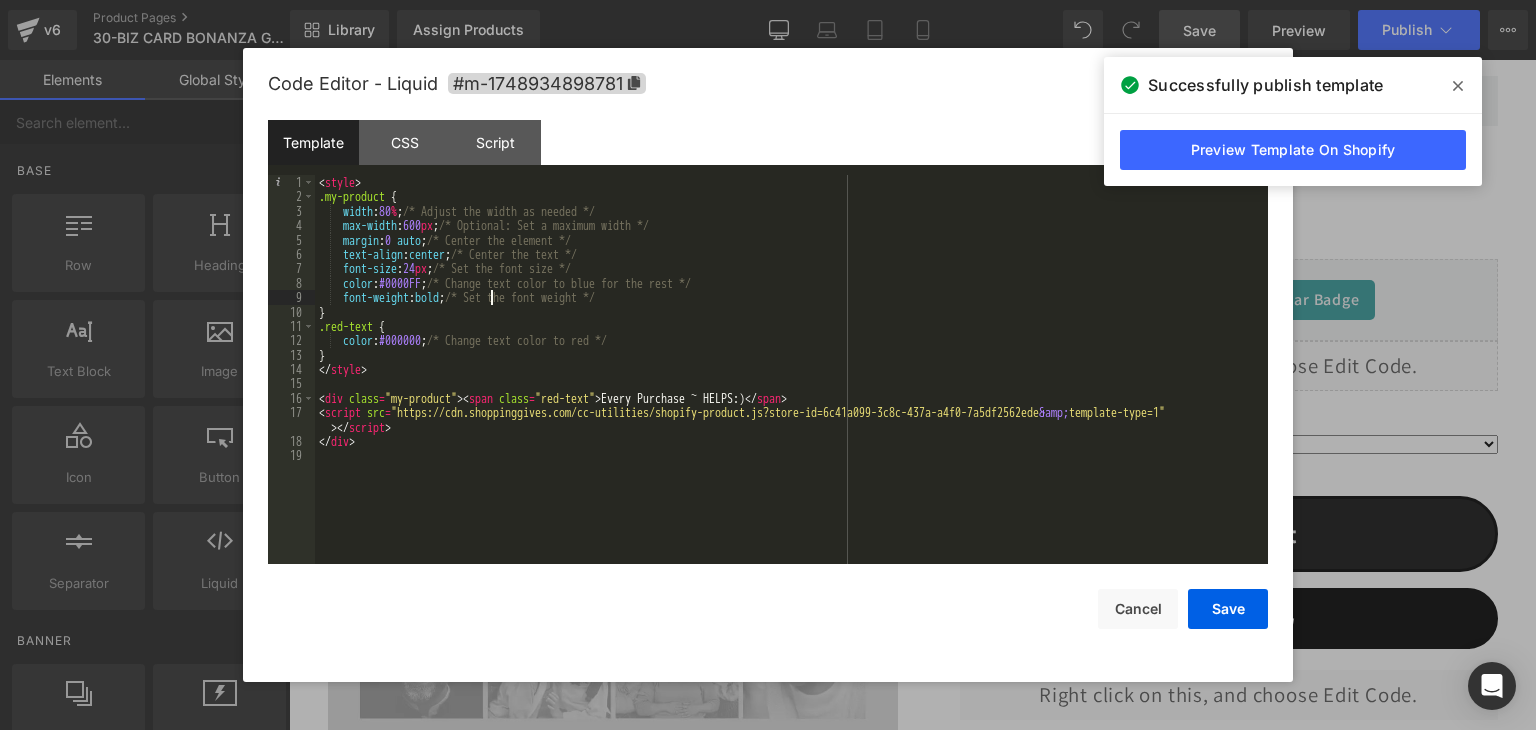 type 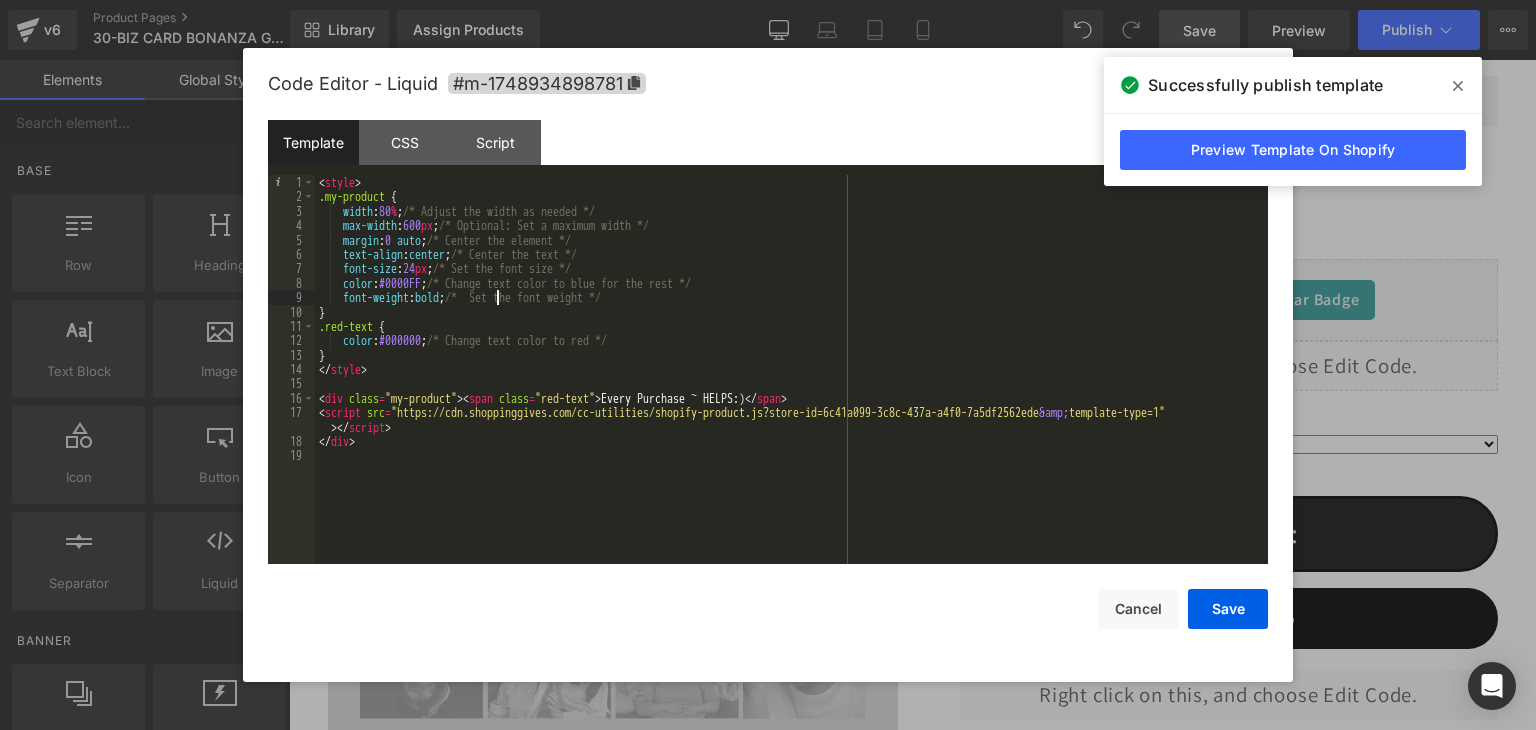 click on "< style > .my-product   {       width :  80 % ;  /* Adjust the width as needed */       max-width :  600 px ;  /* Optional: Set a maximum width */       margin :  0   auto ;  /* Center the element */       text-align :  center ;  /* Center the text */       font-size :  24 px ;  /* Set the font size */       color :  #0000FF ;  /* Change text color to blue for the rest */       font-weight :  bold ;  /*  Set the font weight */ } .red-text   {       color :  #000000 ;  /* Change text color to red */ } </ style > < div   class = "my-product" > < span   class = "red-text" > Every Purchase ~ HELPS:) </ span > < script   src = "https://cdn.shoppinggives.com/cc-utilities/shopify-product.js?store-id=6c41a099-3c8c-437a-a4f0-7a5df2562ede &amp; template-type=1"    > </ script > </ div >" at bounding box center (791, 384) 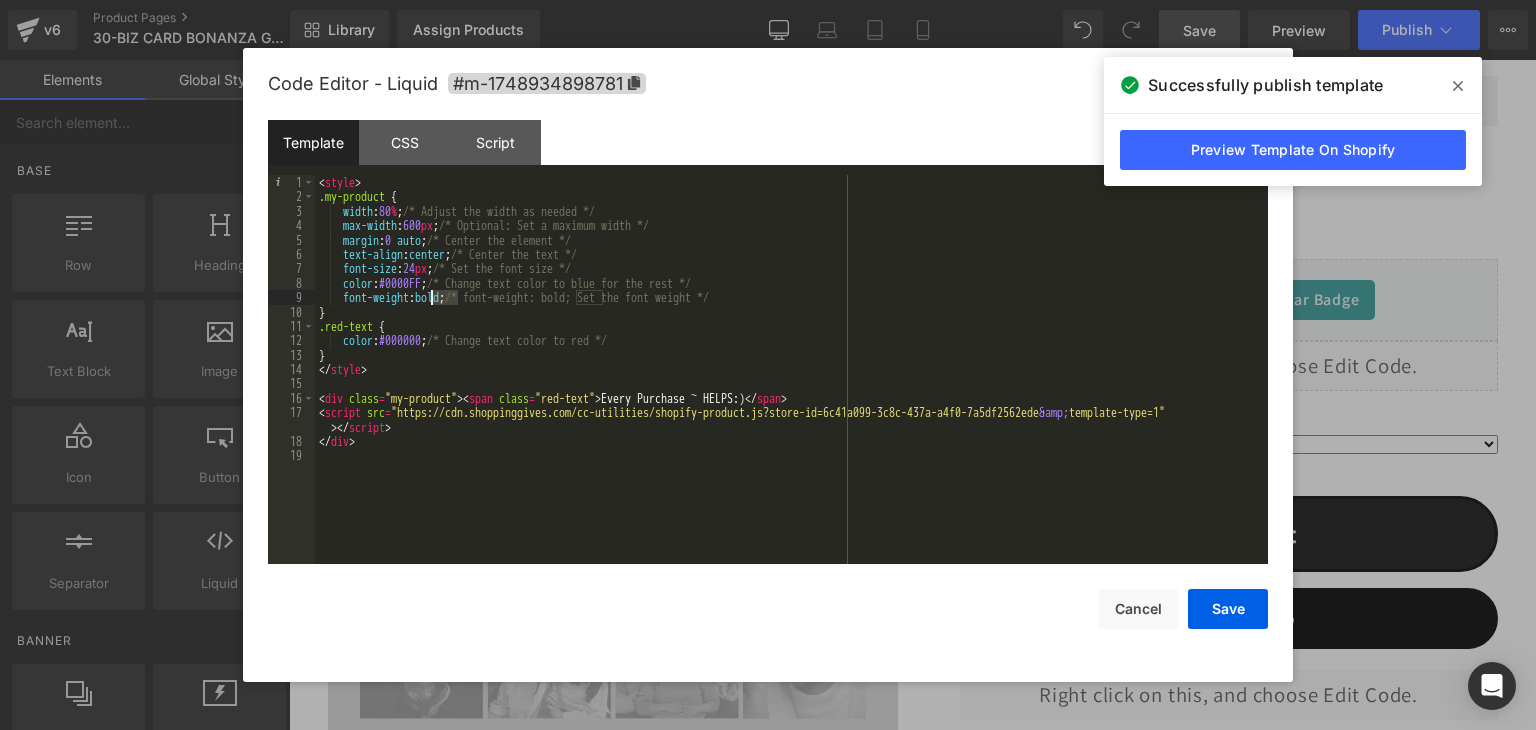 drag, startPoint x: 458, startPoint y: 298, endPoint x: 433, endPoint y: 300, distance: 25.079872 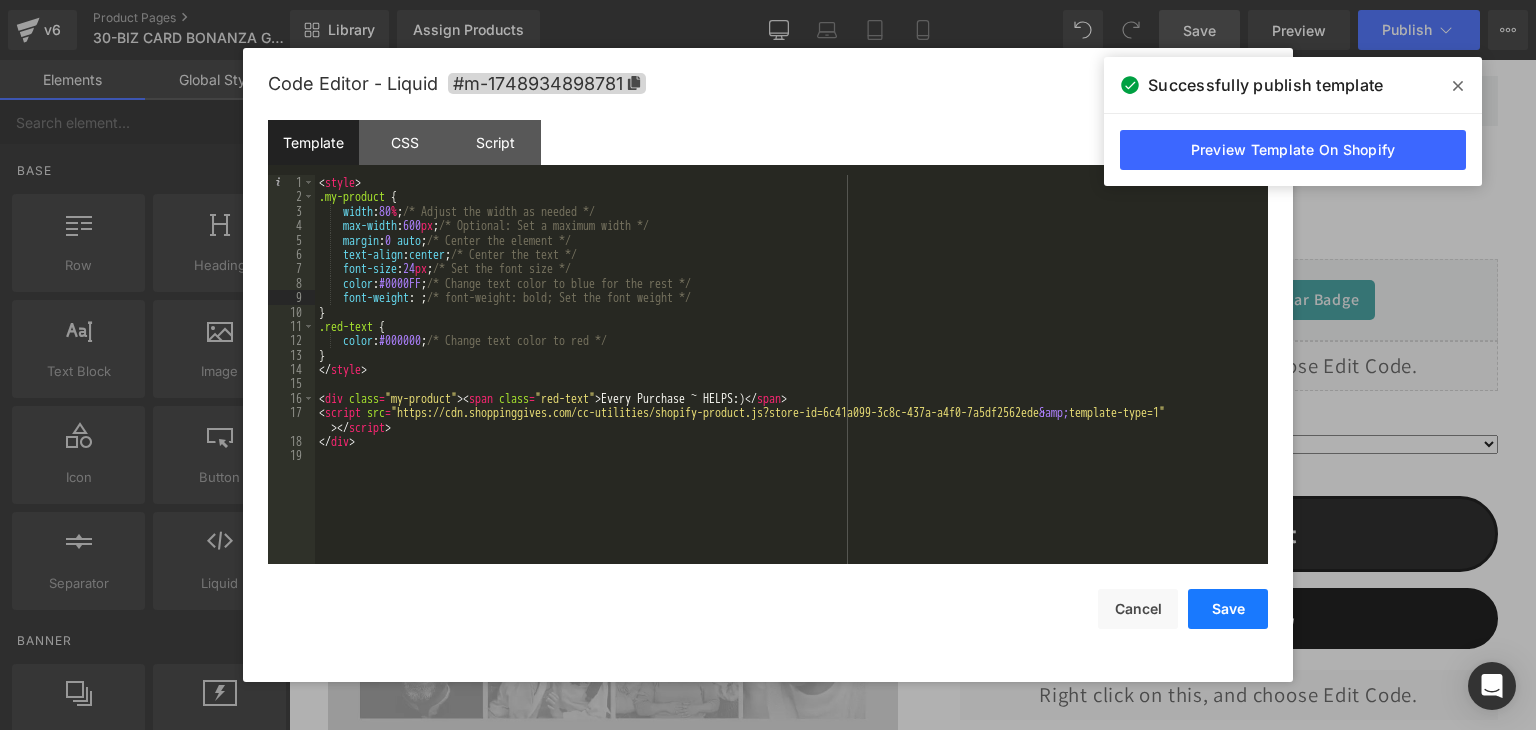 click on "Save" at bounding box center (1228, 609) 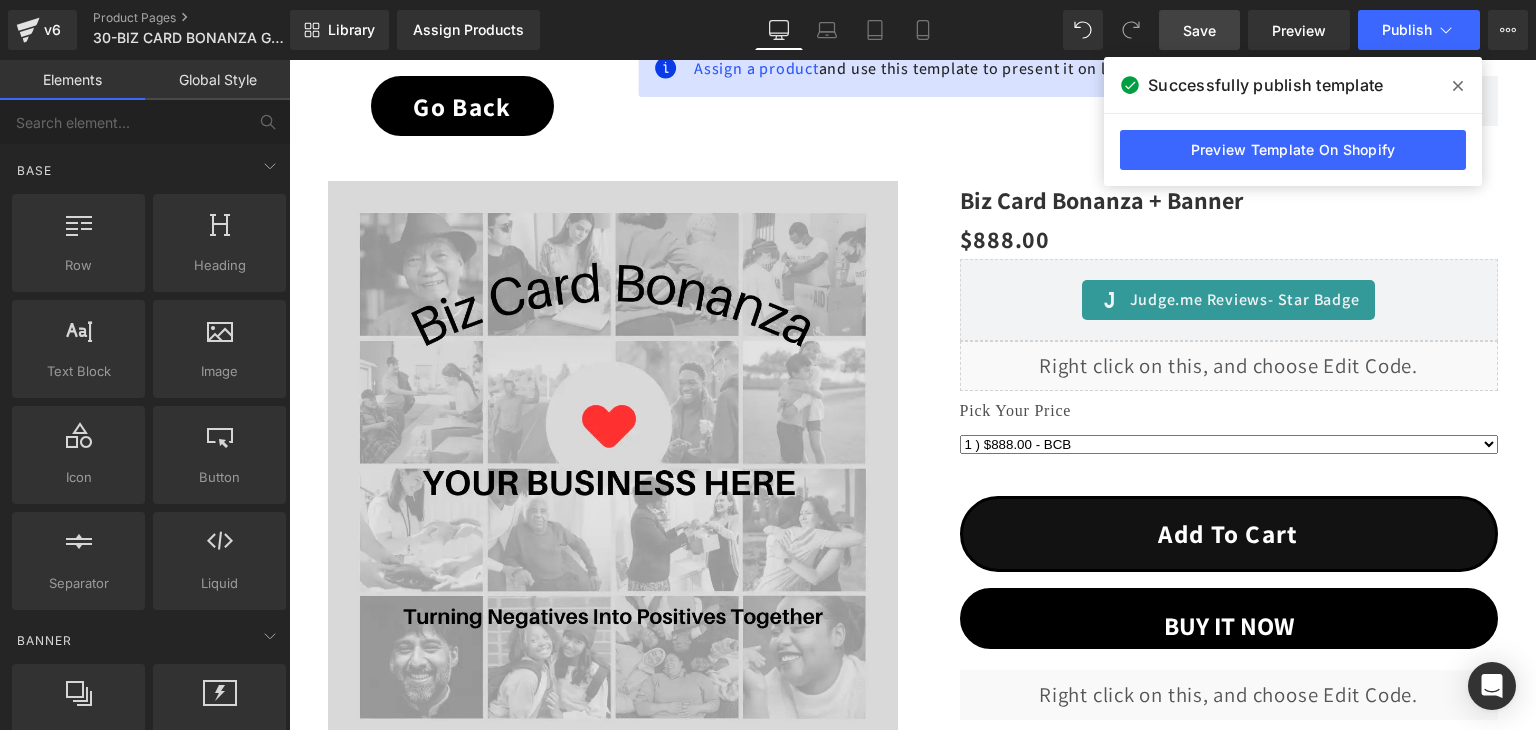 click on "Save" at bounding box center (1199, 30) 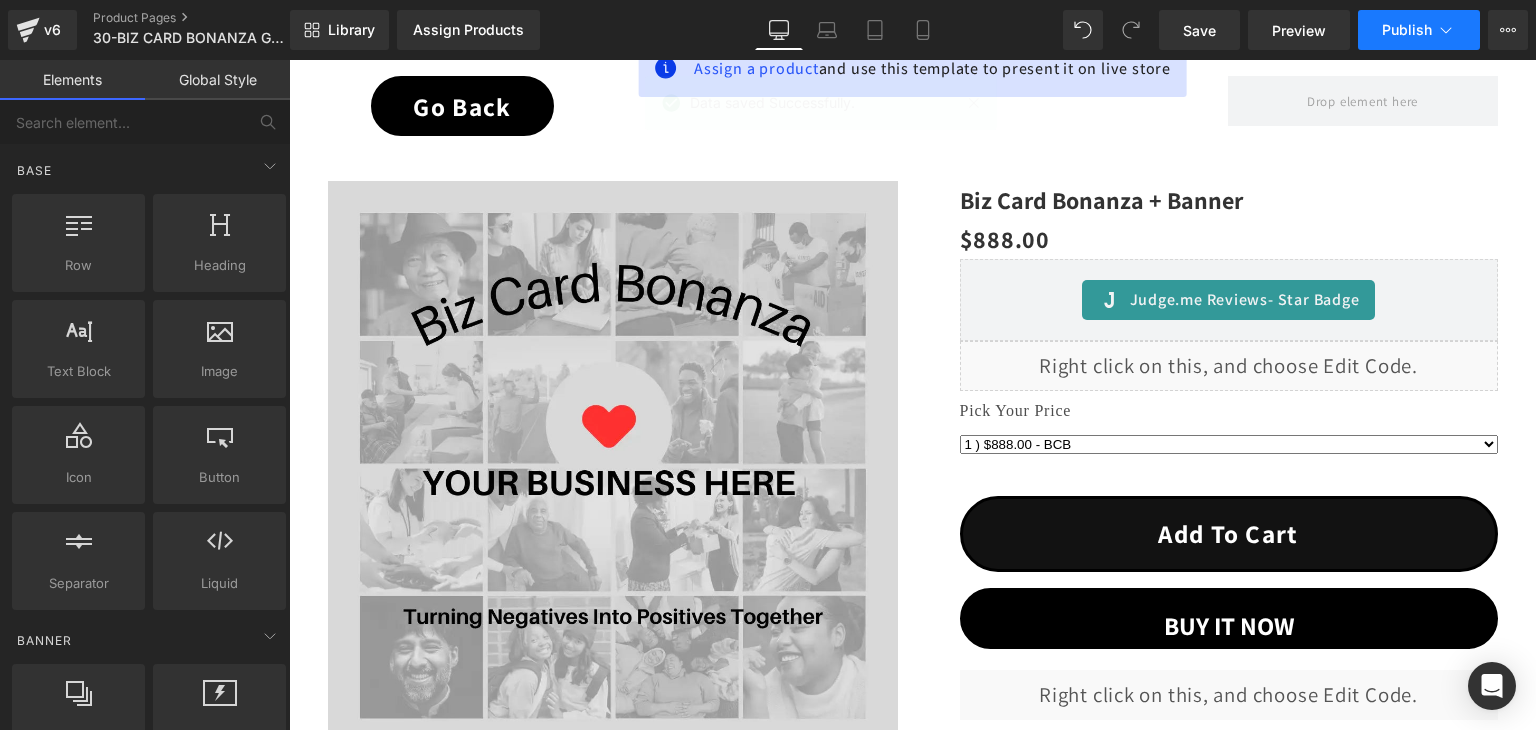 click on "Publish" at bounding box center (1407, 30) 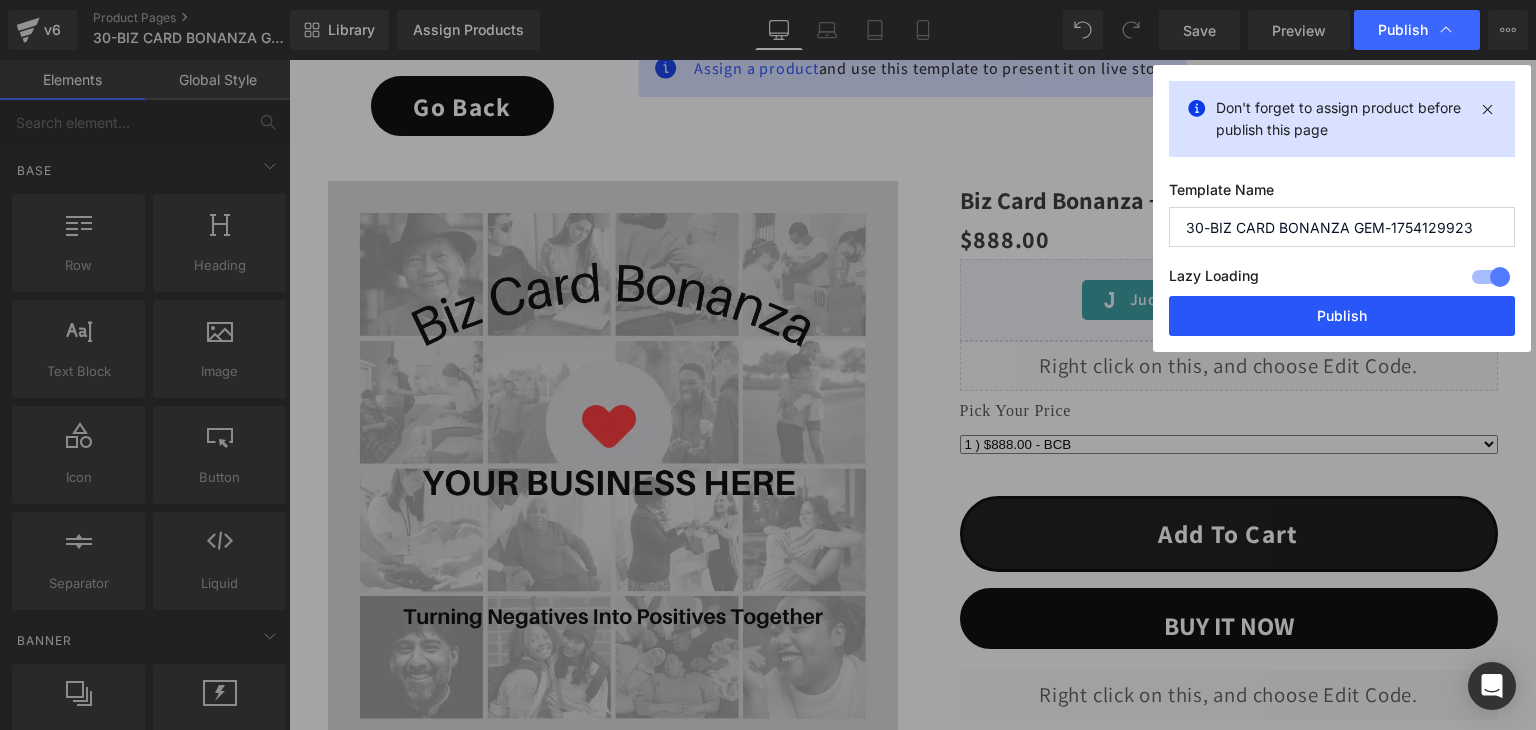 click on "Publish" at bounding box center (1342, 316) 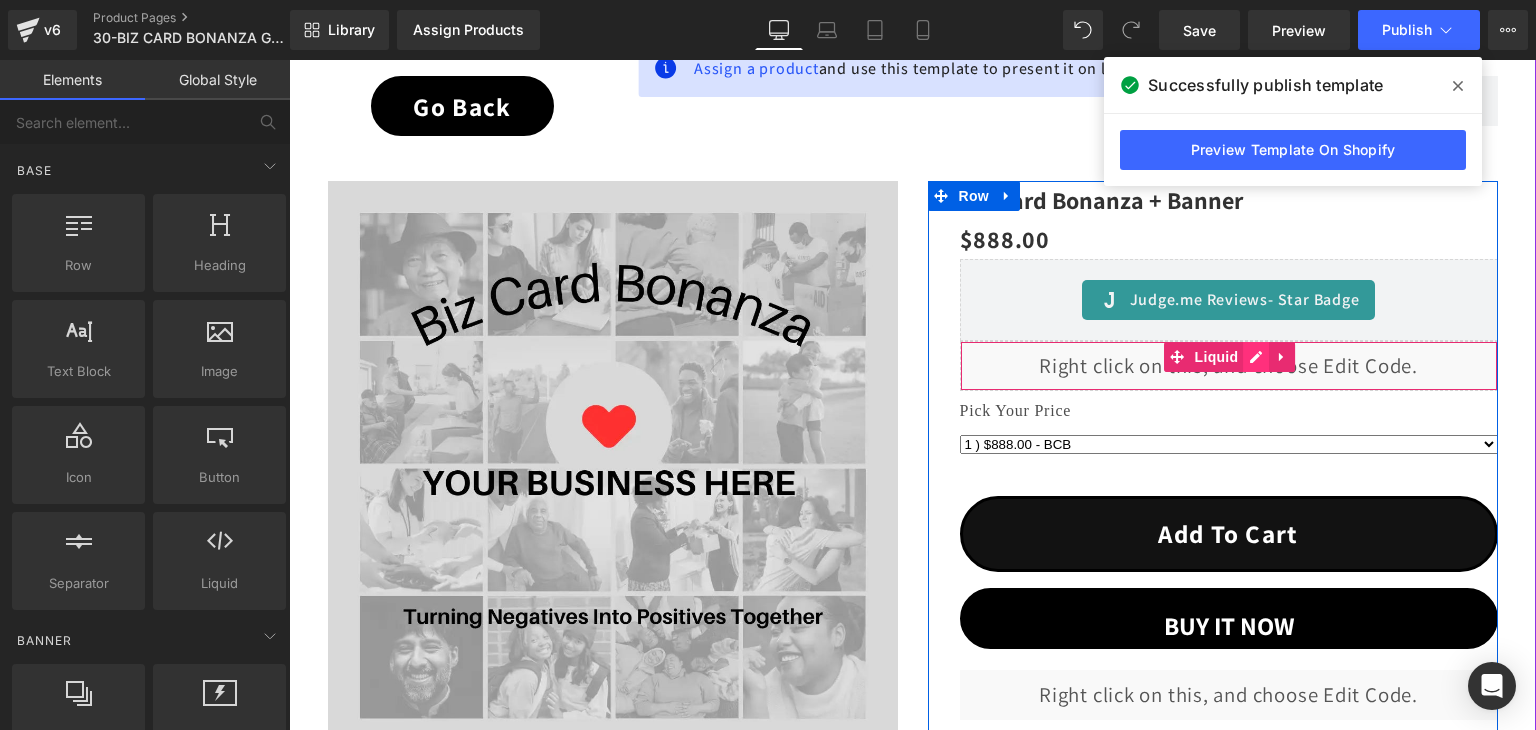 click on "Liquid" at bounding box center [1229, 366] 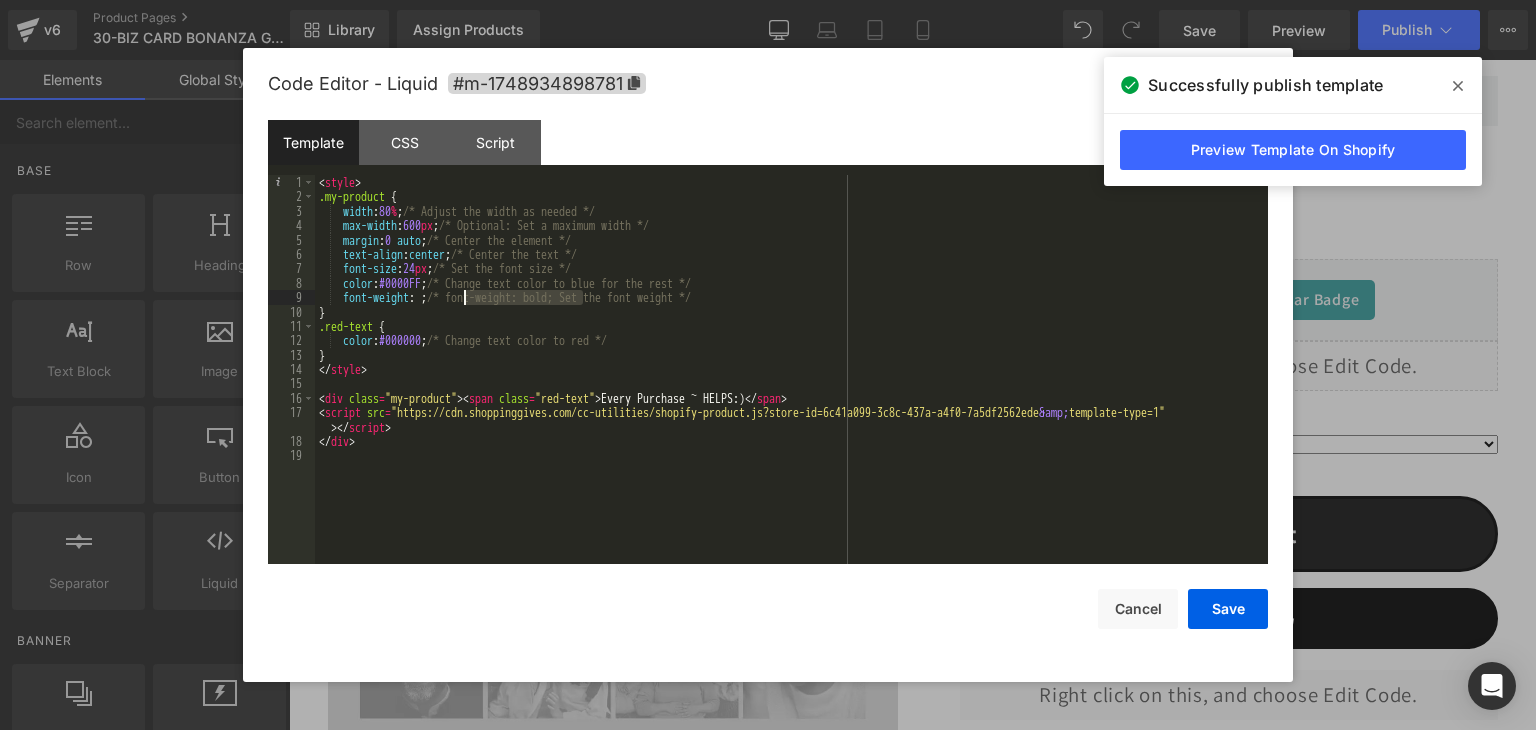 drag, startPoint x: 583, startPoint y: 297, endPoint x: 464, endPoint y: 296, distance: 119.0042 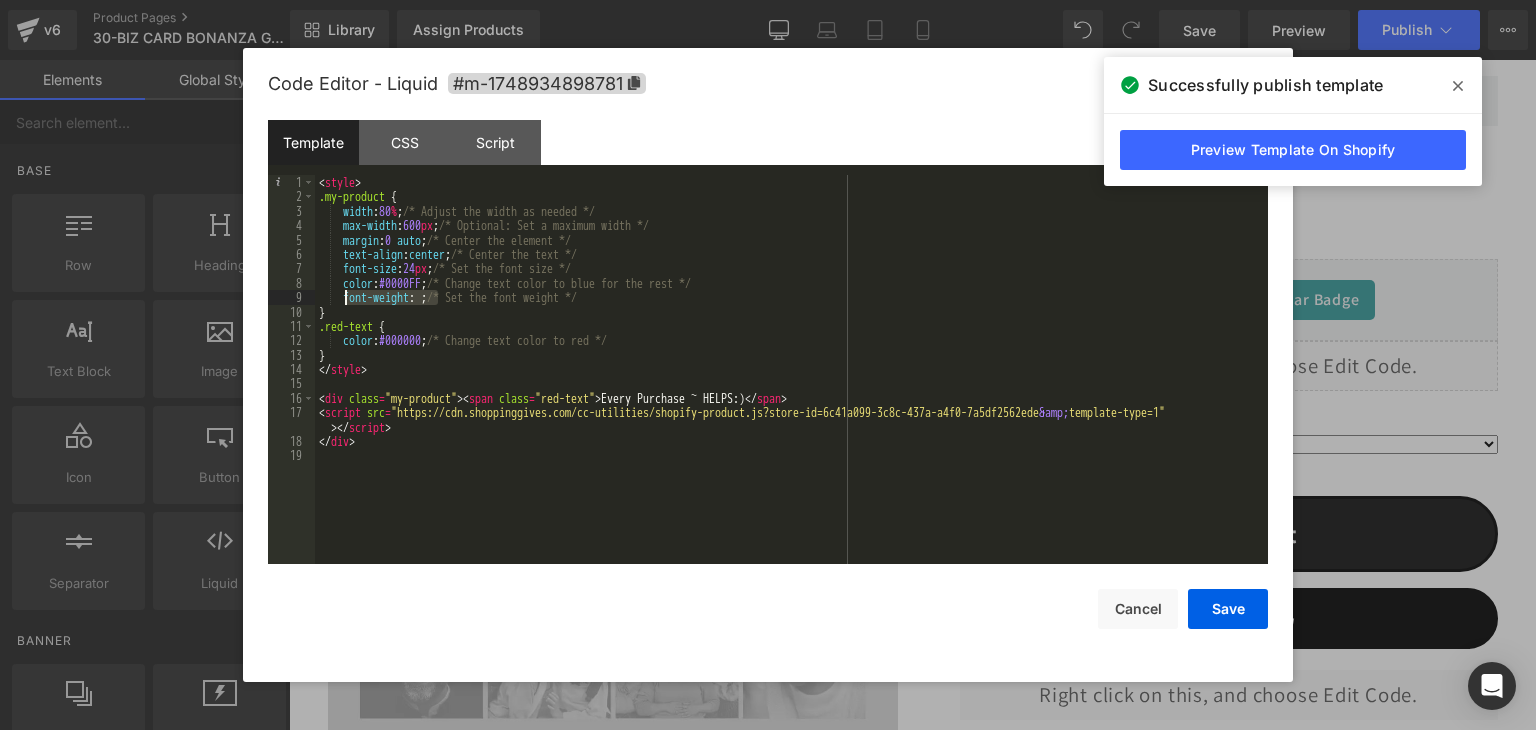 drag, startPoint x: 438, startPoint y: 299, endPoint x: 345, endPoint y: 297, distance: 93.0215 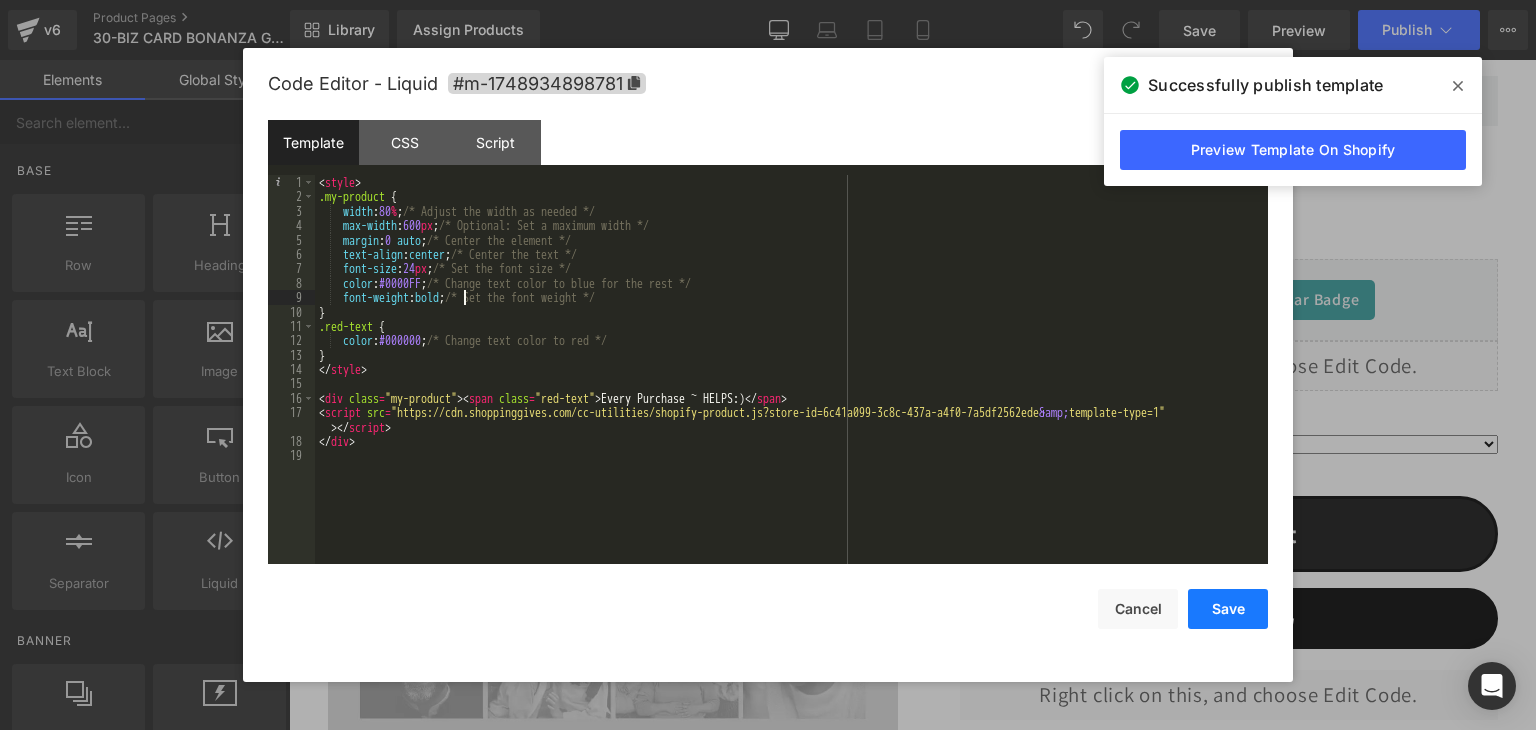 click on "Save" at bounding box center (1228, 609) 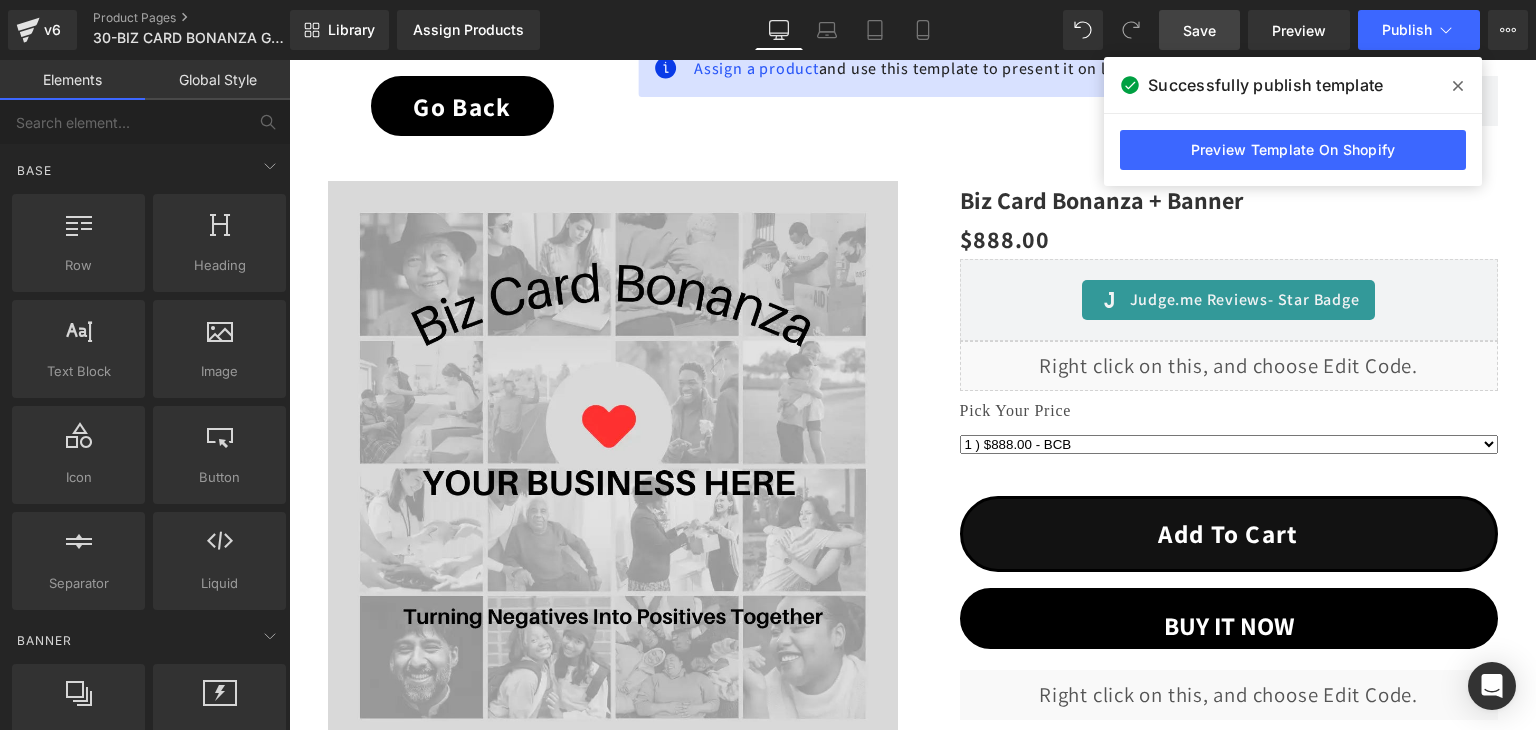 click on "Save" at bounding box center [1199, 30] 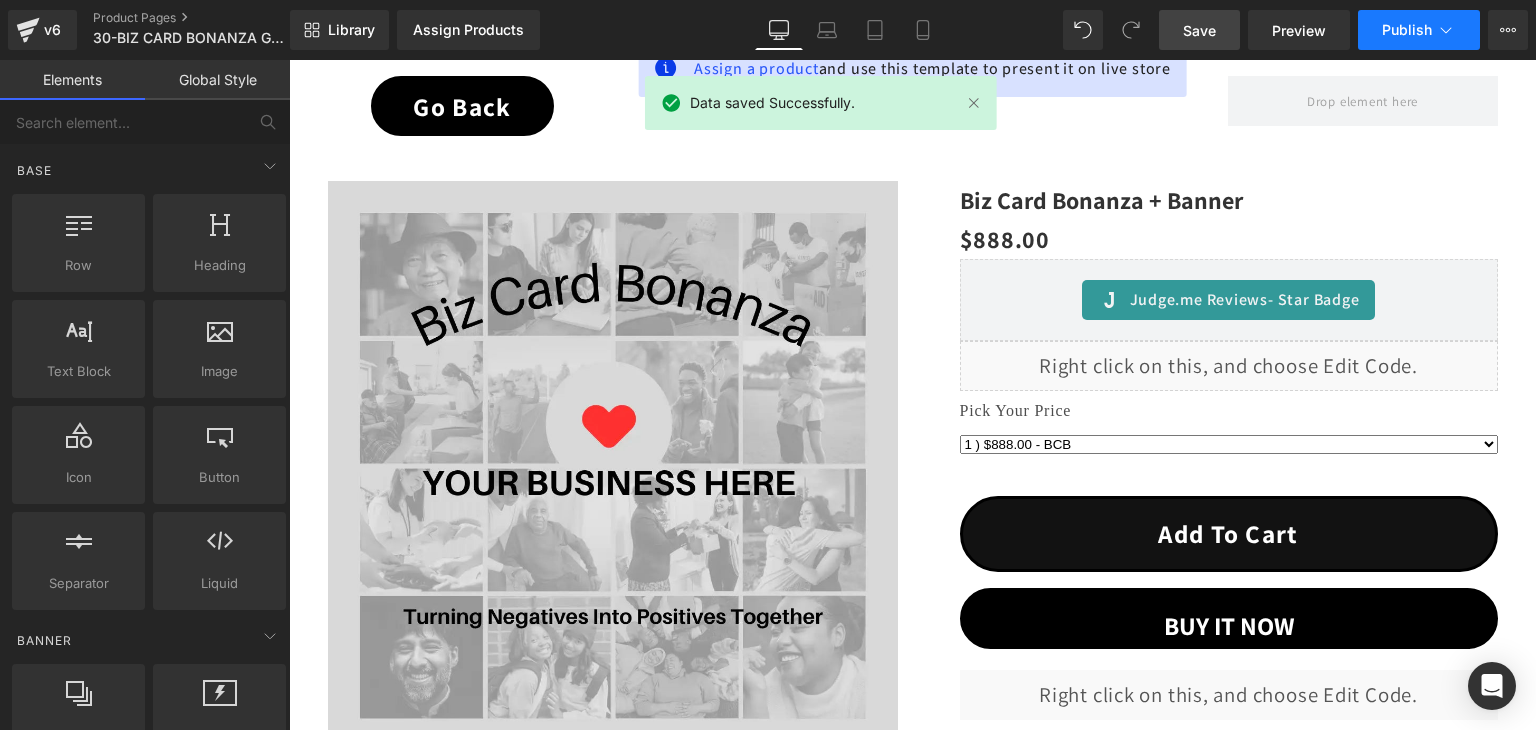 click 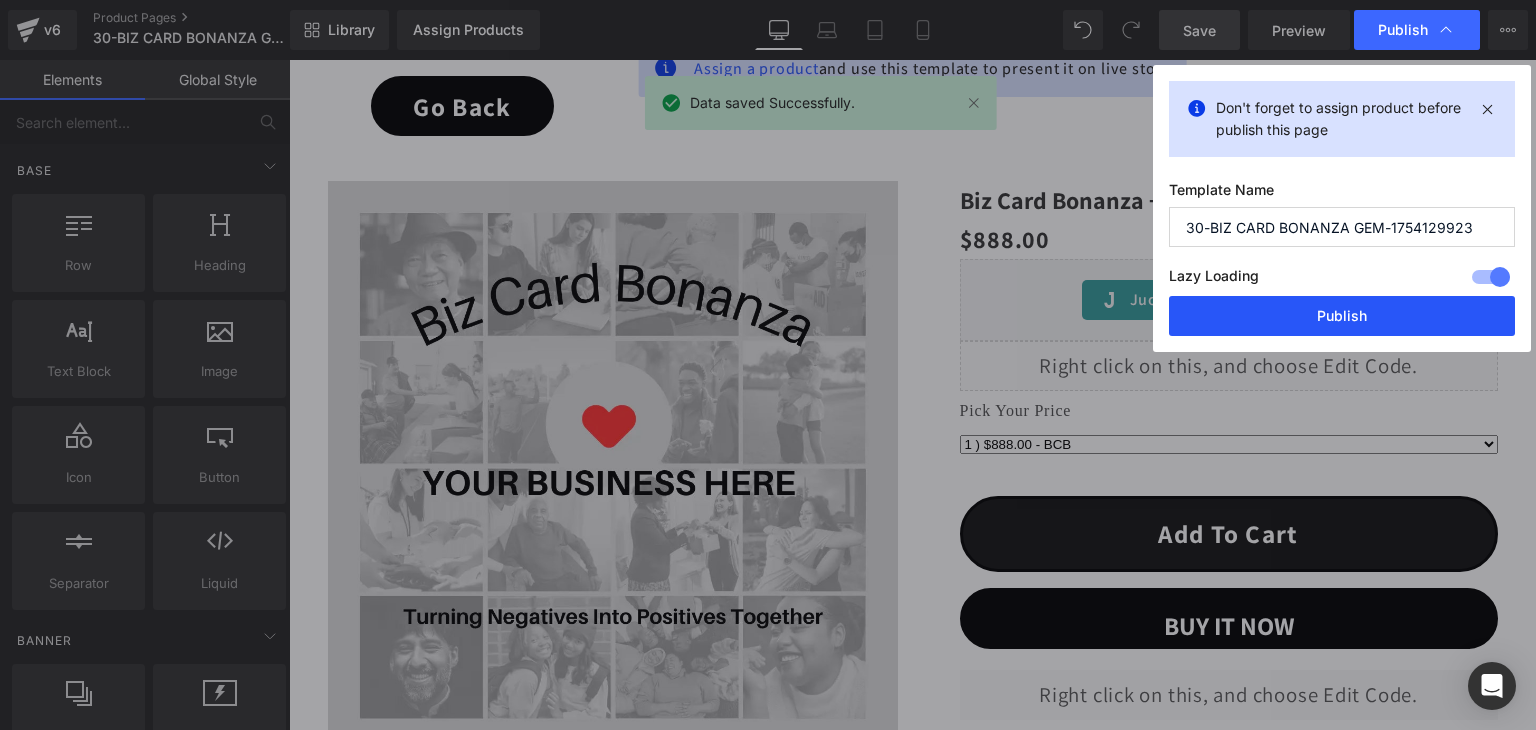 click on "Publish" at bounding box center [1342, 316] 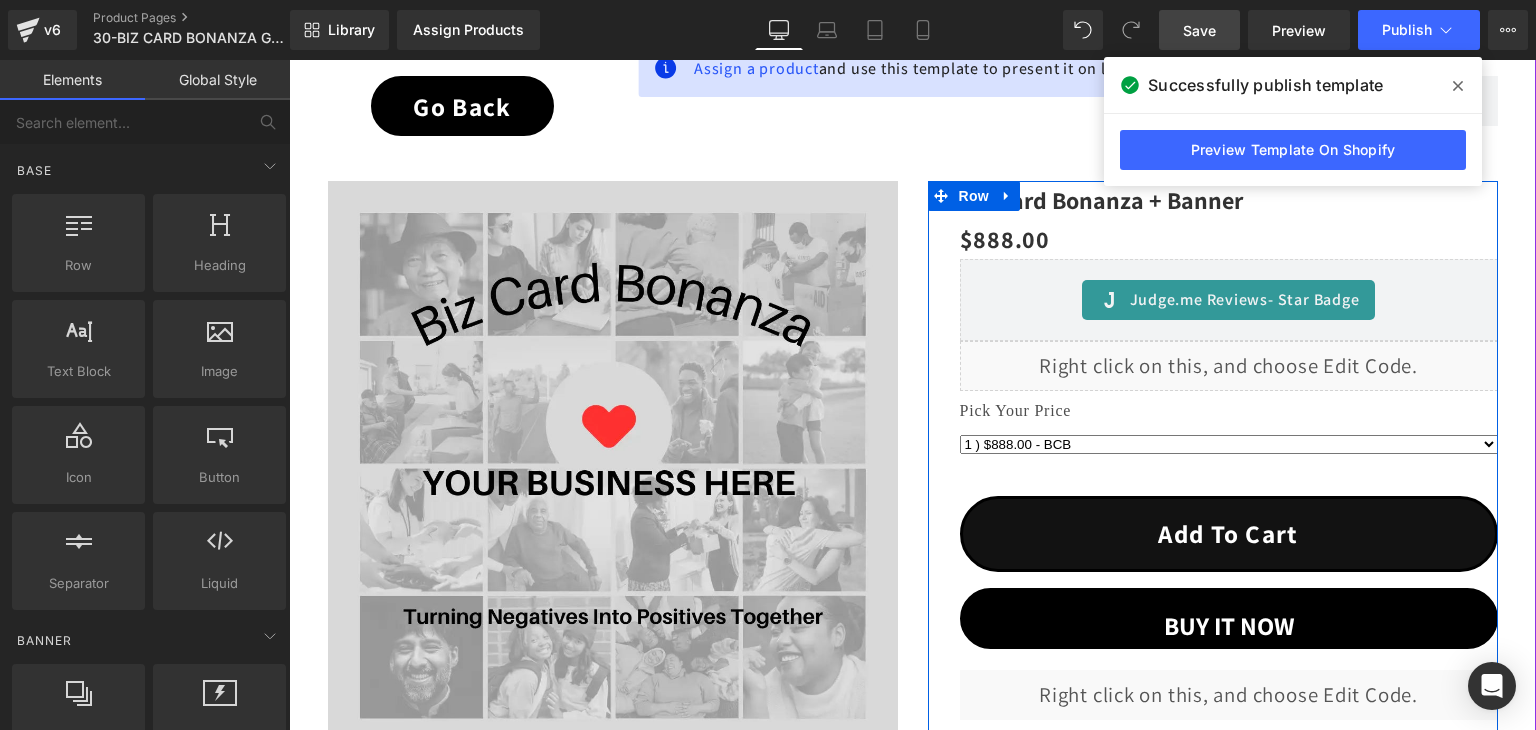 click on "Liquid" at bounding box center (1229, 366) 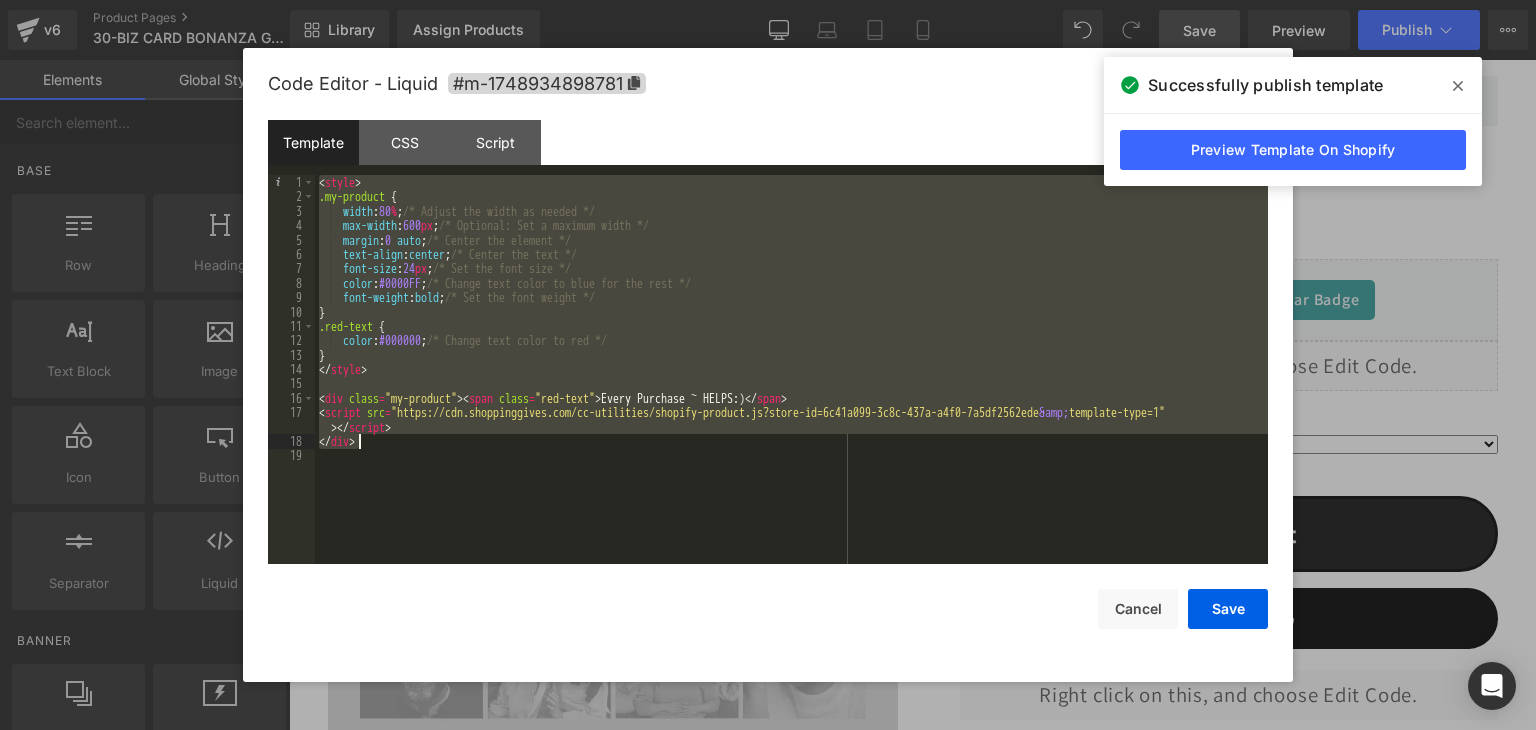 drag, startPoint x: 315, startPoint y: 184, endPoint x: 437, endPoint y: 442, distance: 285.39096 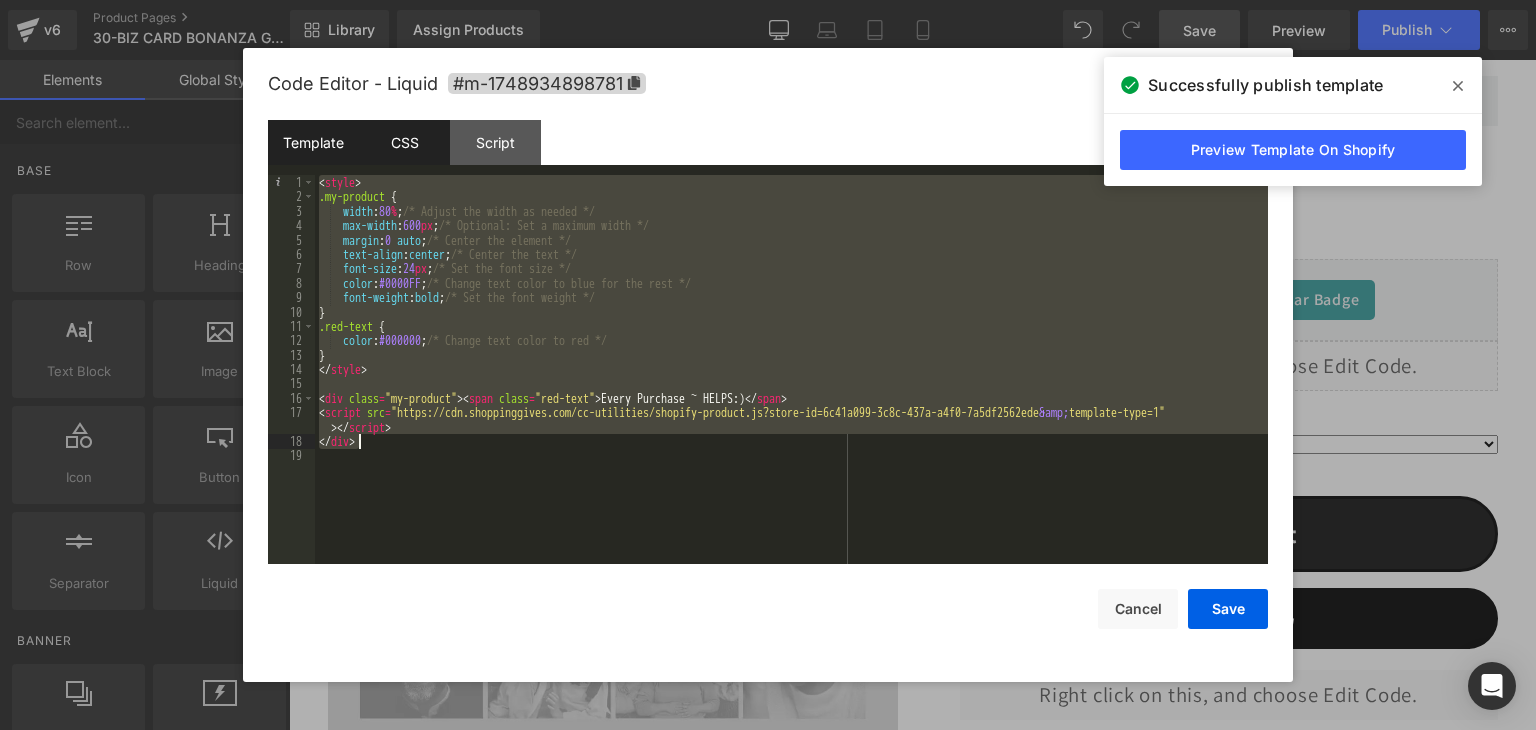 click on "CSS" at bounding box center [404, 142] 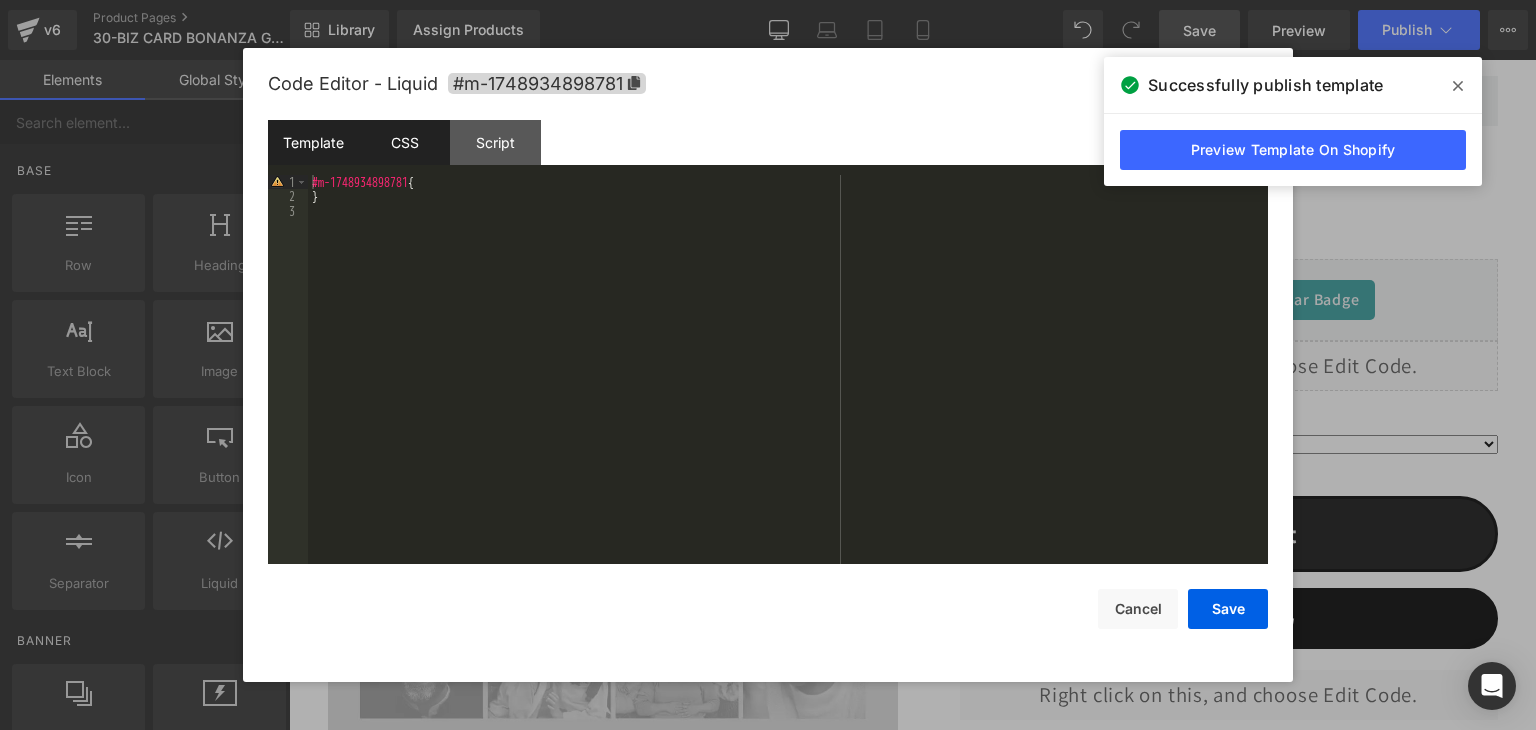 click on "Template" at bounding box center [313, 142] 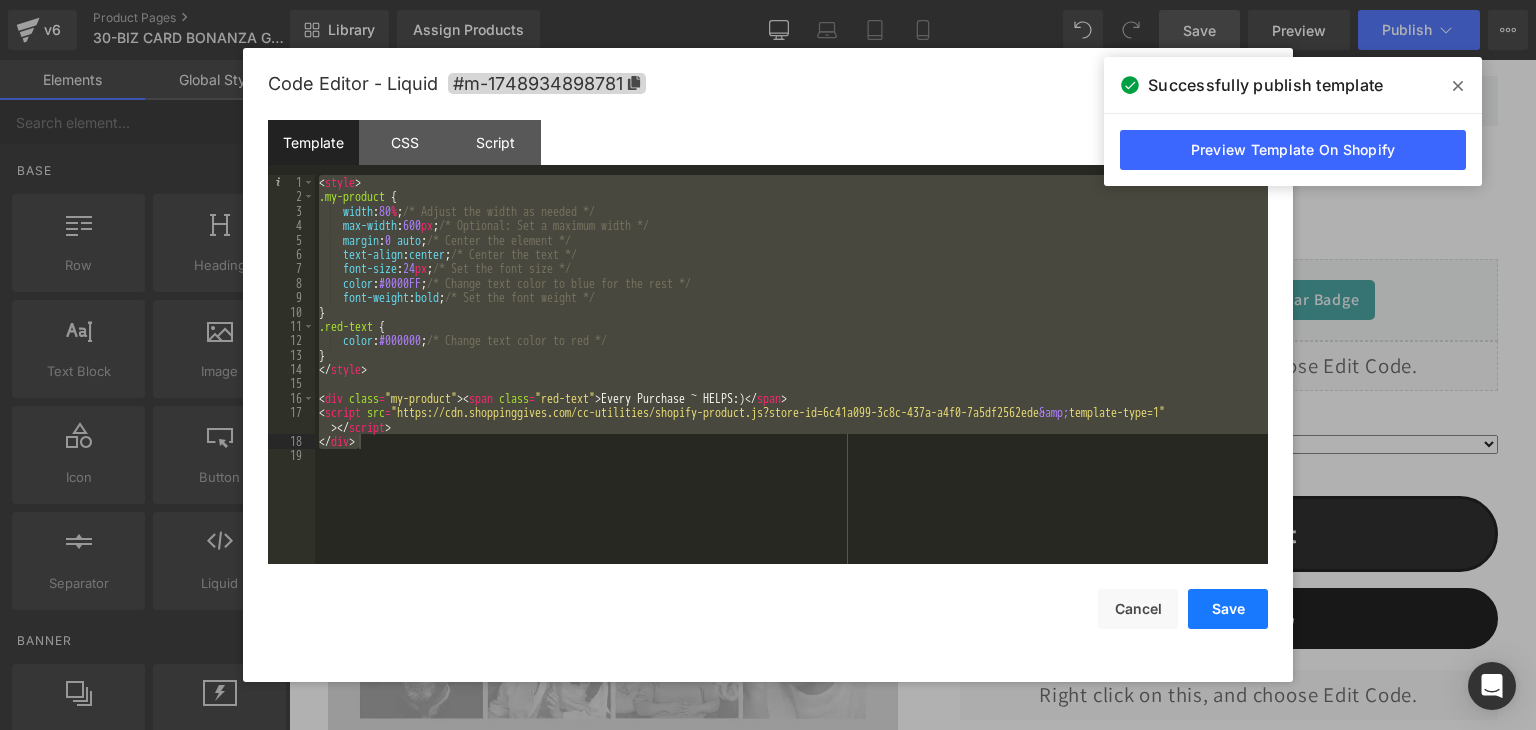 click on "Save" at bounding box center [1228, 609] 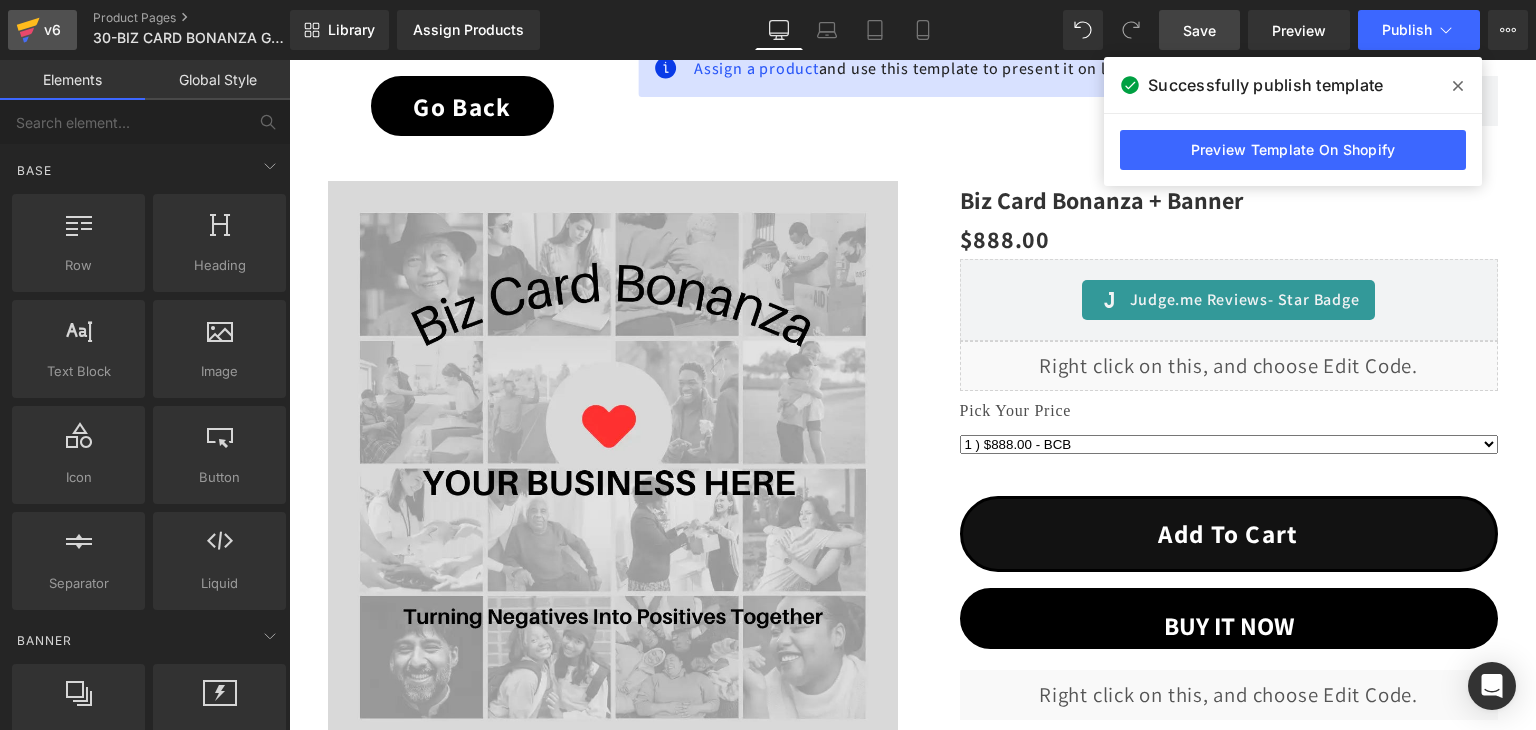 click 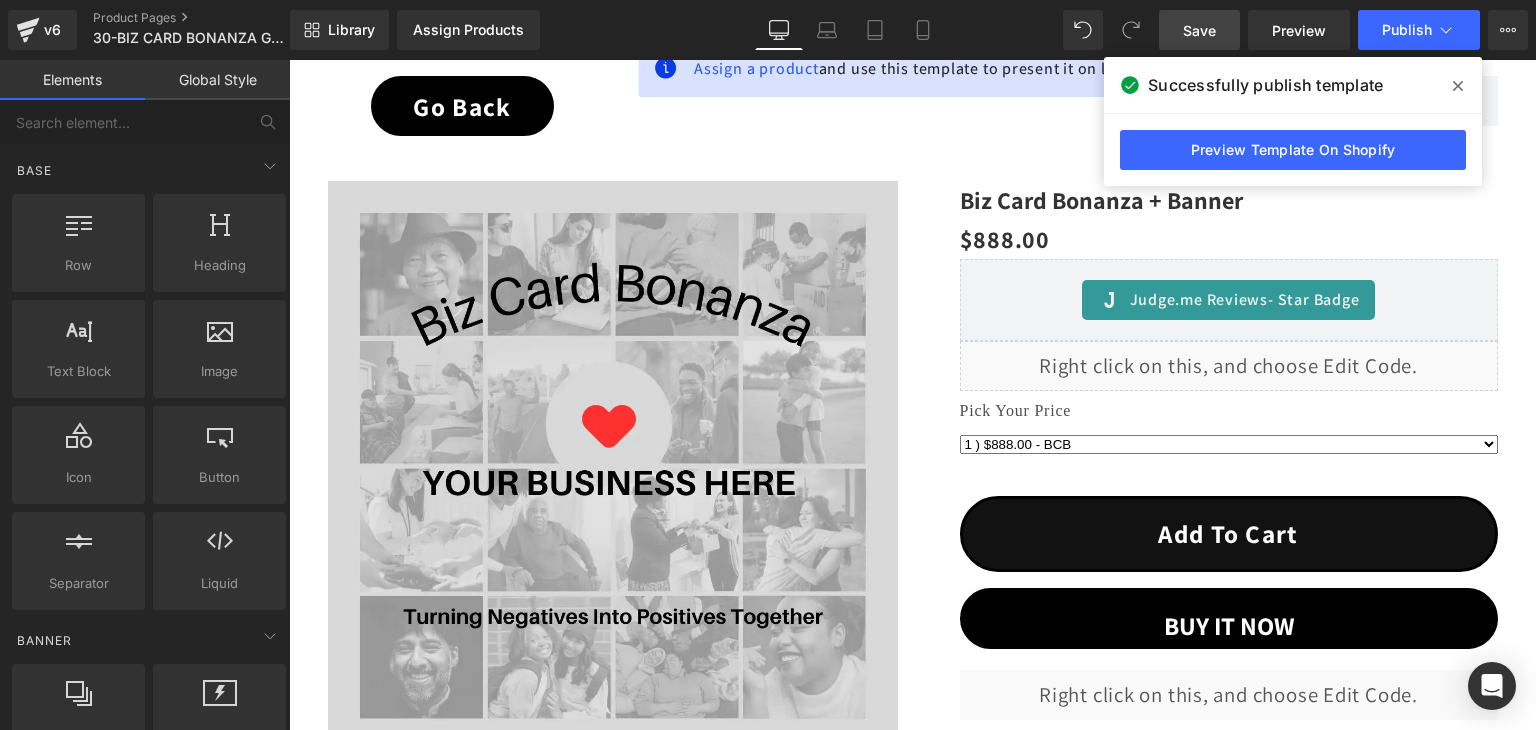 click on "Save" at bounding box center [1199, 30] 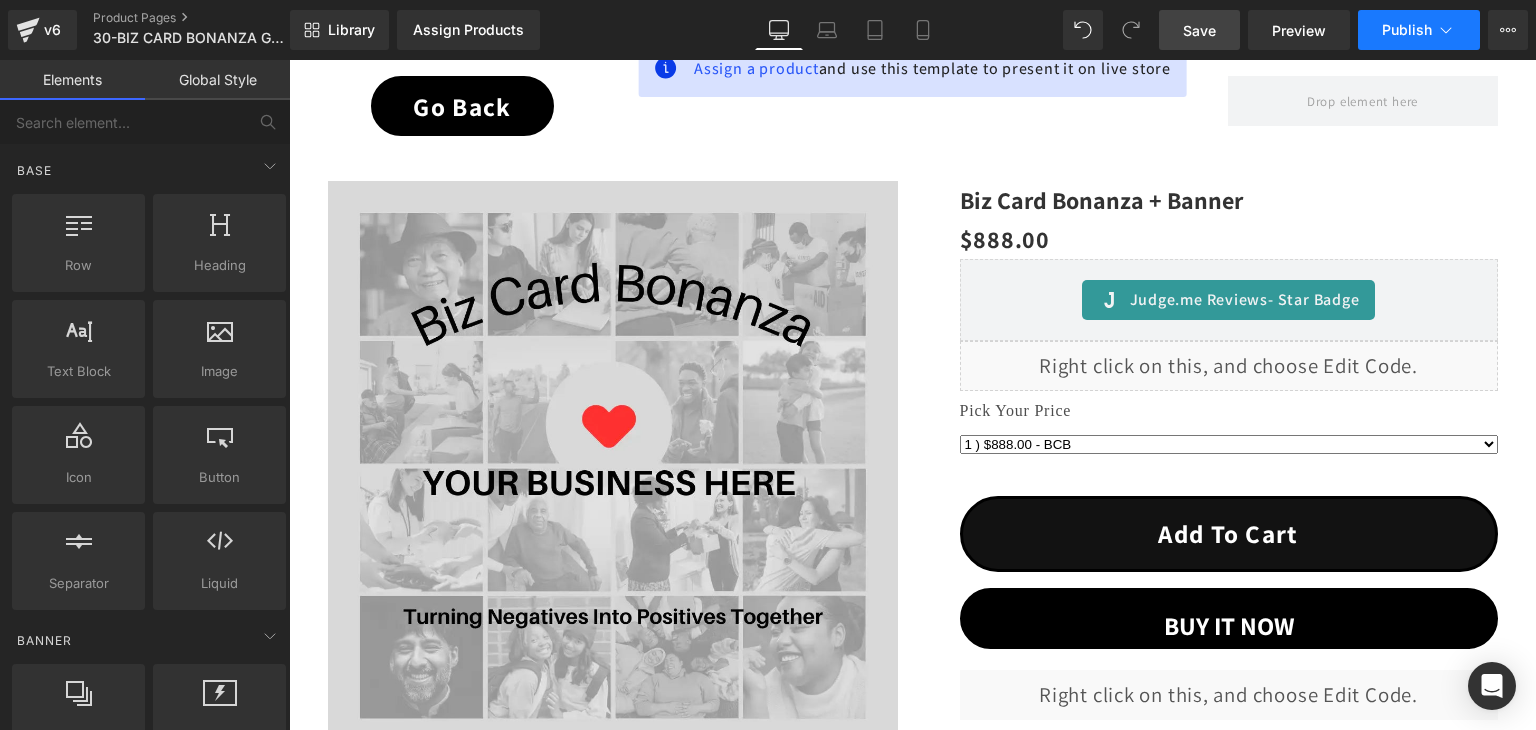 click 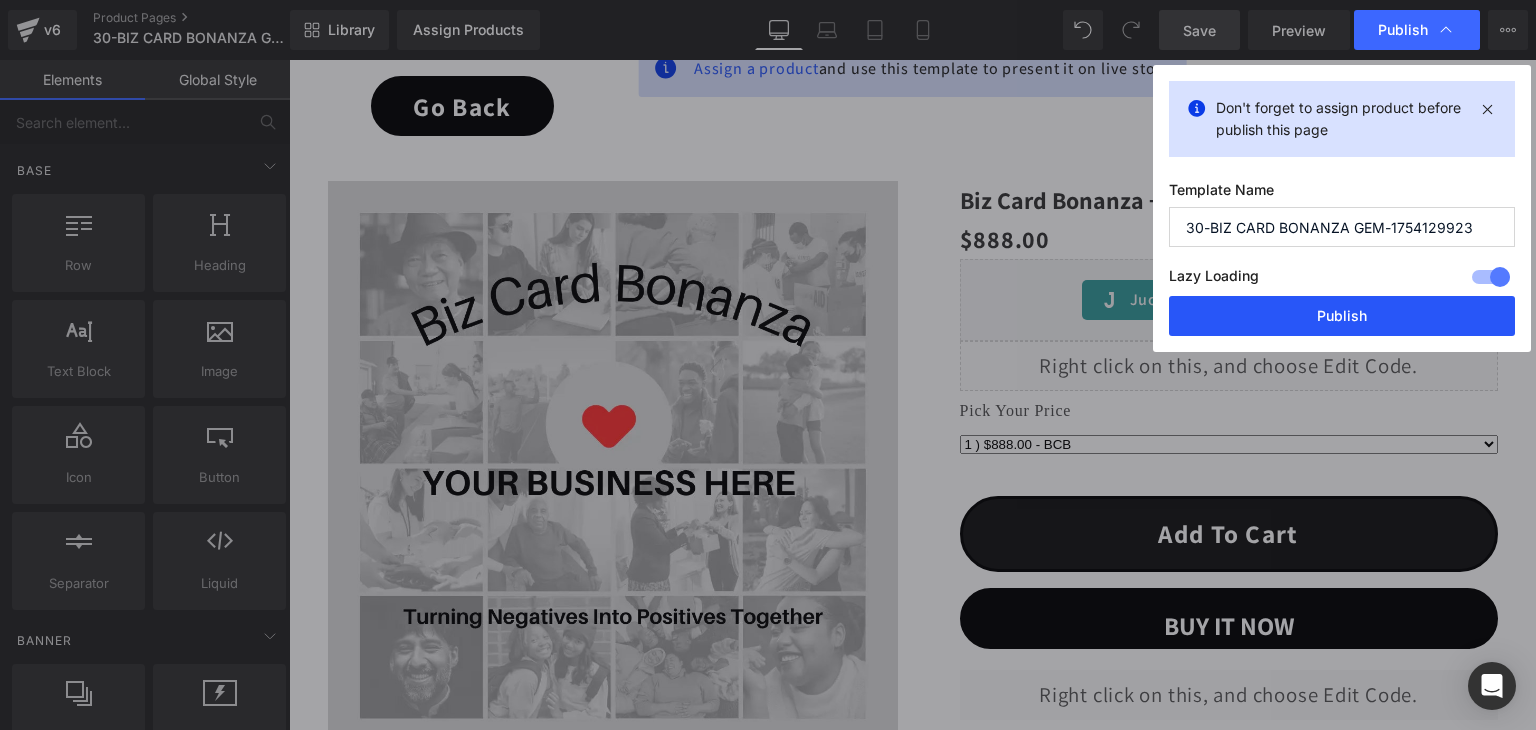 click on "Publish" at bounding box center (1342, 316) 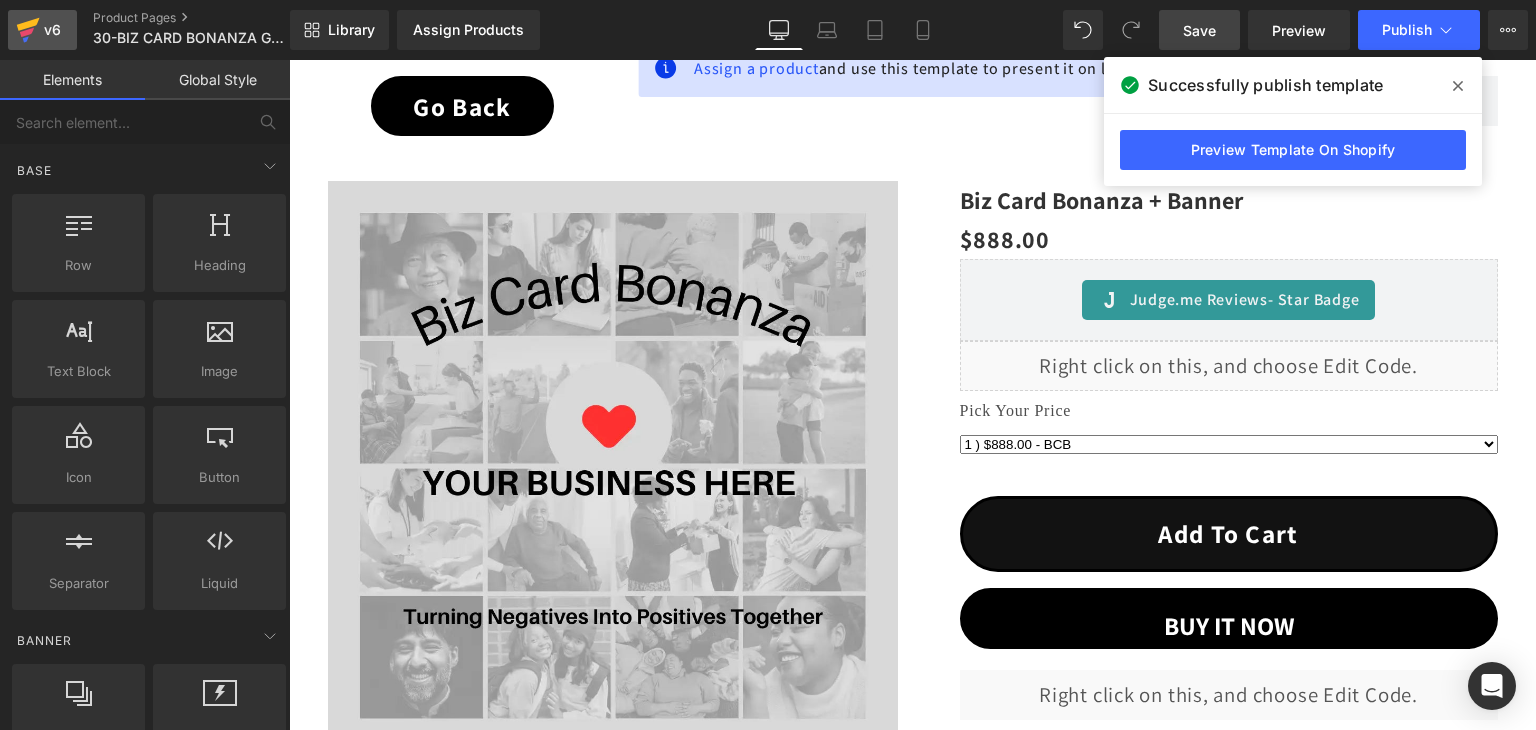 click 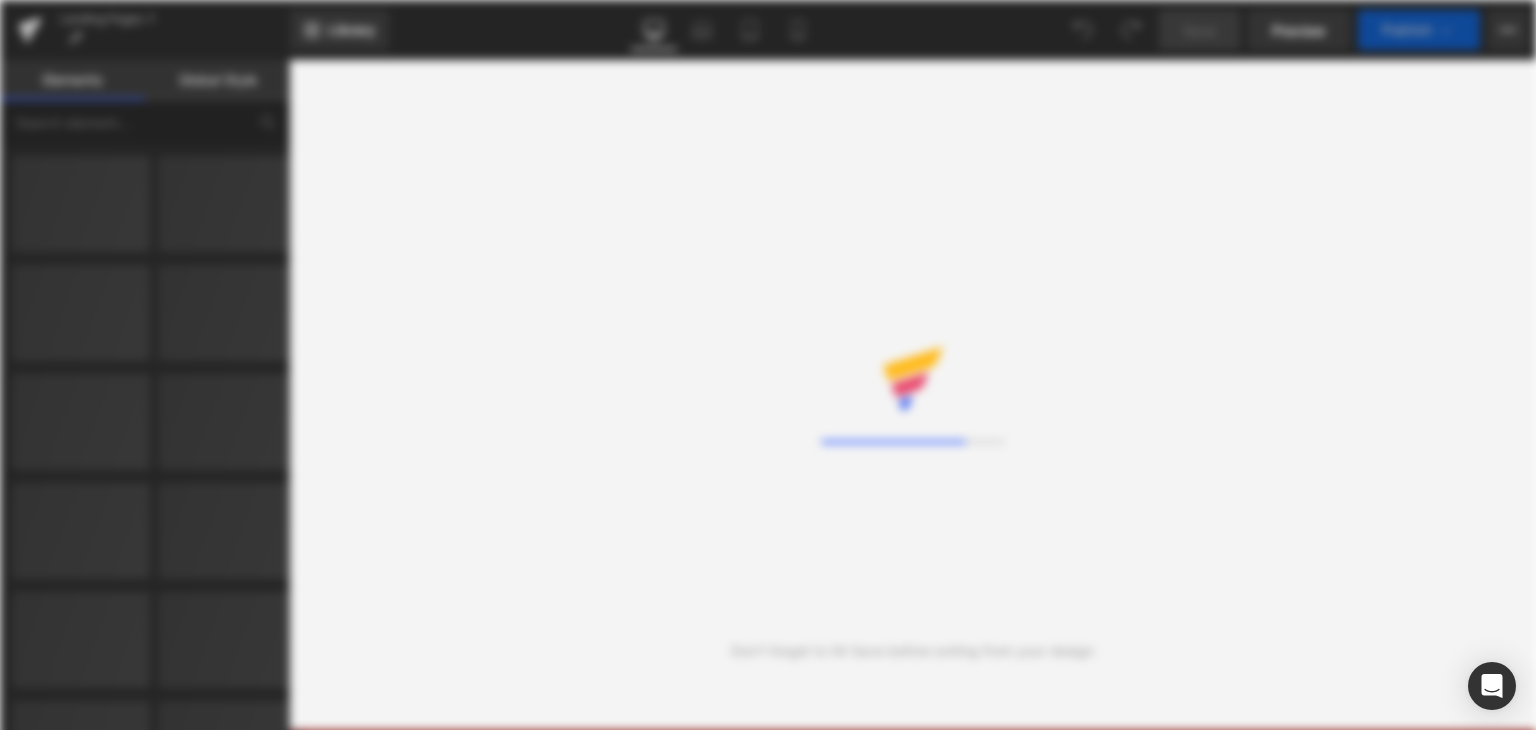 scroll, scrollTop: 0, scrollLeft: 0, axis: both 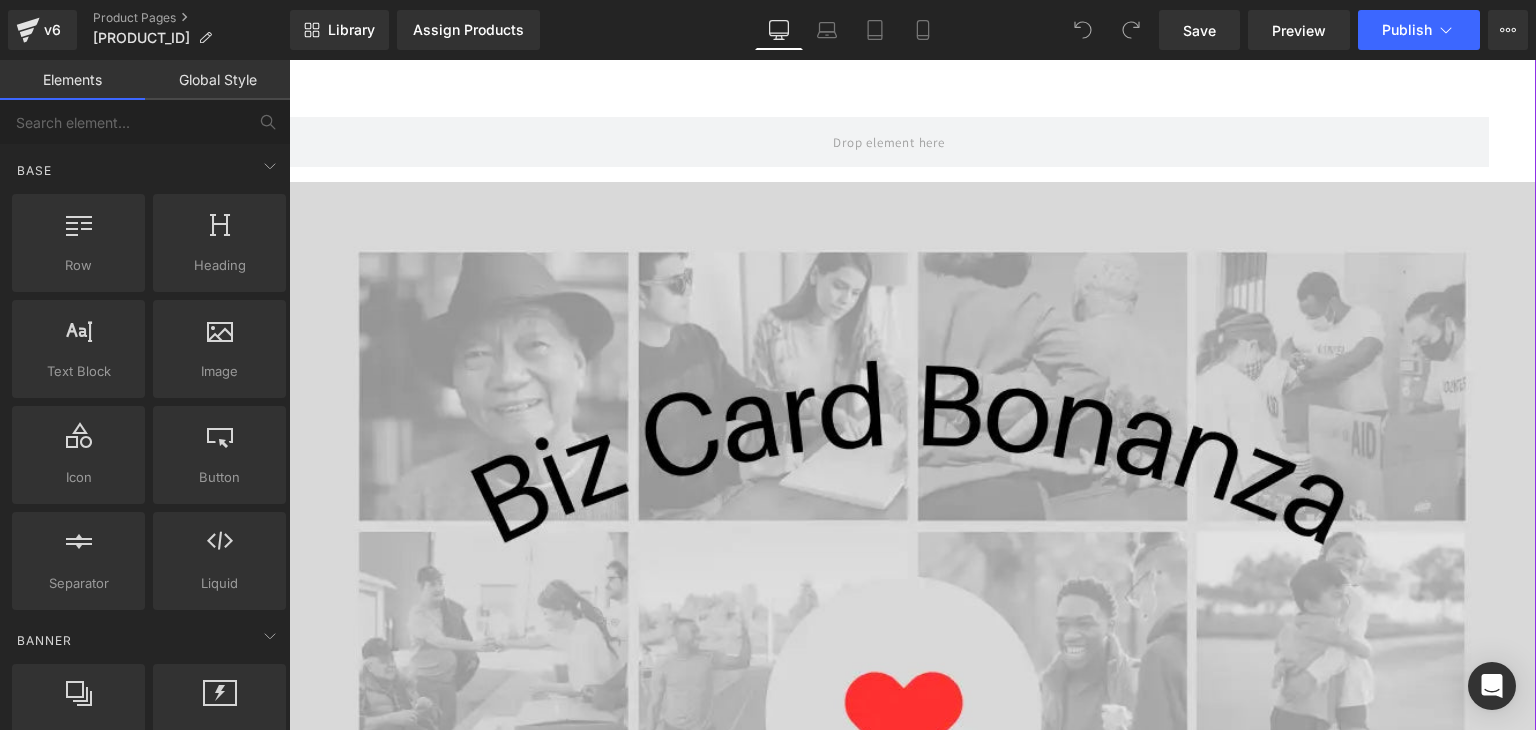click on "Liquid" at bounding box center (905, 1624) 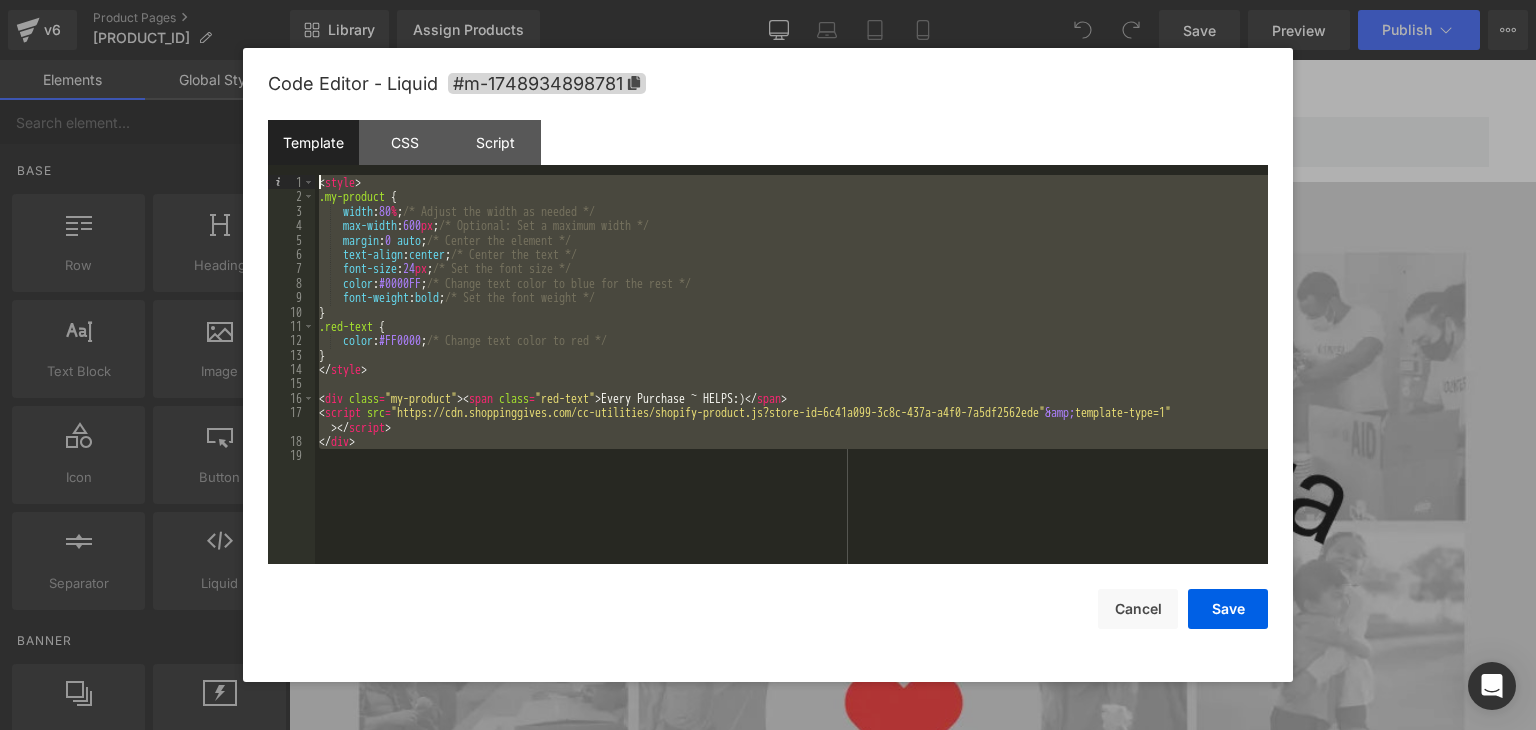 drag, startPoint x: 410, startPoint y: 449, endPoint x: 277, endPoint y: 165, distance: 313.60007 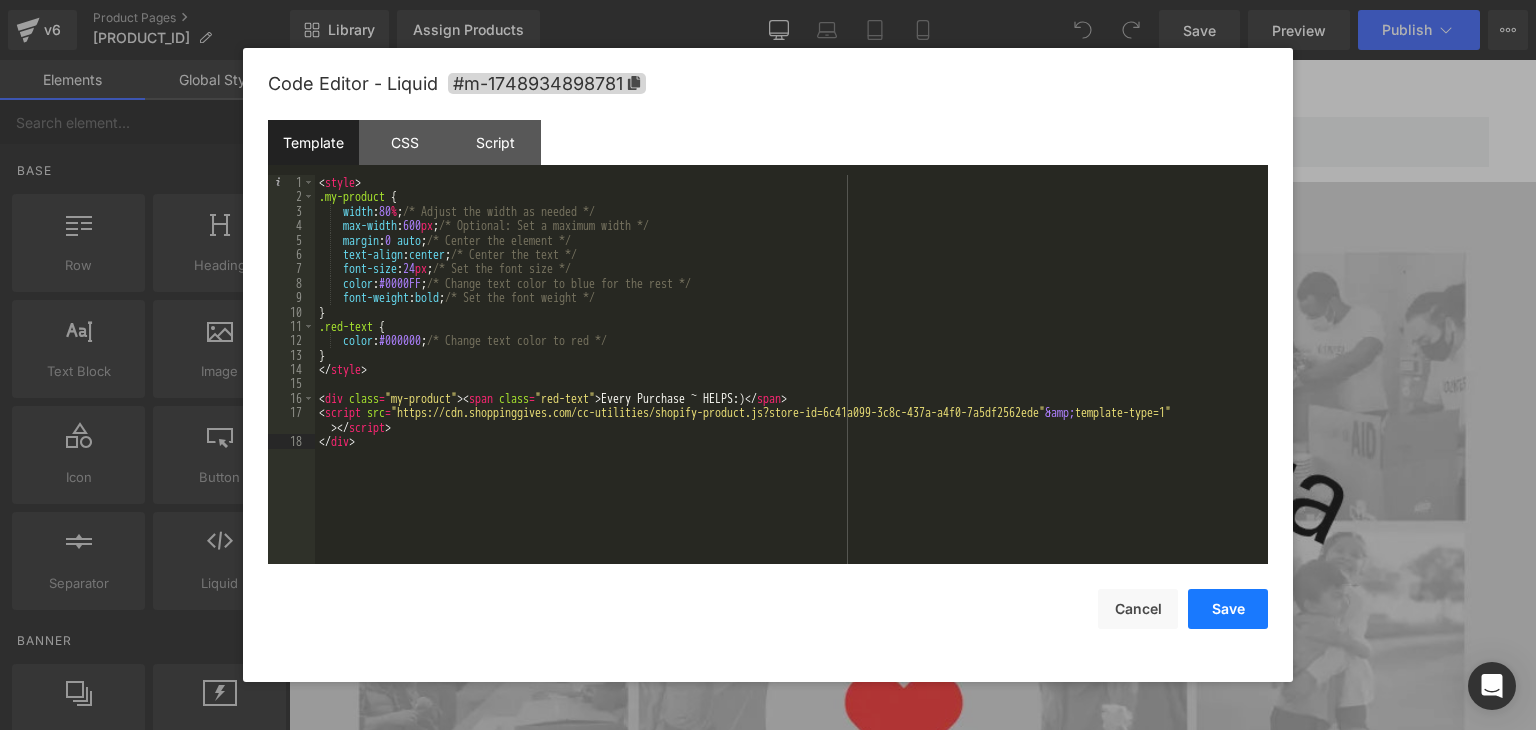 click on "Save" at bounding box center [1228, 609] 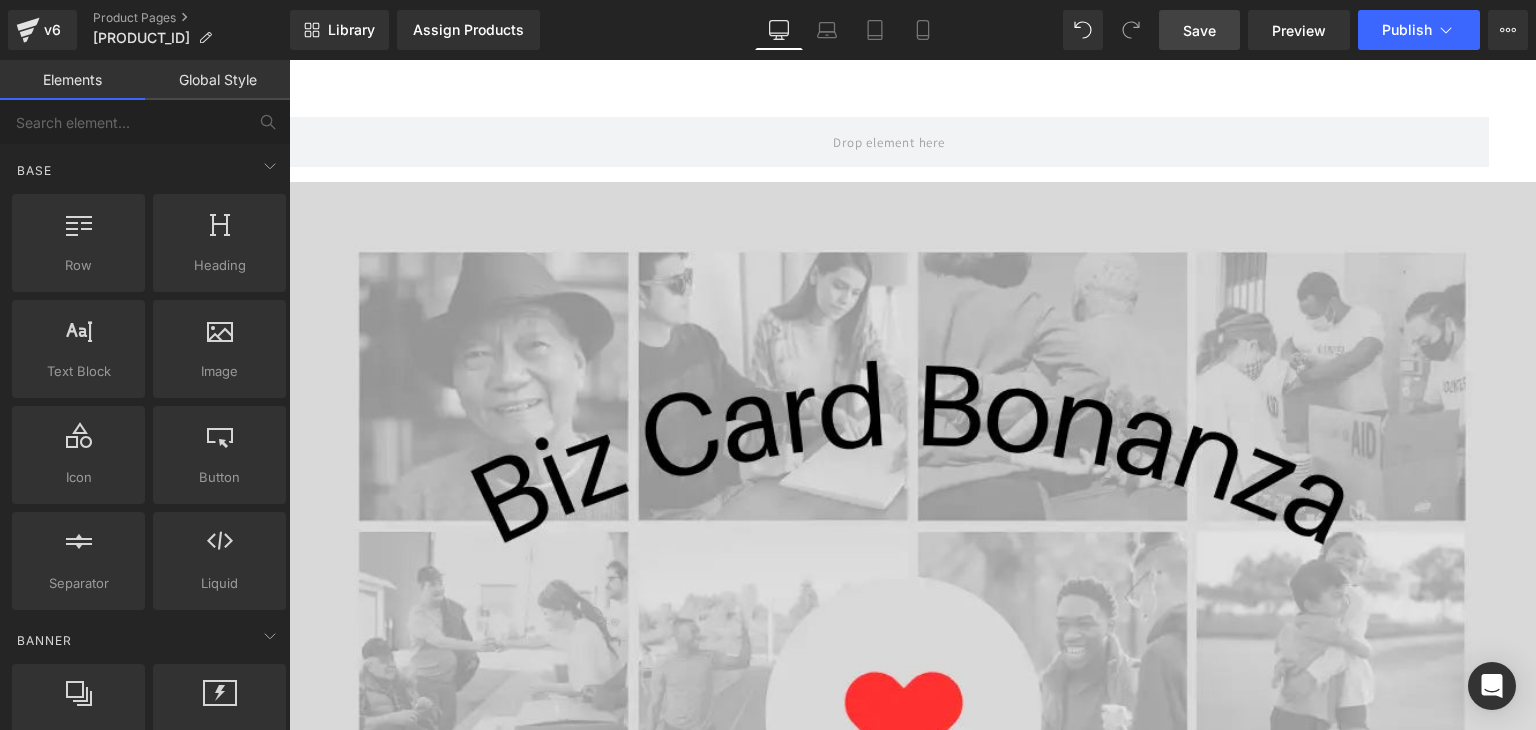 click on "Save" at bounding box center [1199, 30] 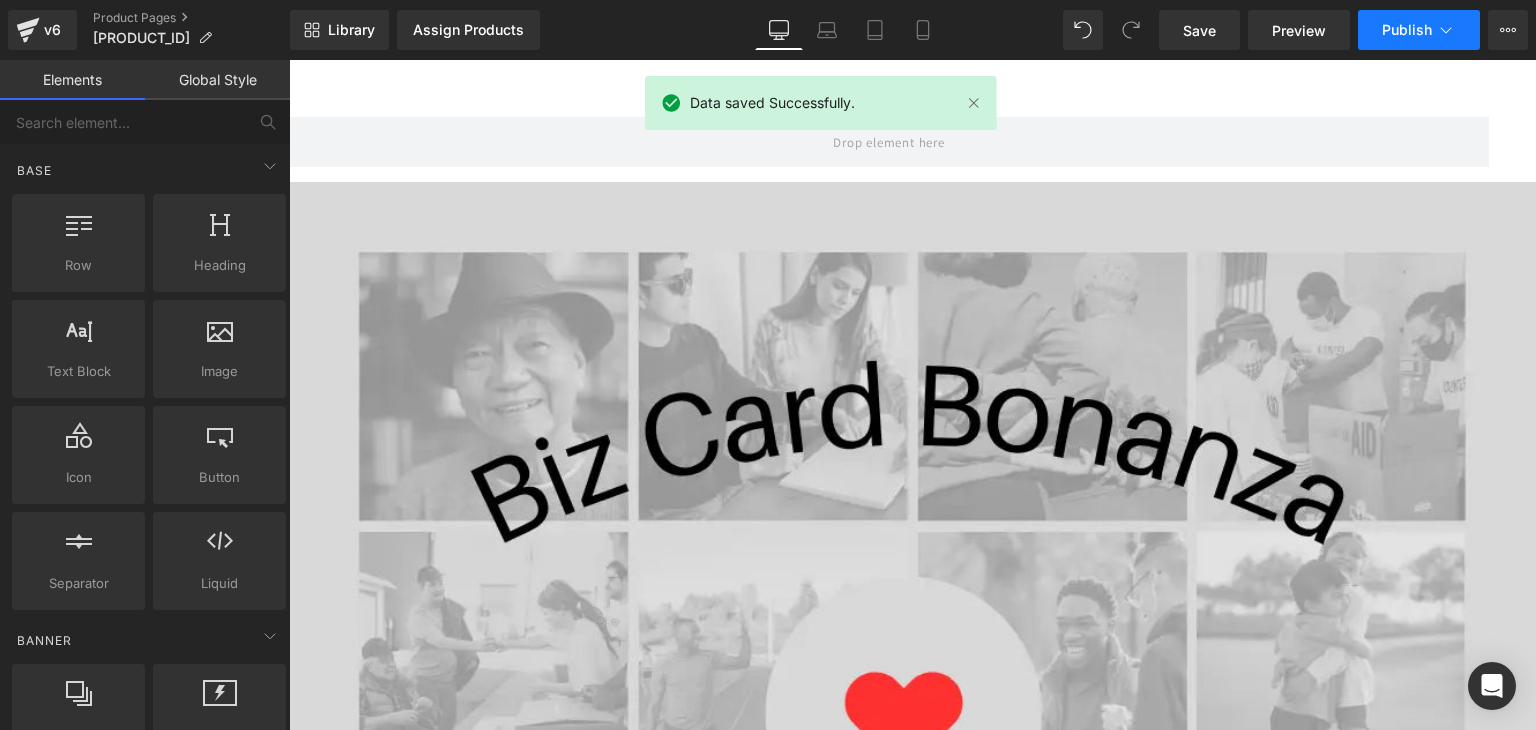 click 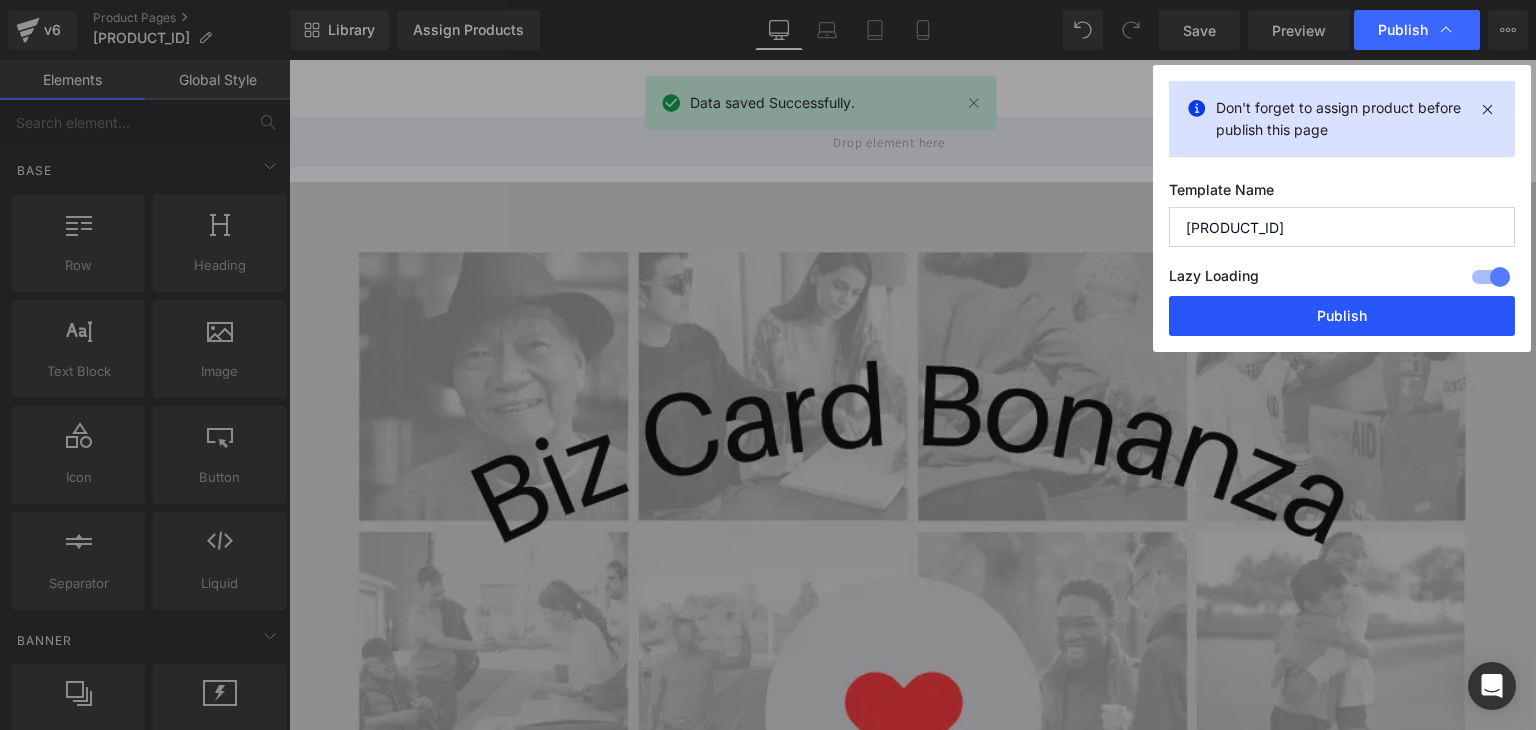 click on "Publish" at bounding box center (1342, 316) 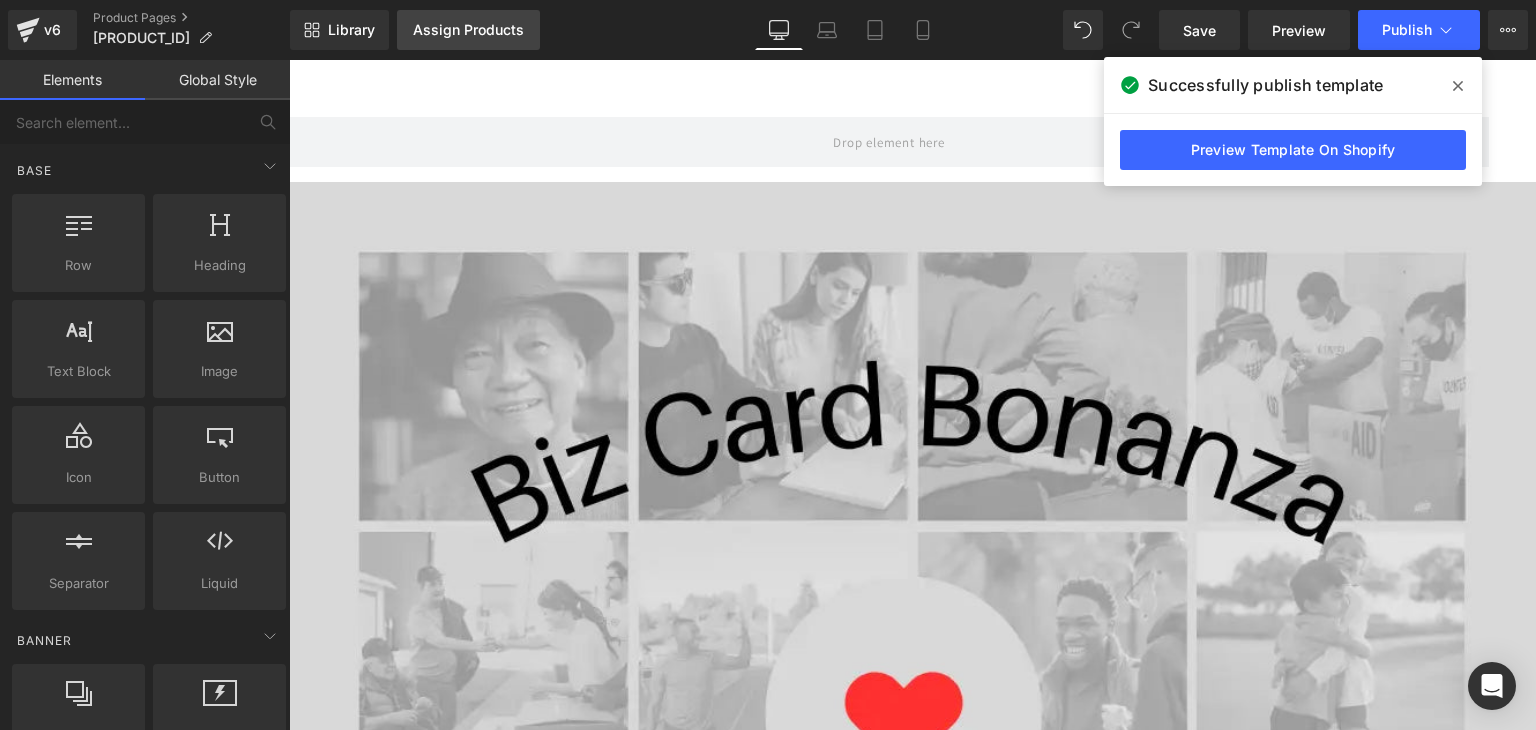 click on "Assign Products" at bounding box center [468, 30] 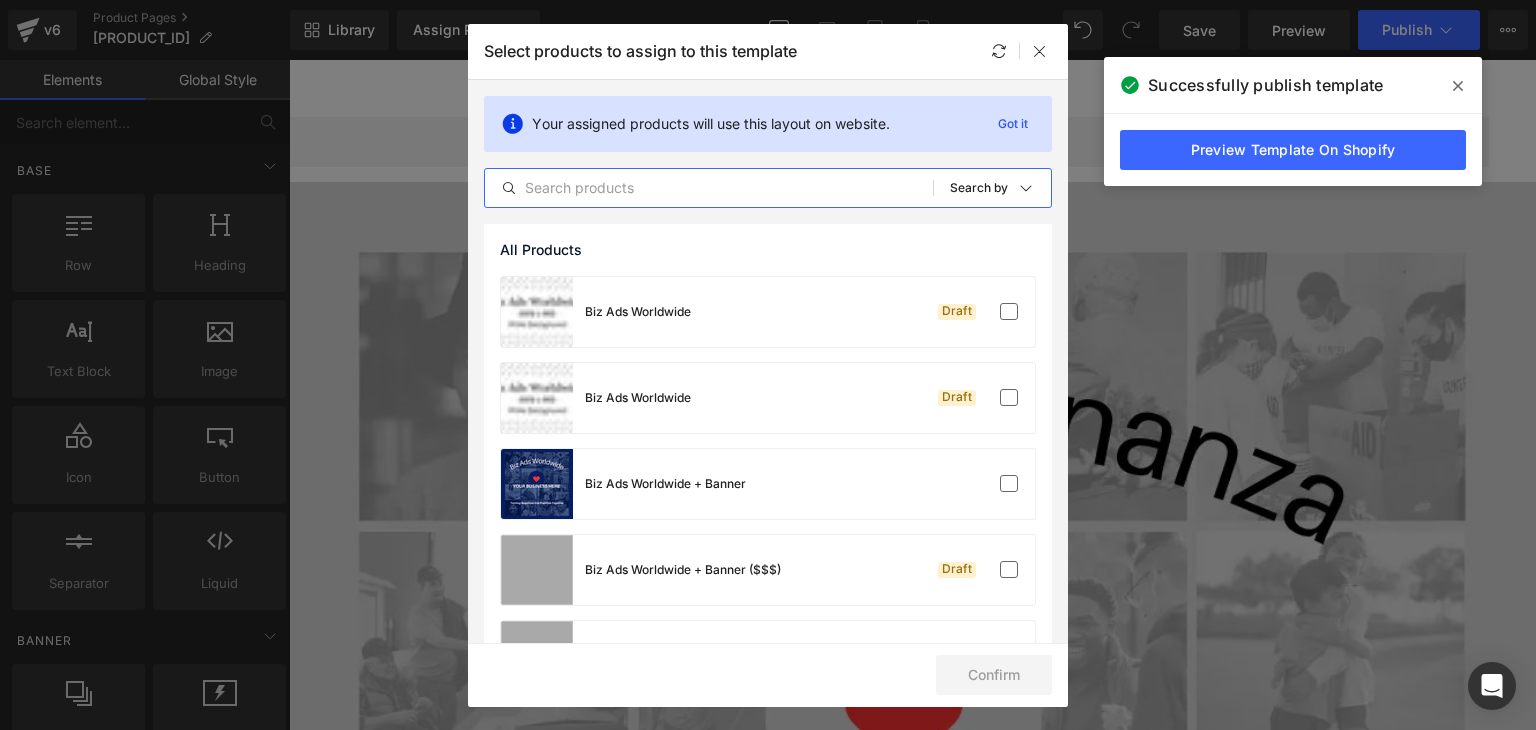 click at bounding box center [709, 188] 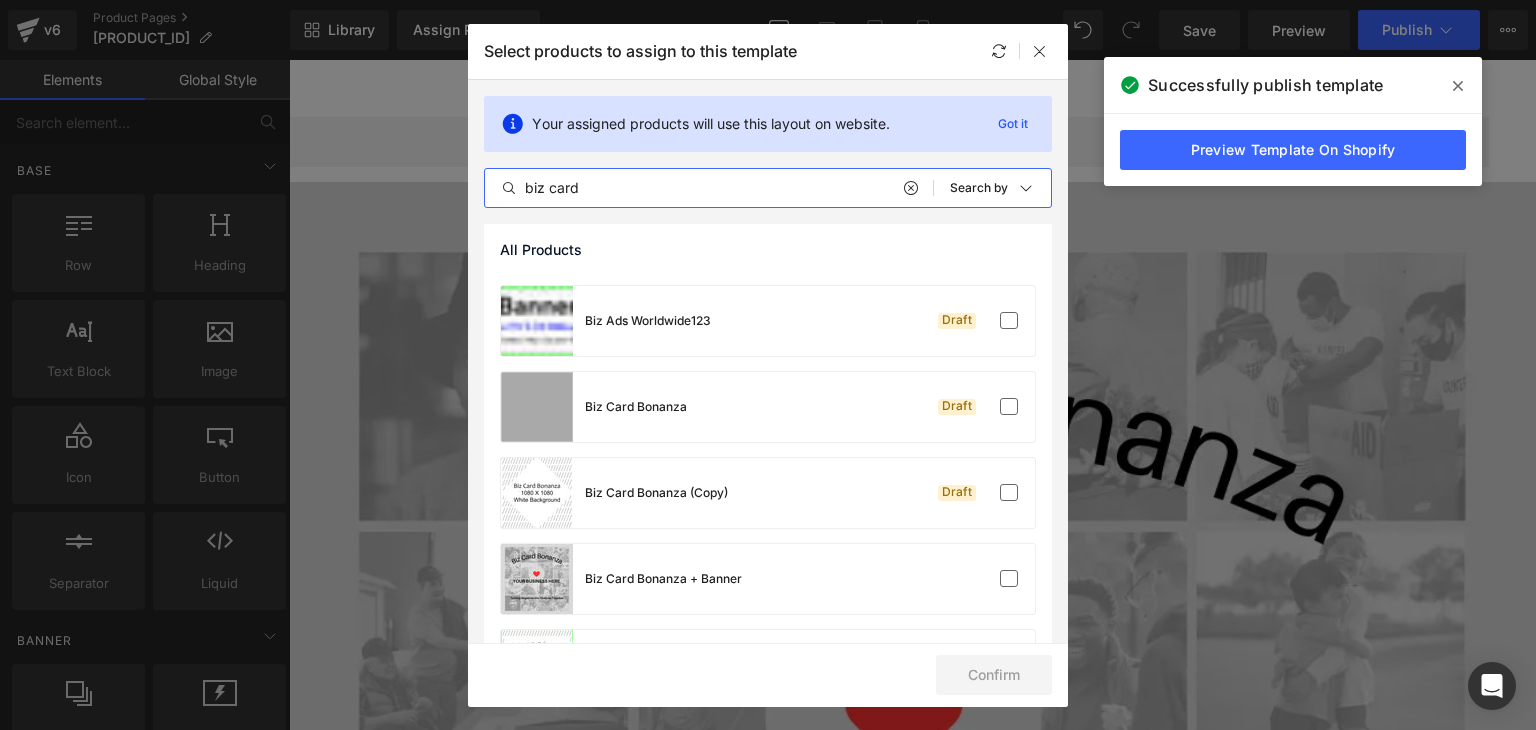 scroll, scrollTop: 700, scrollLeft: 0, axis: vertical 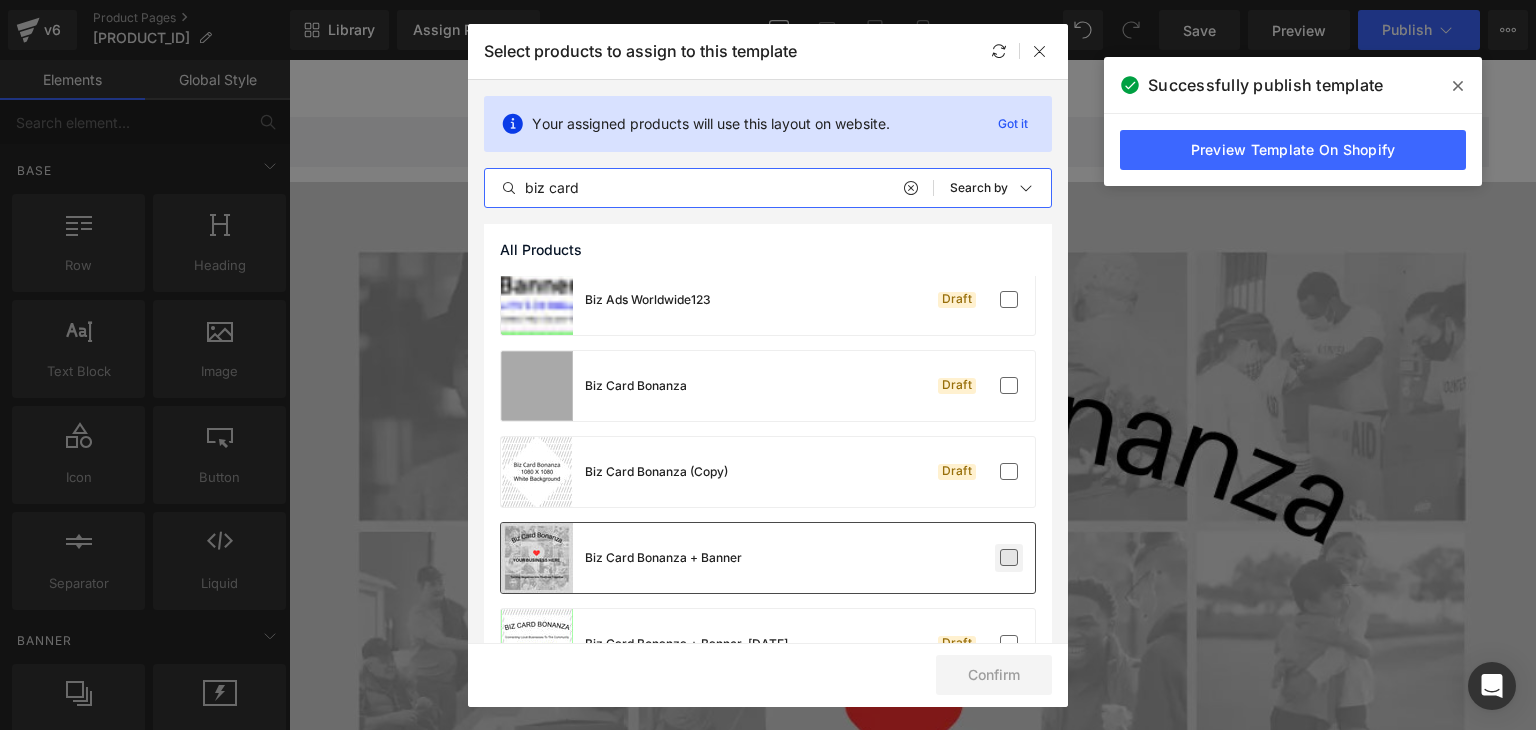 type on "biz card" 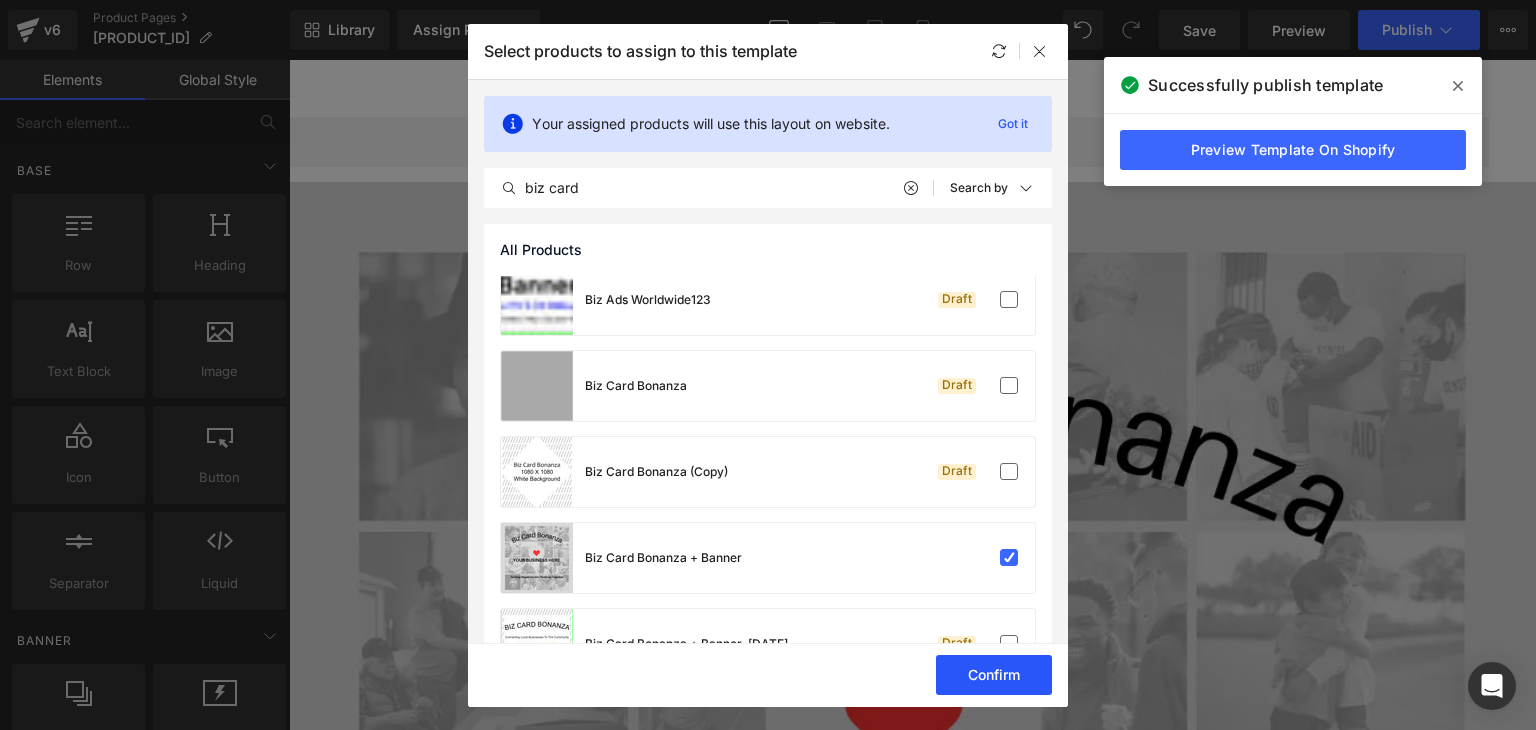 click on "Confirm" at bounding box center (994, 675) 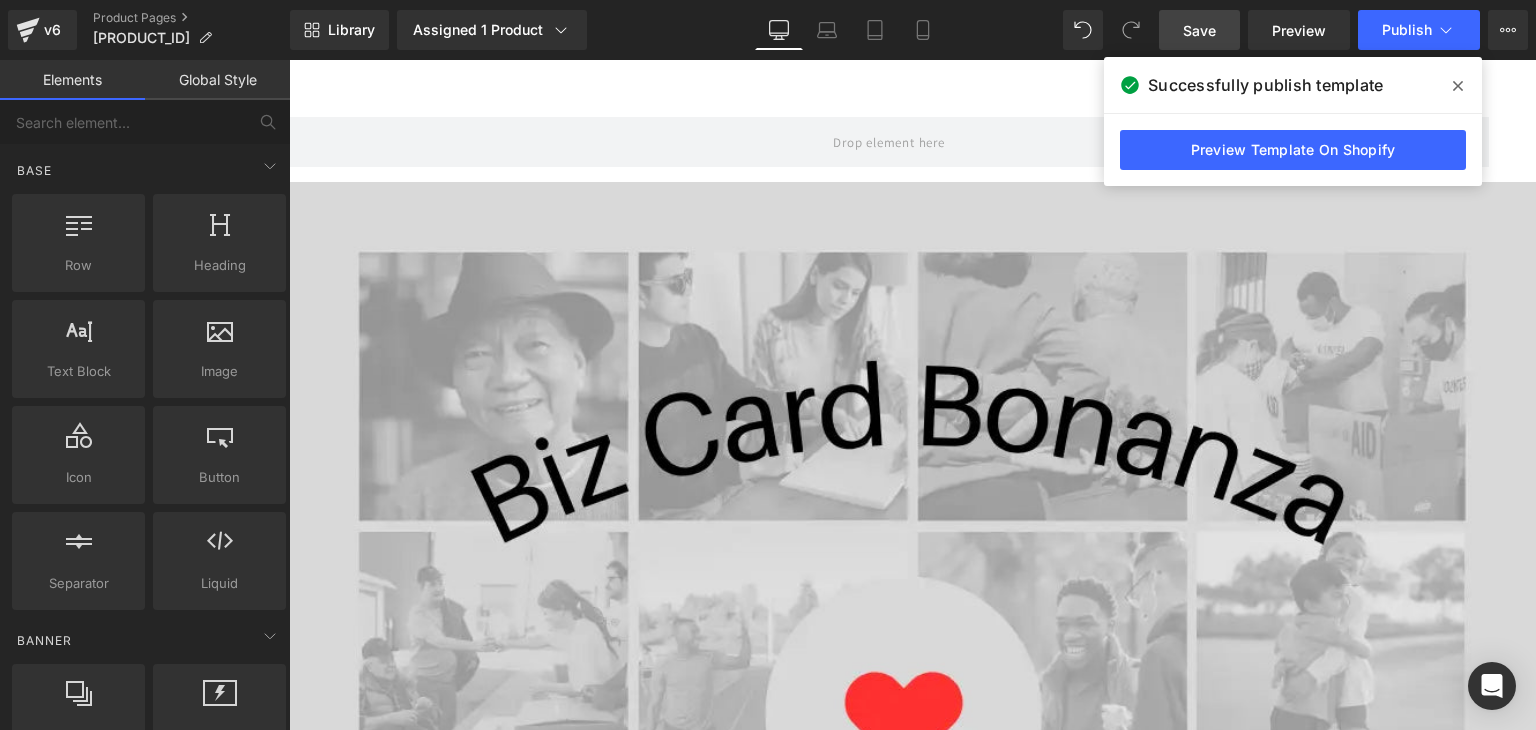 click on "Save" at bounding box center [1199, 30] 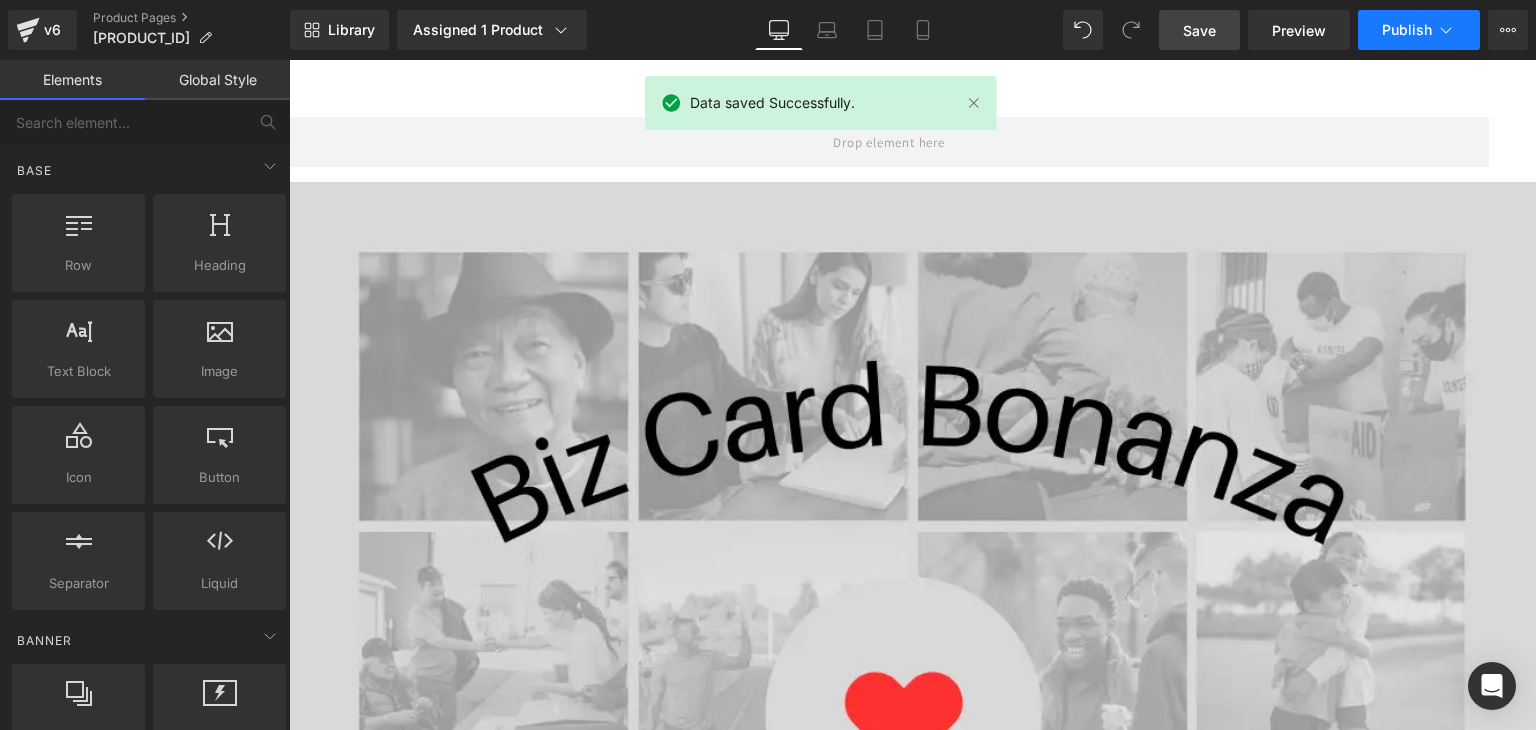 click on "Publish" at bounding box center (1419, 30) 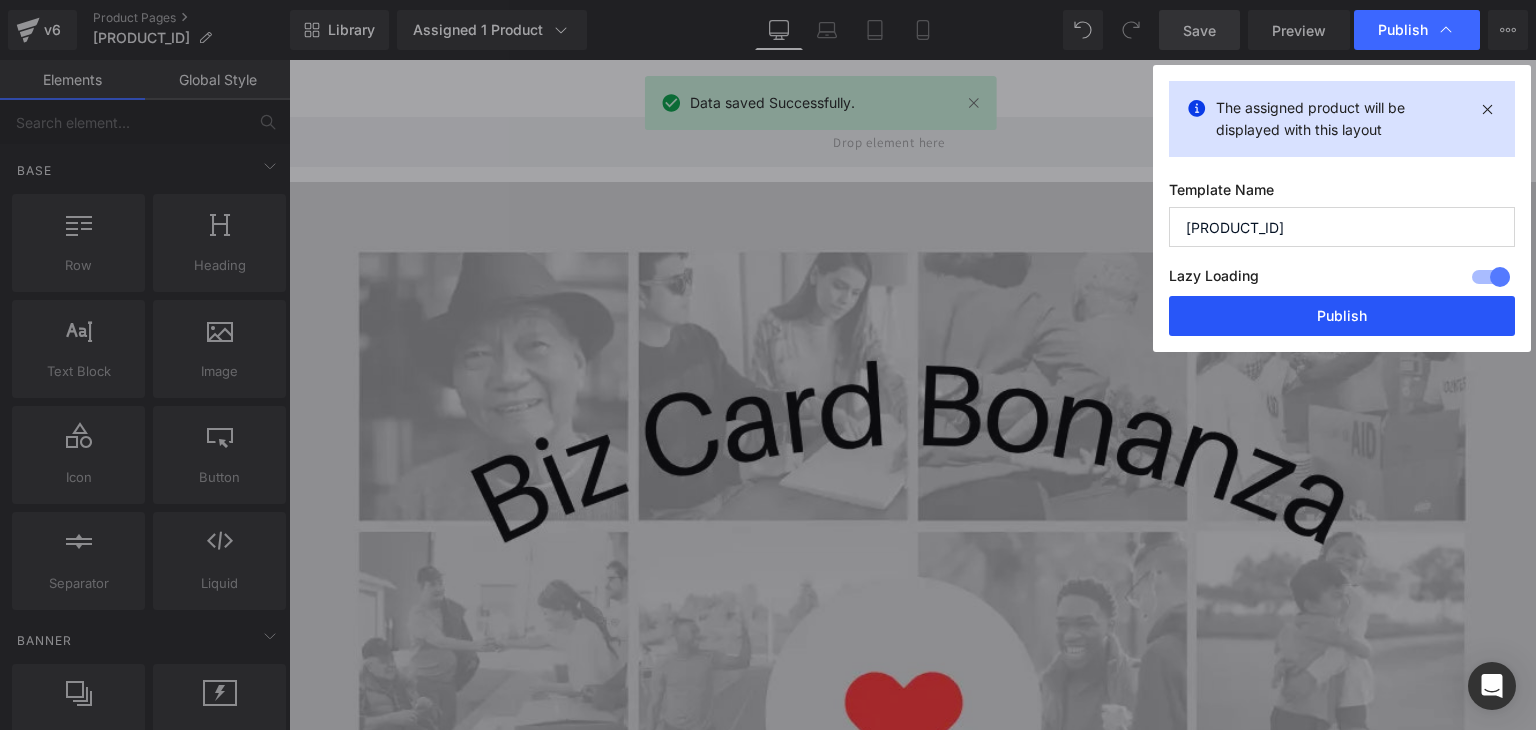 click on "Publish" at bounding box center [1342, 316] 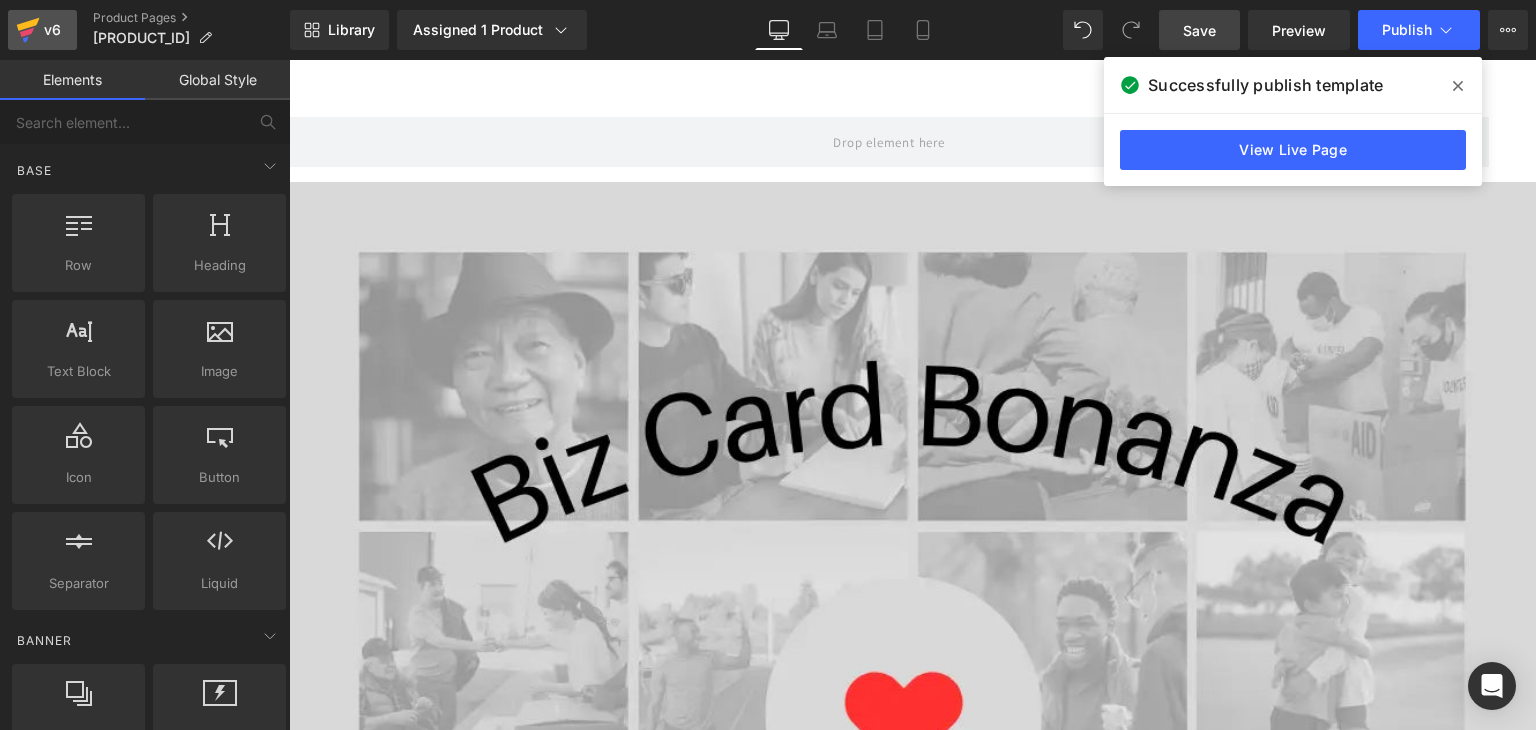 click 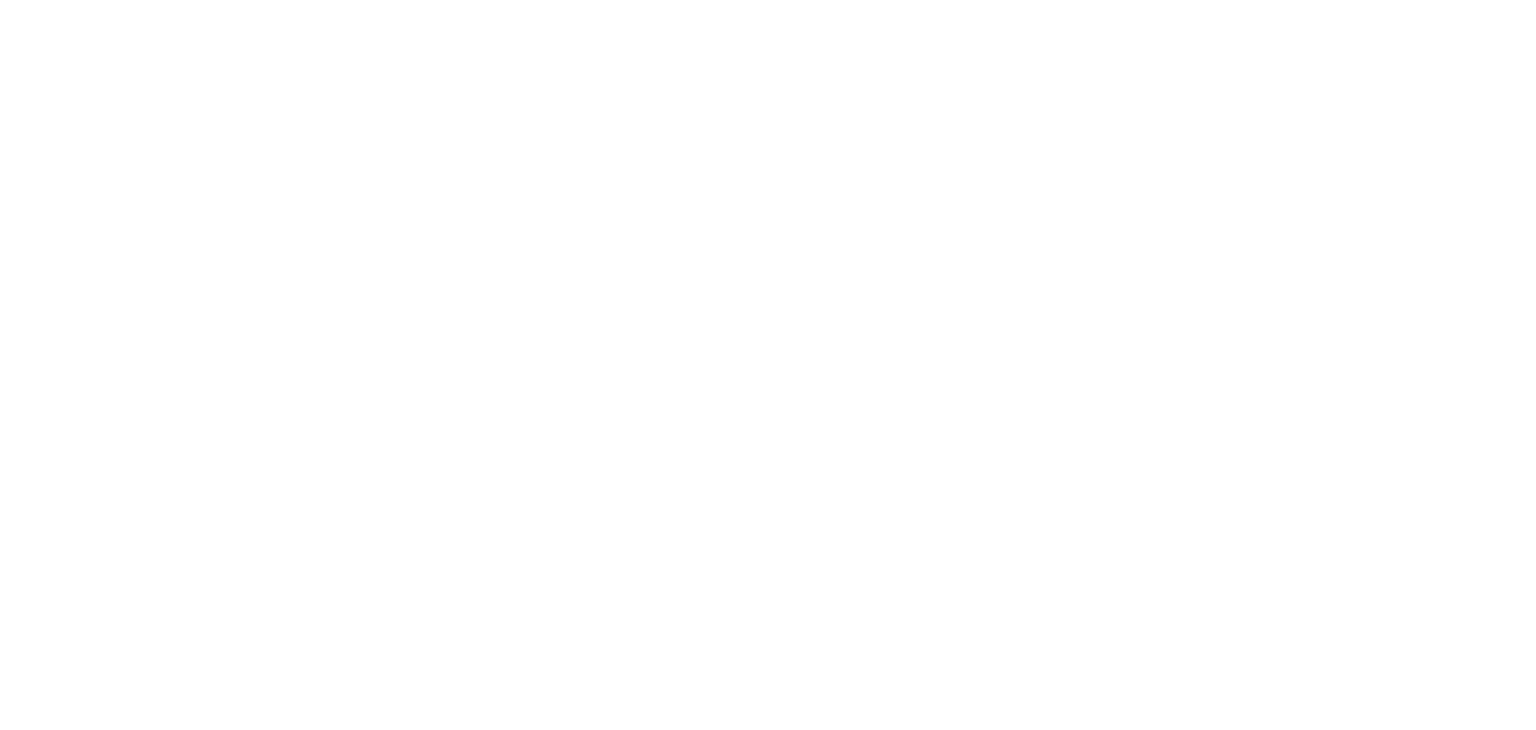 scroll, scrollTop: 0, scrollLeft: 0, axis: both 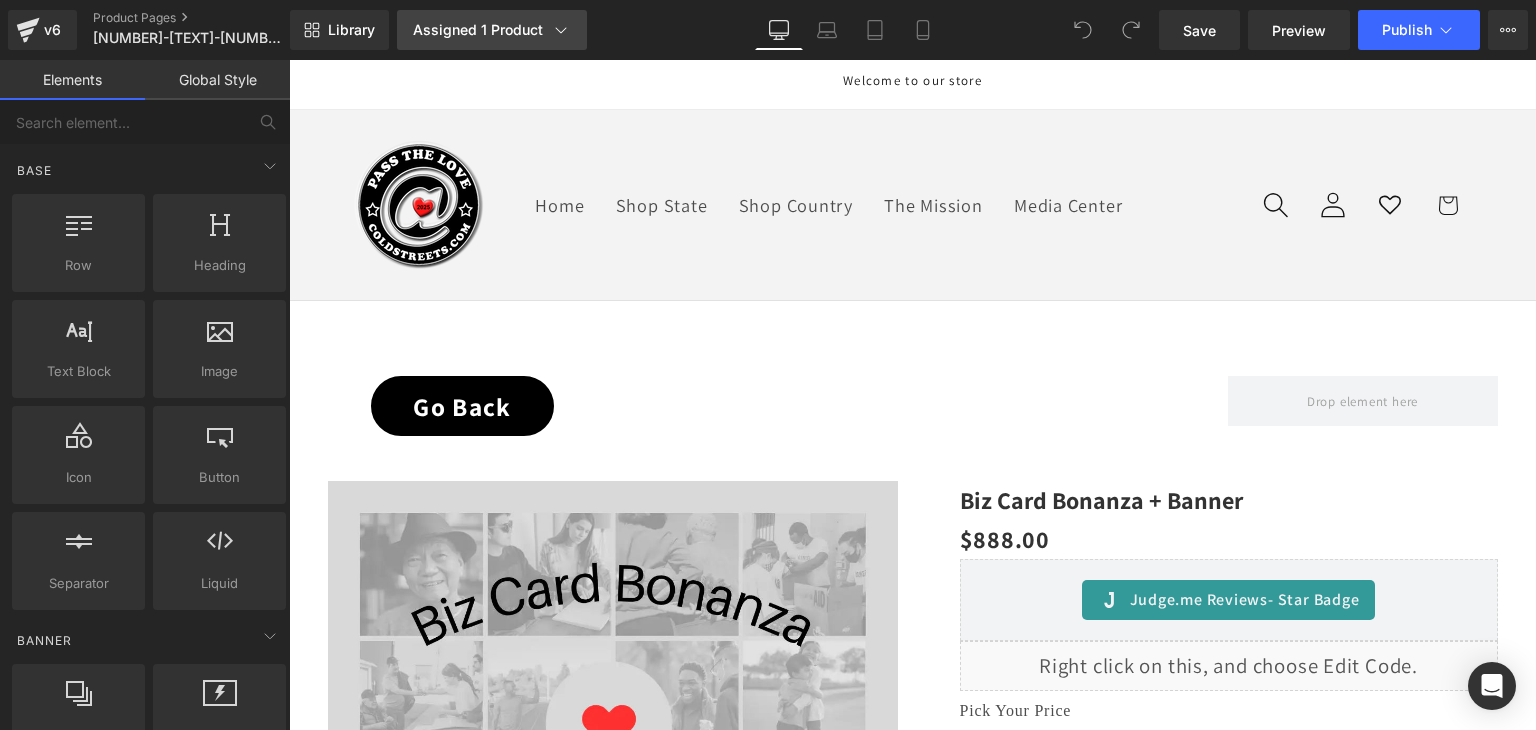 click 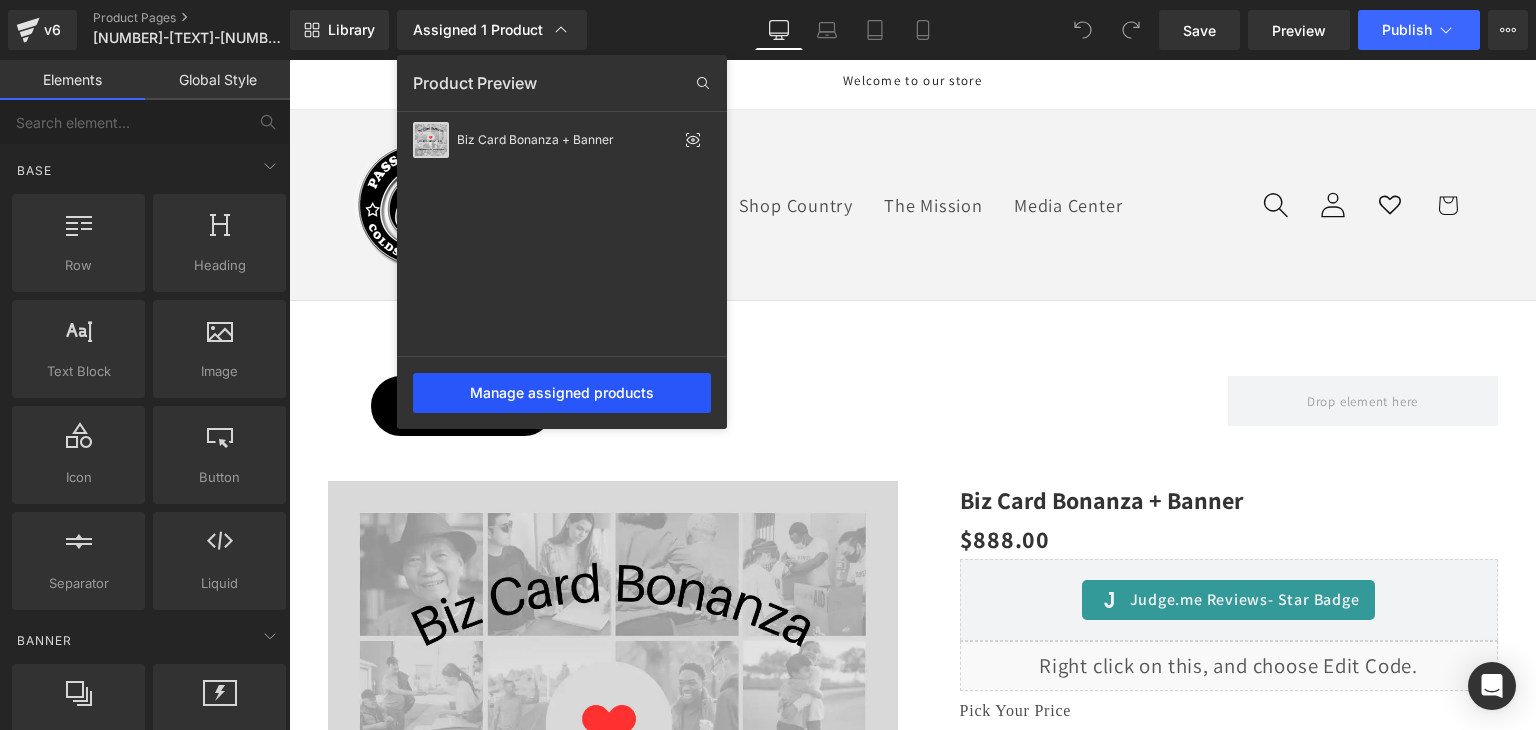 click on "Manage assigned products" at bounding box center [562, 393] 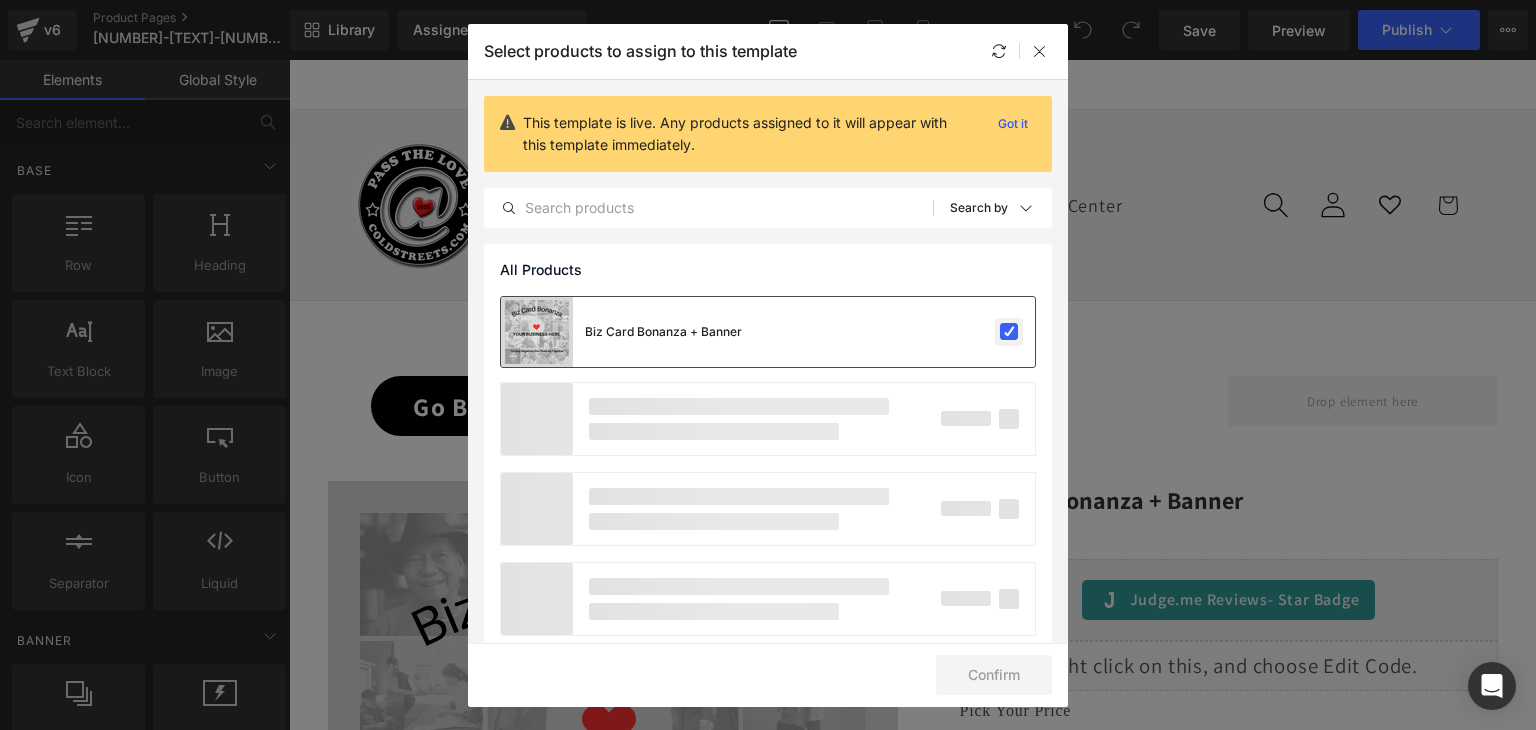 click at bounding box center [1009, 332] 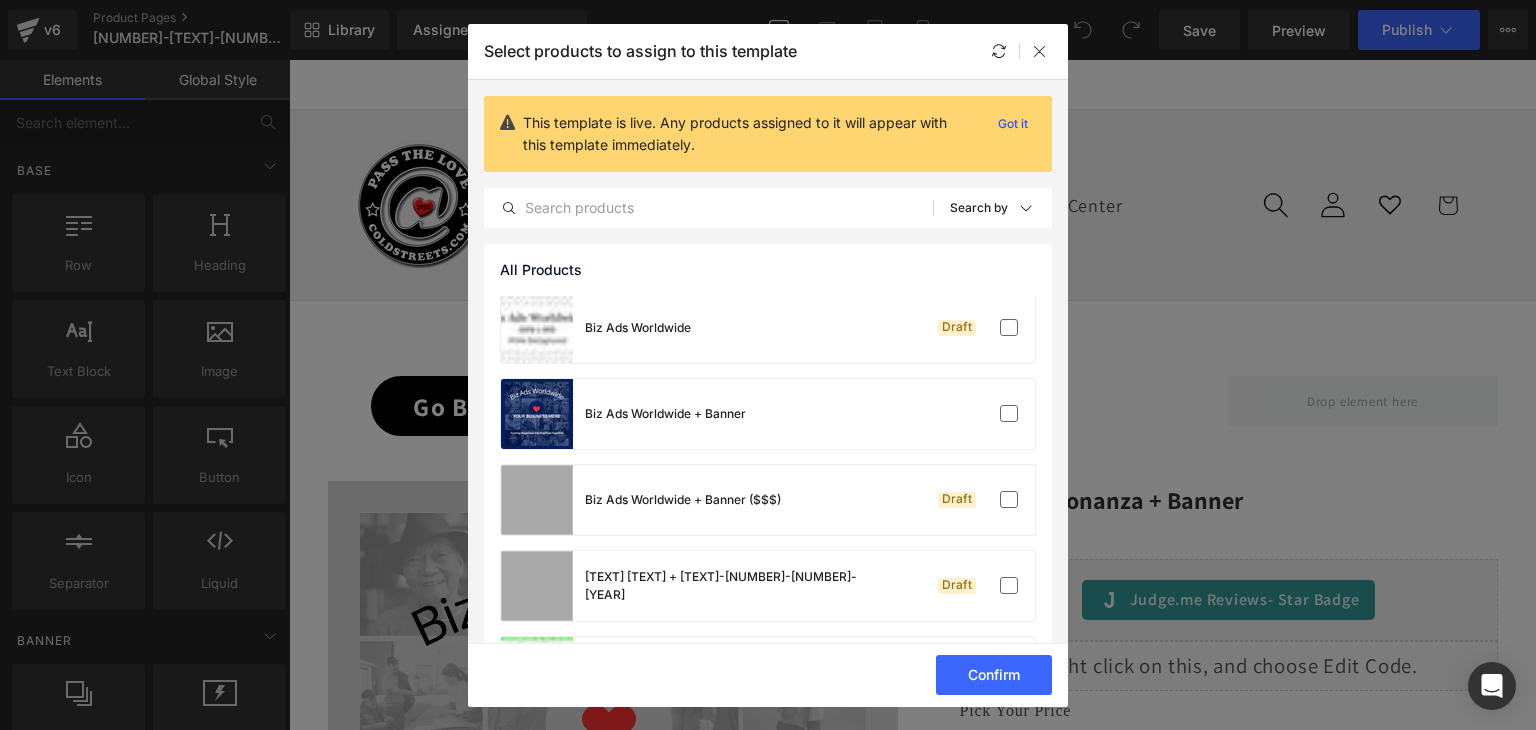 scroll, scrollTop: 200, scrollLeft: 0, axis: vertical 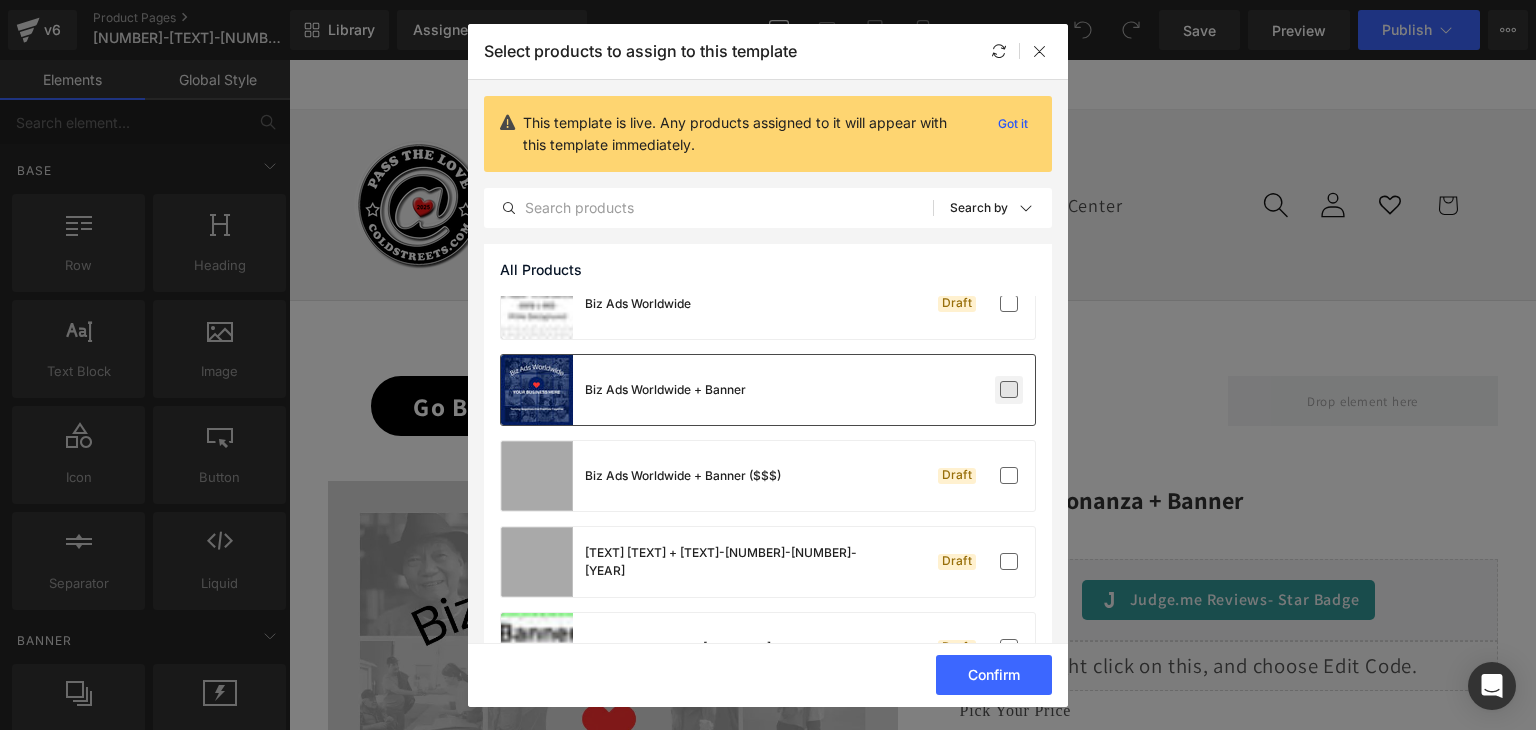 click at bounding box center [1009, 390] 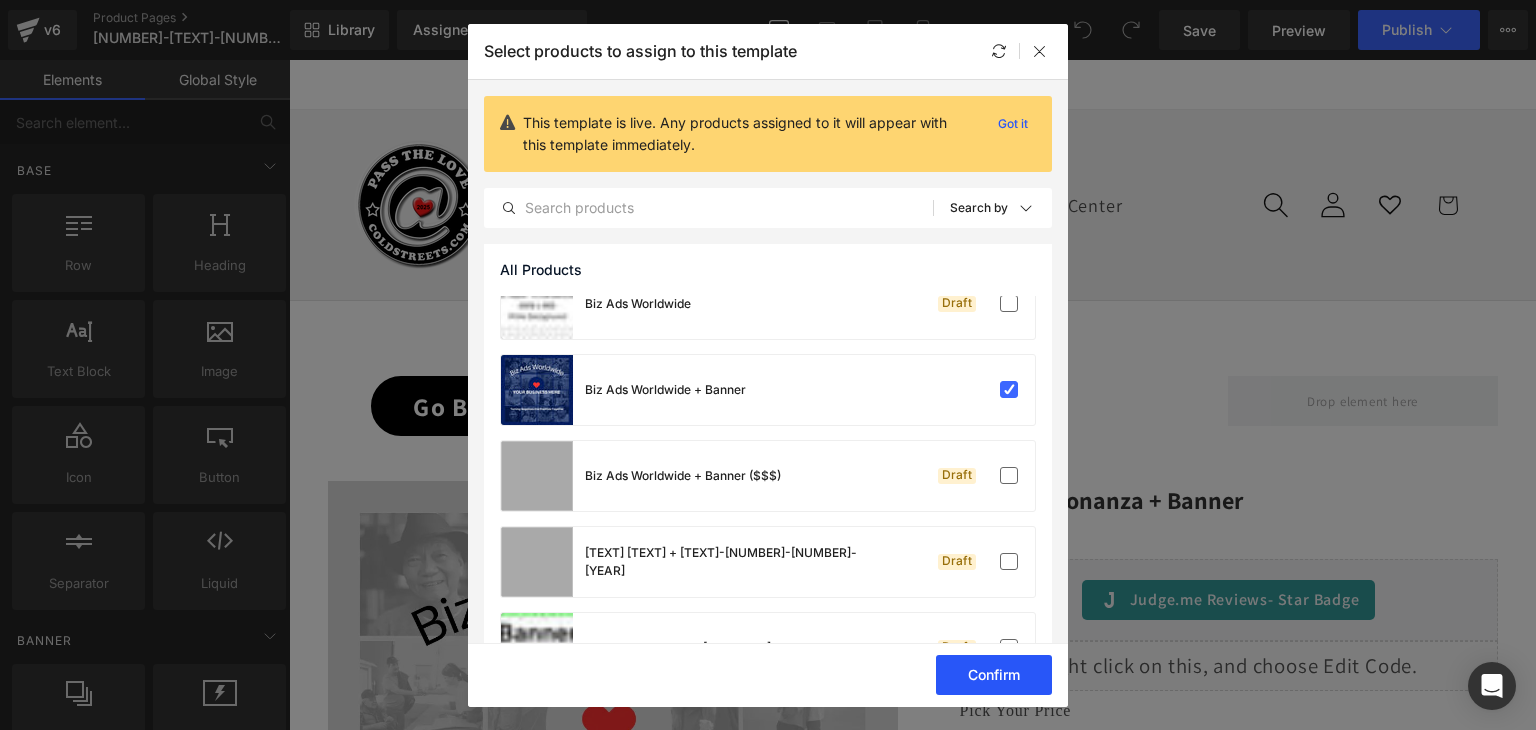 click on "Confirm" at bounding box center [994, 675] 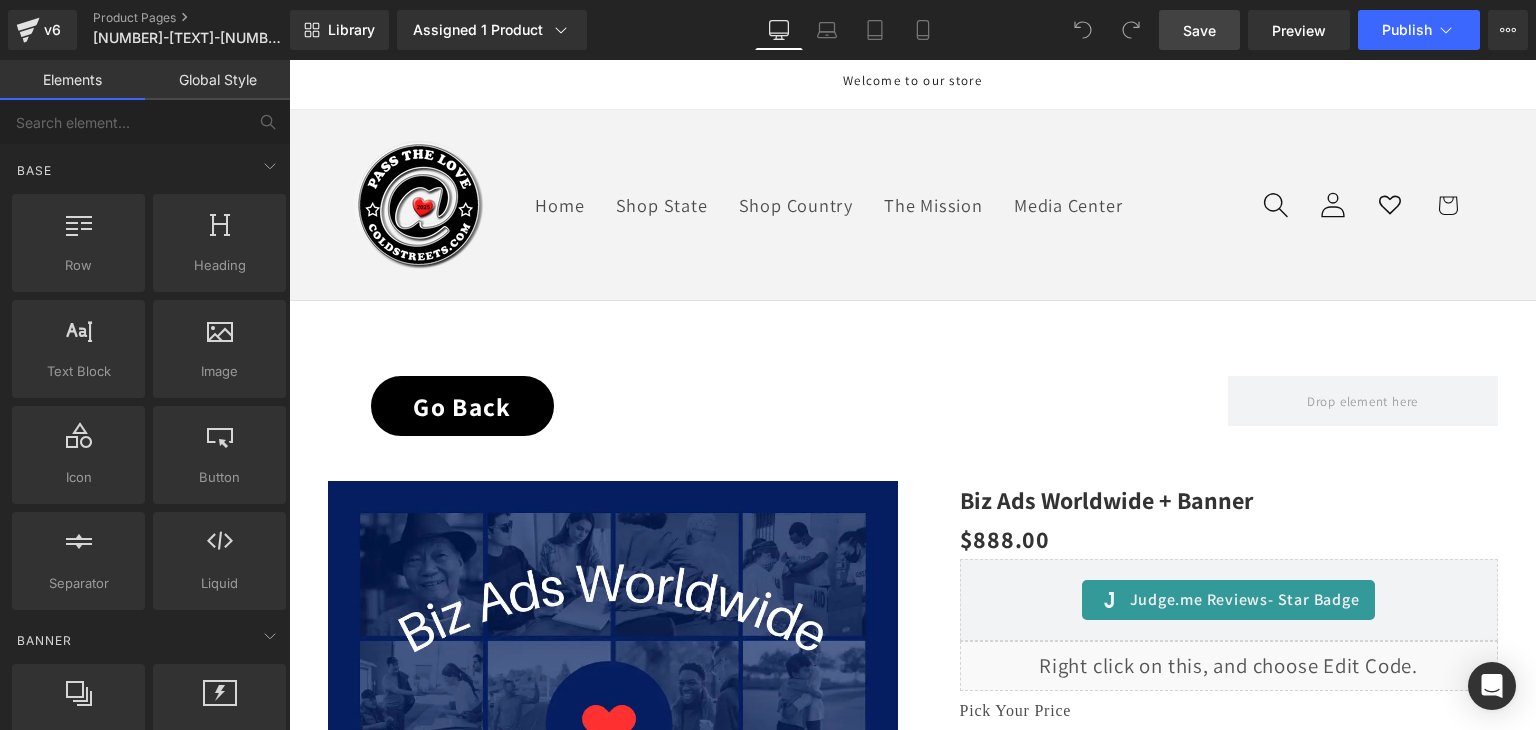 click on "Save" at bounding box center [1199, 30] 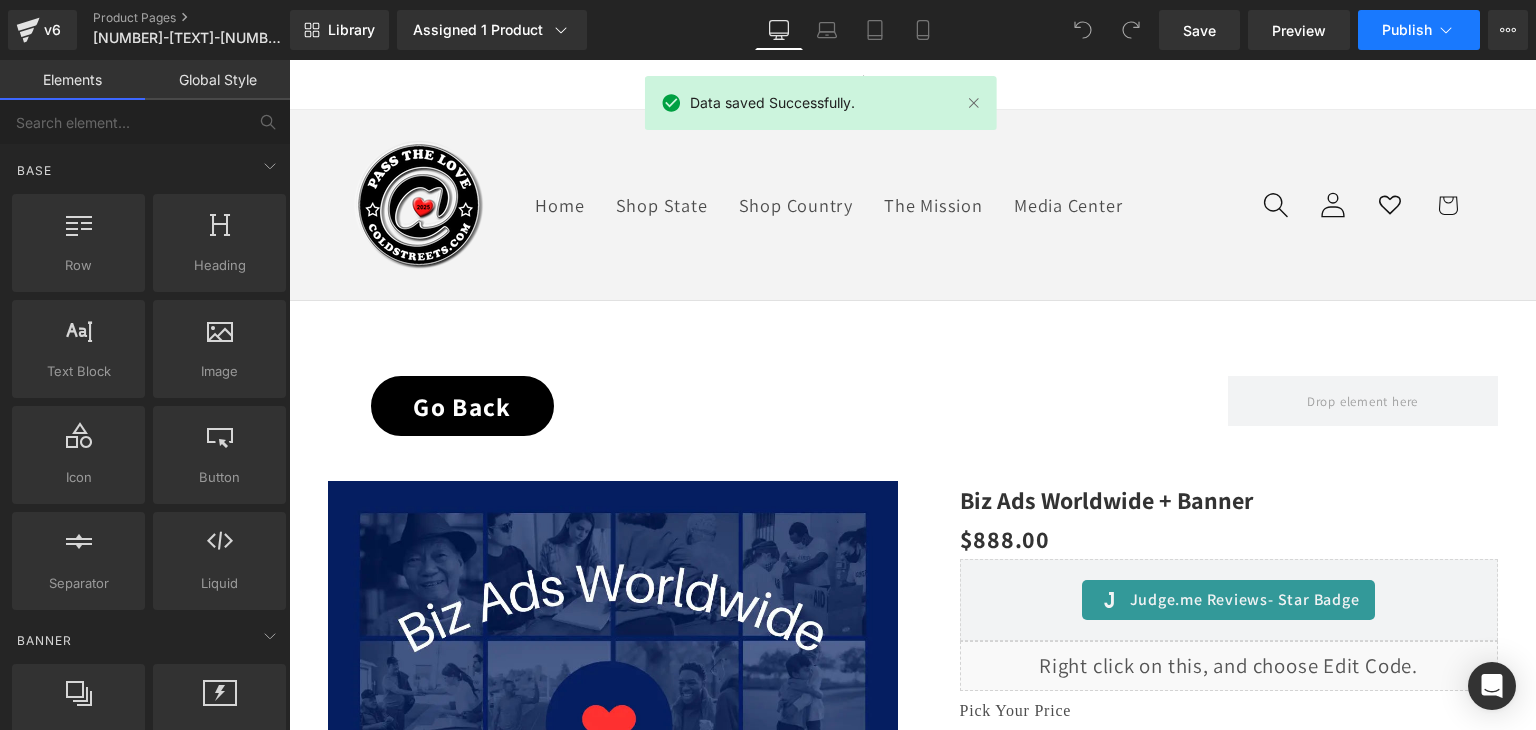 click 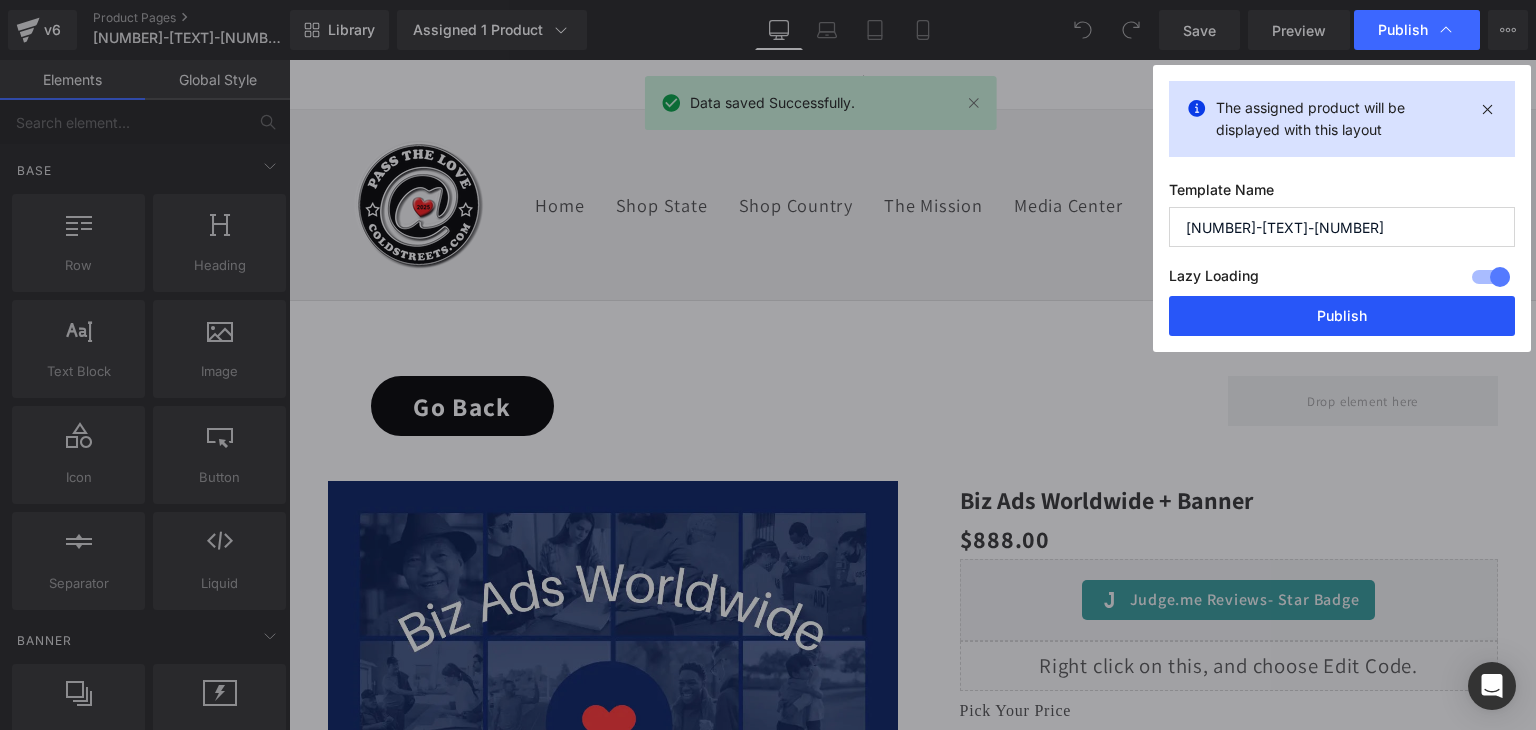 click on "Publish" at bounding box center [1342, 316] 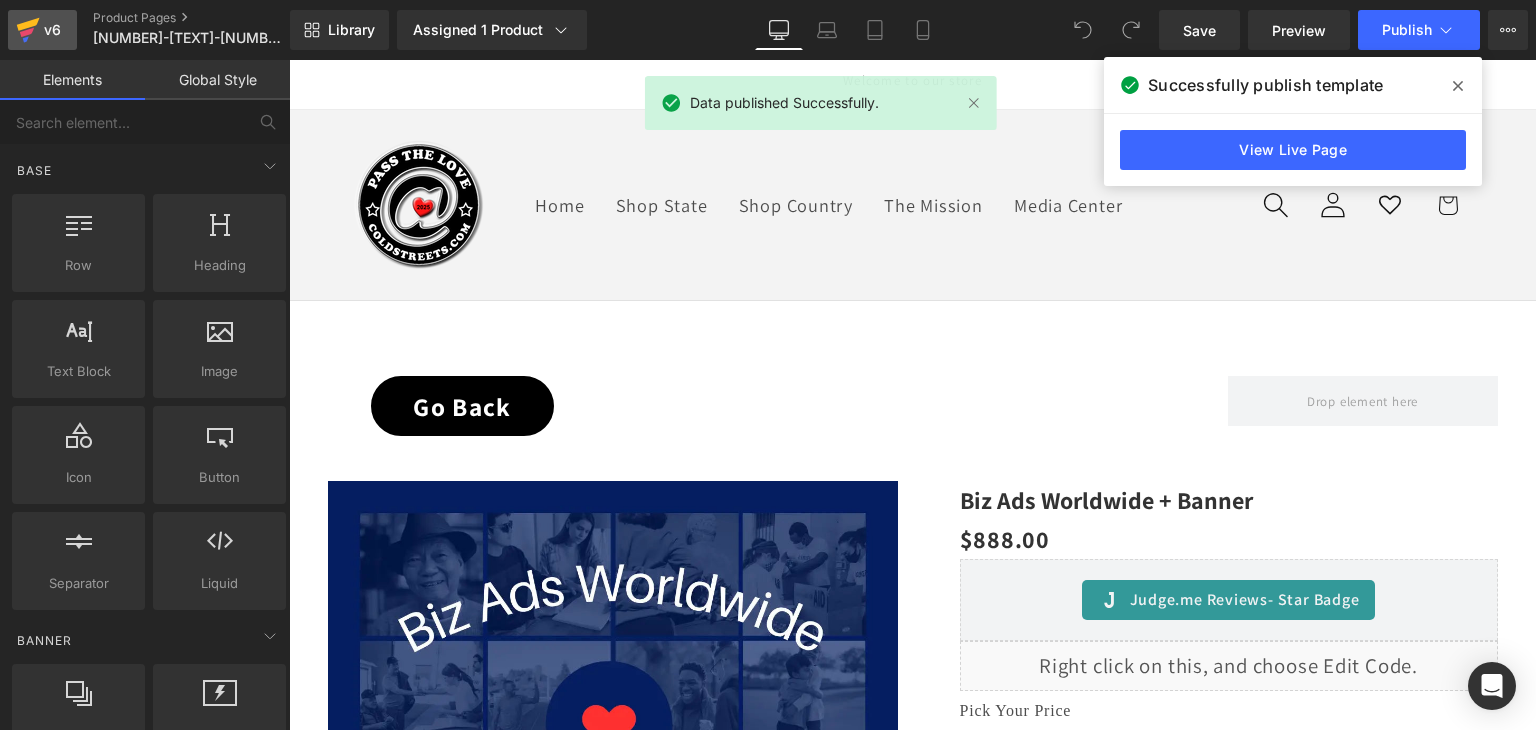 click 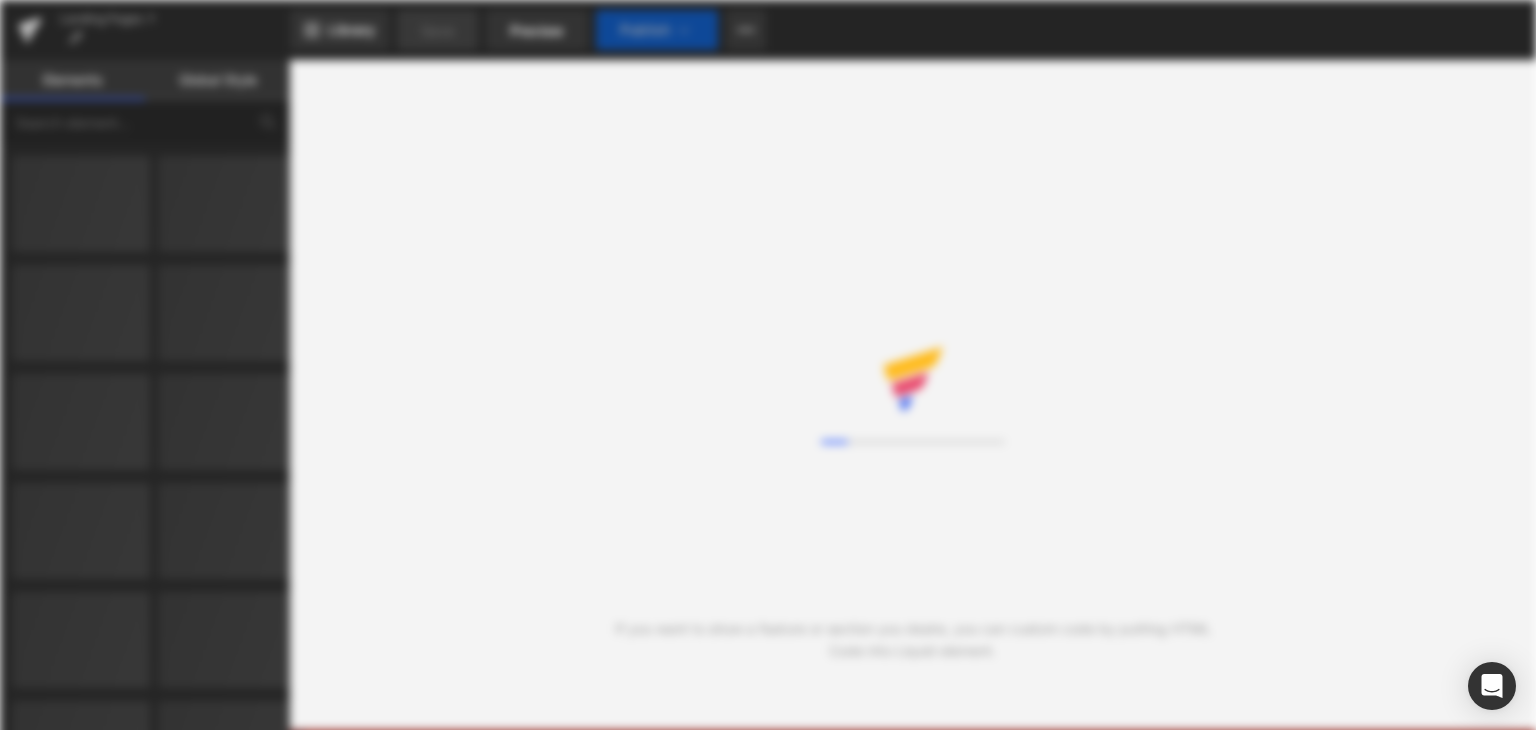 scroll, scrollTop: 0, scrollLeft: 0, axis: both 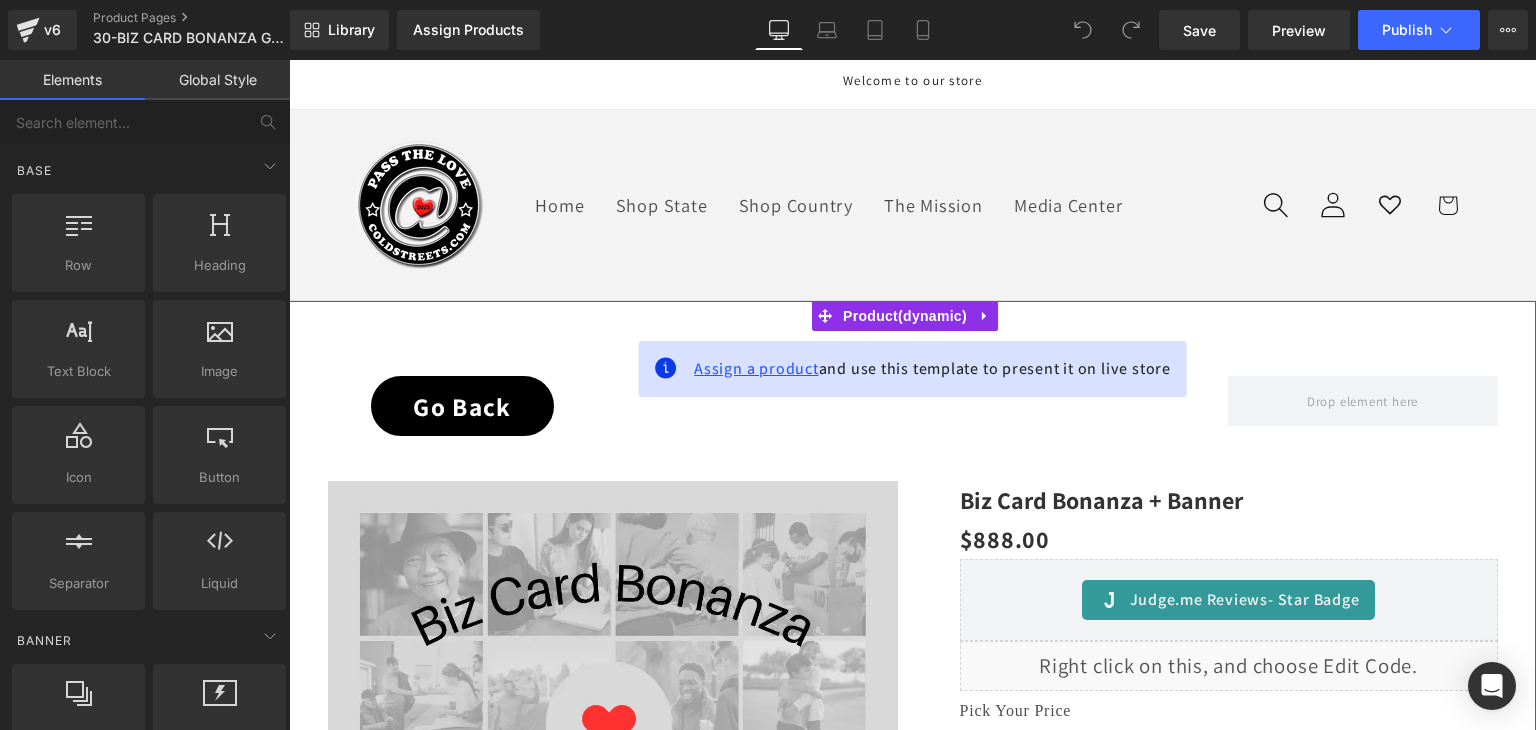 click on "Assign a product" at bounding box center [756, 368] 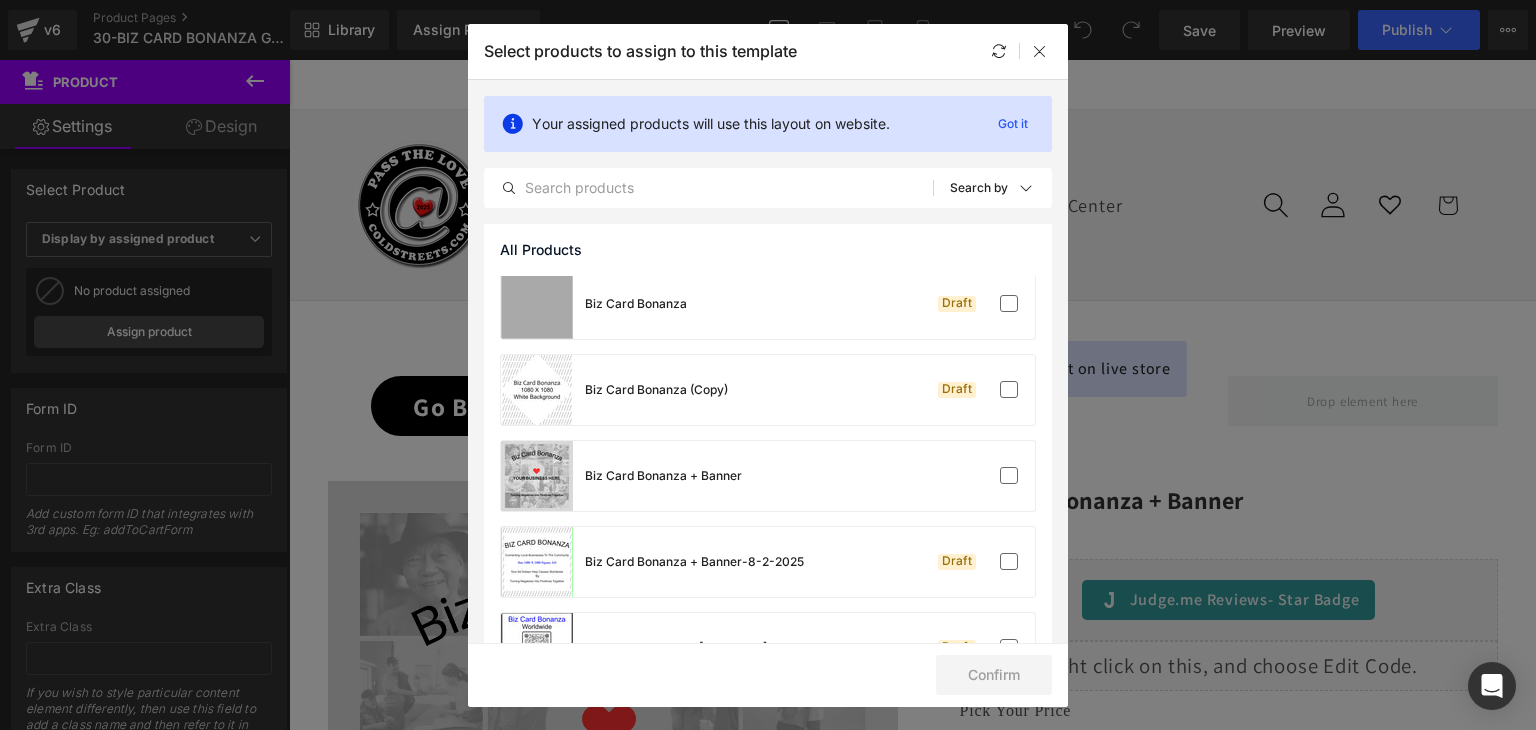 scroll, scrollTop: 800, scrollLeft: 0, axis: vertical 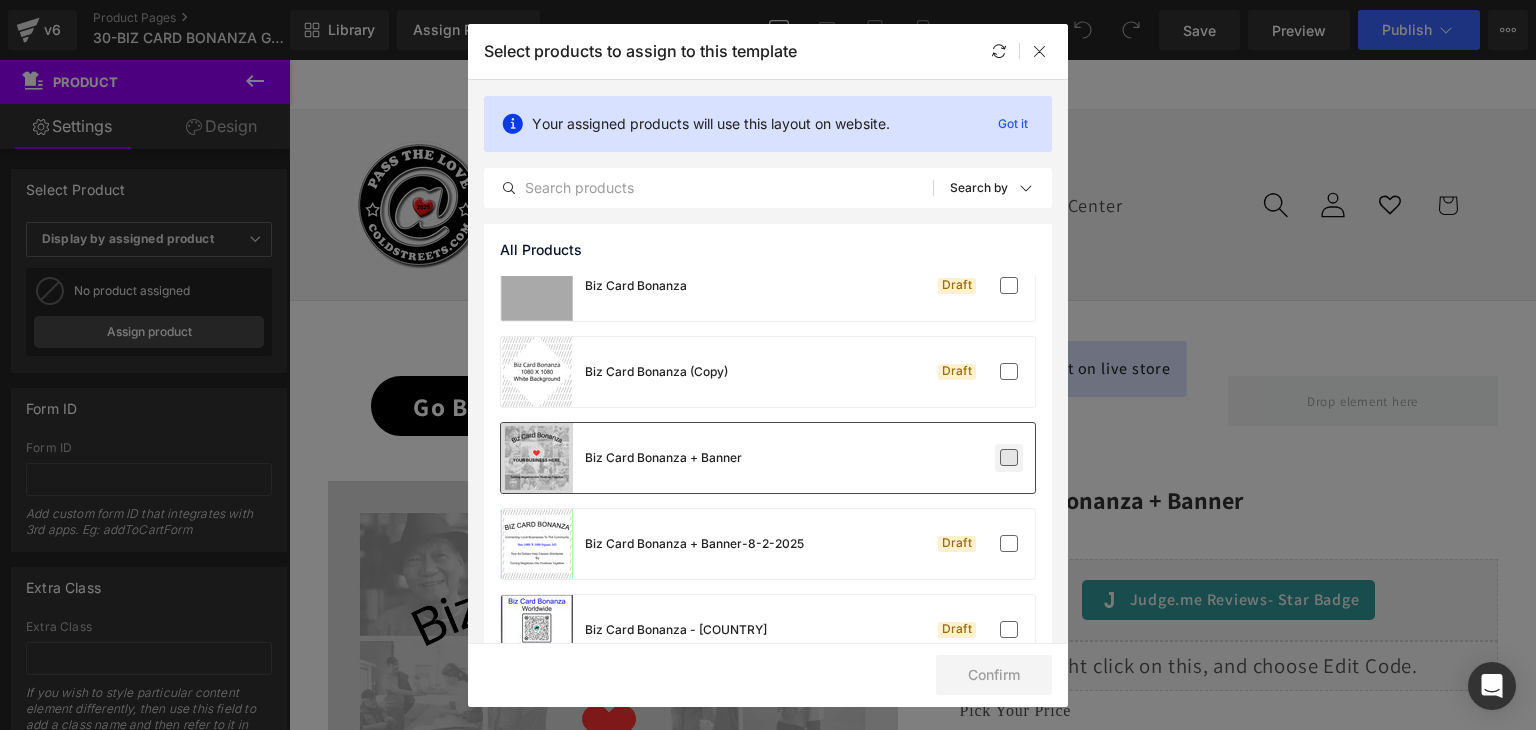 click at bounding box center [1009, 458] 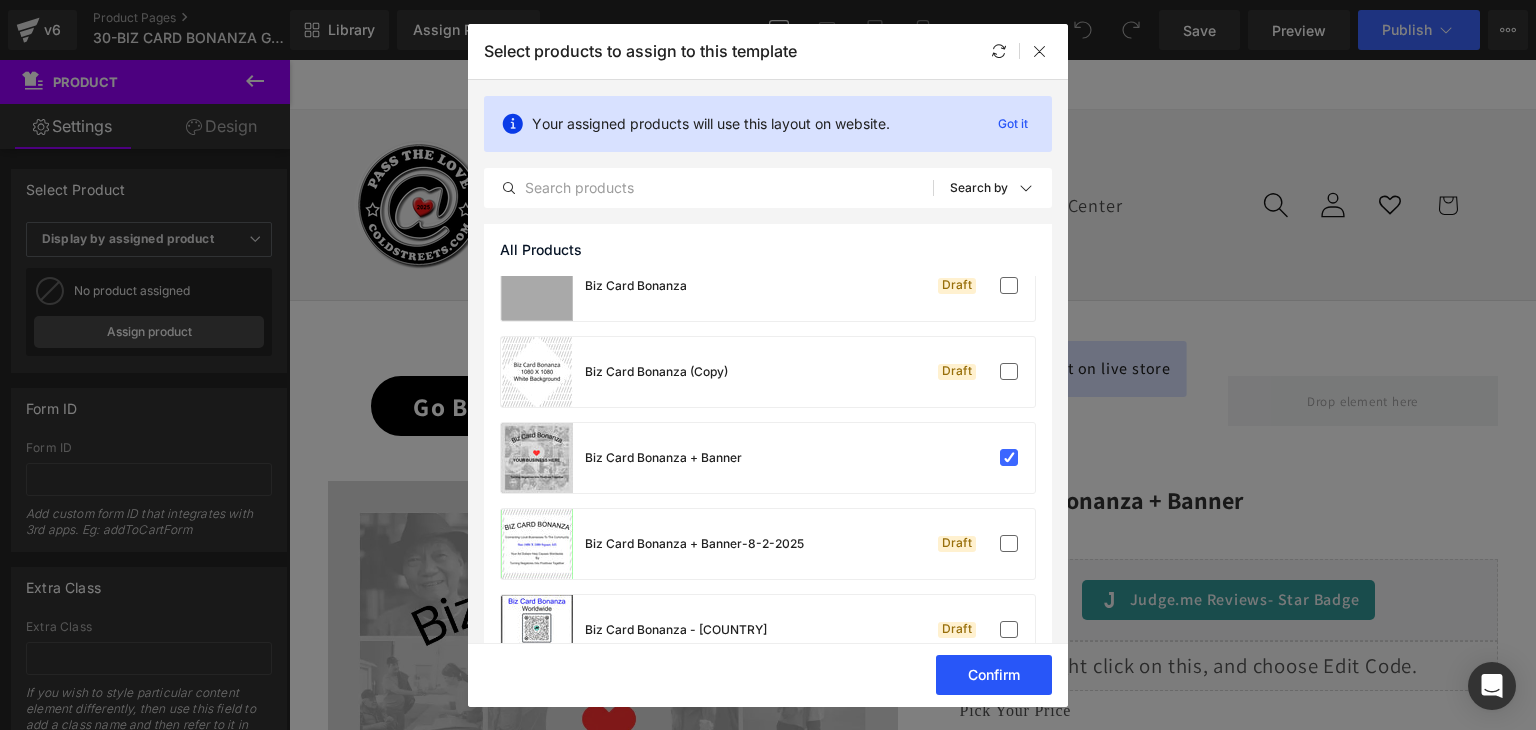 click on "Confirm" at bounding box center (994, 675) 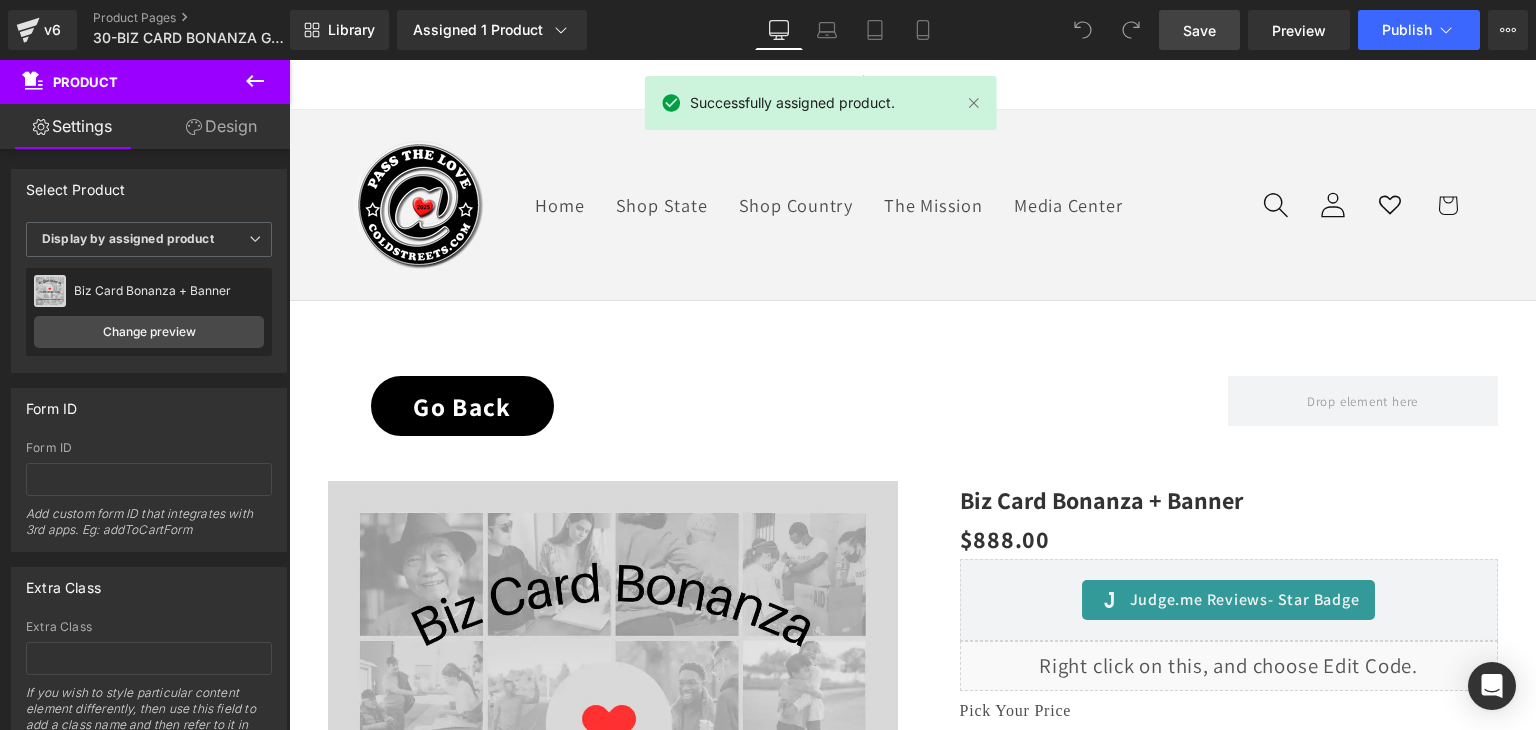 click on "Save" at bounding box center [1199, 30] 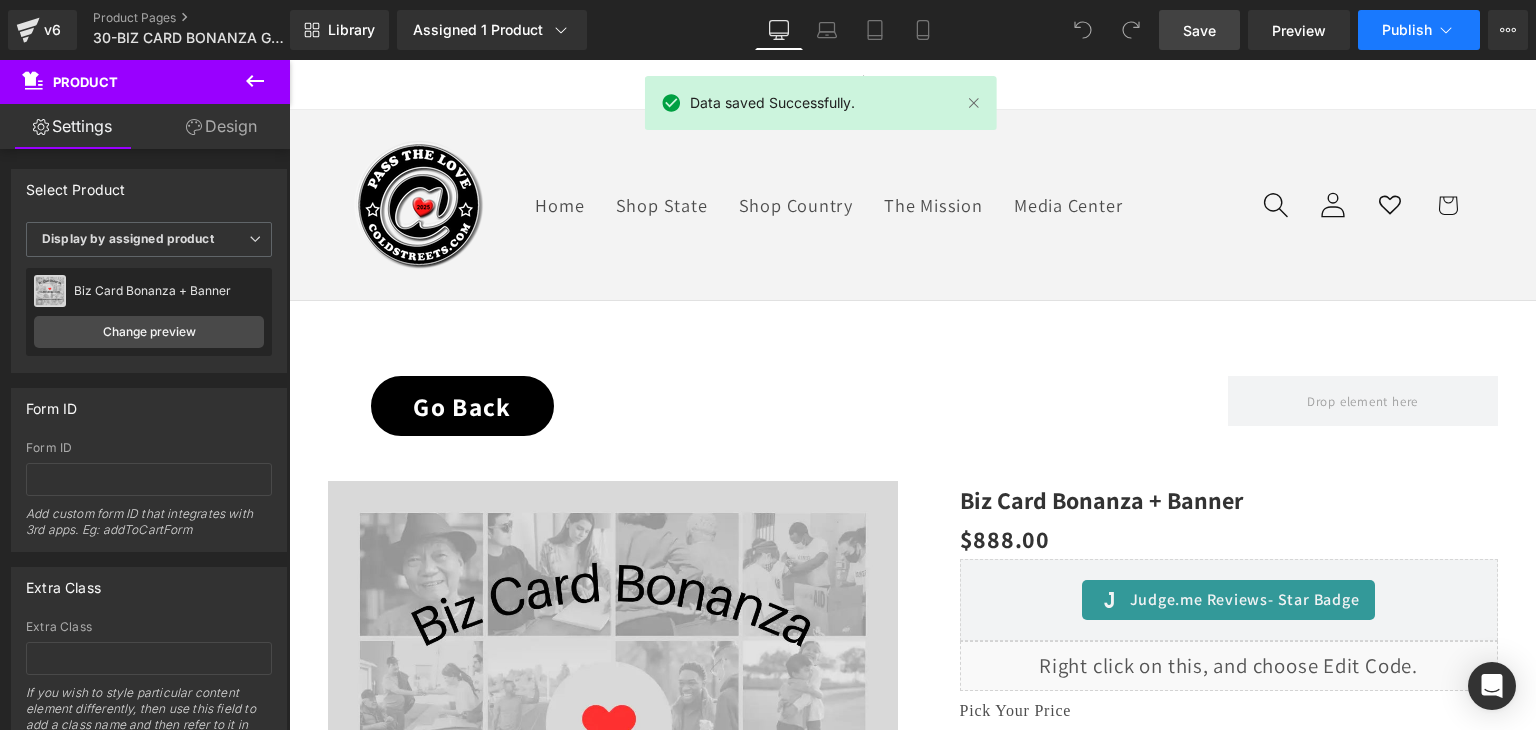 click on "Publish" at bounding box center [1419, 30] 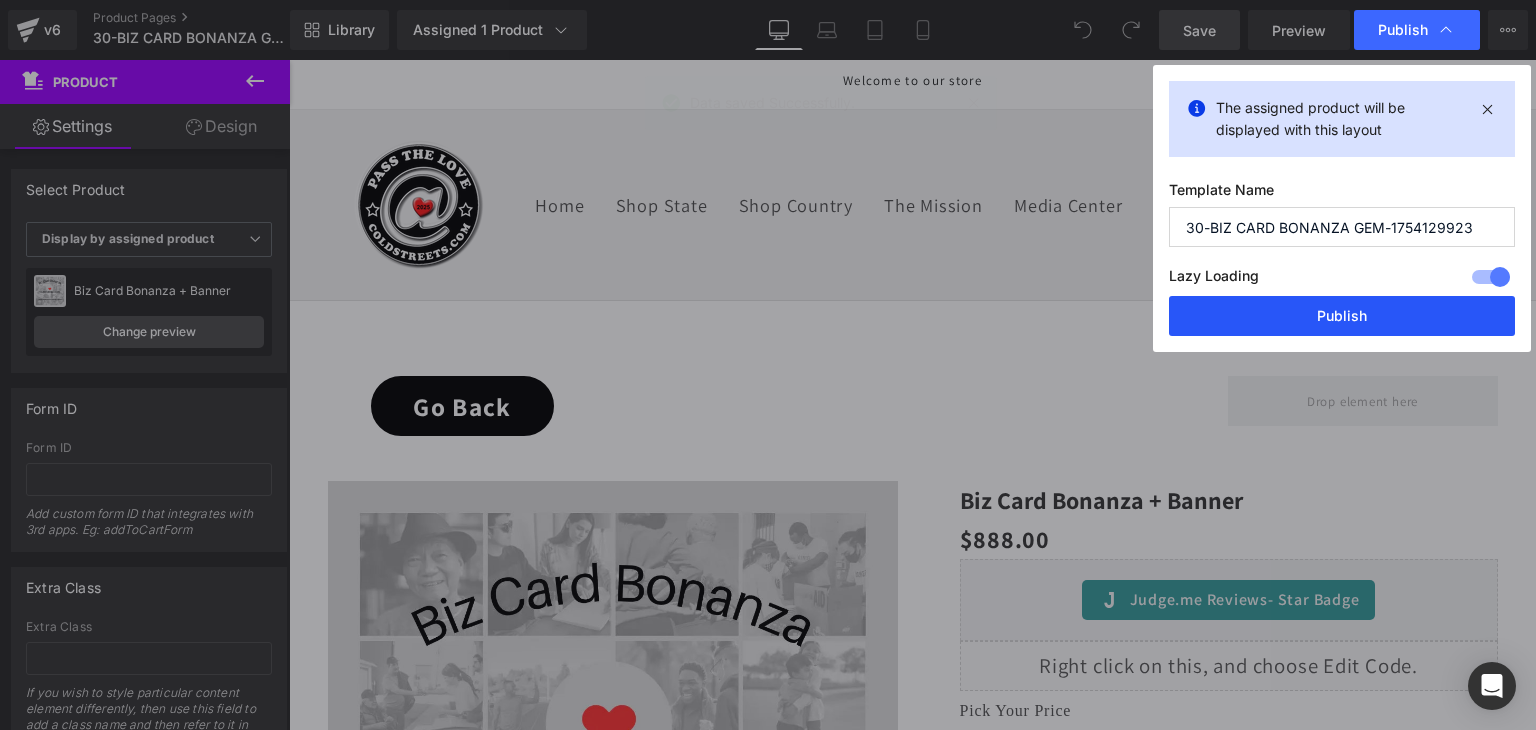 click on "Publish" at bounding box center [1342, 316] 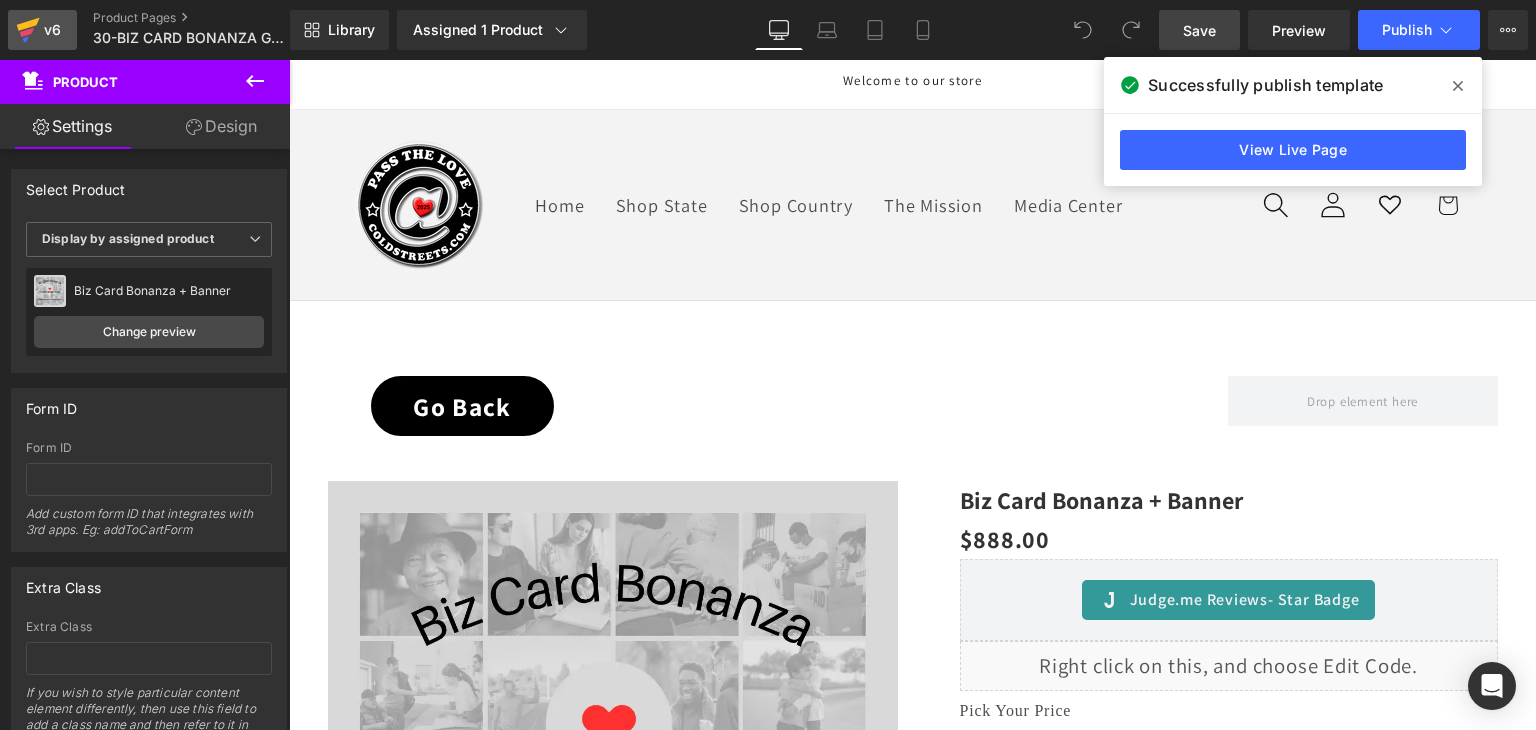 click 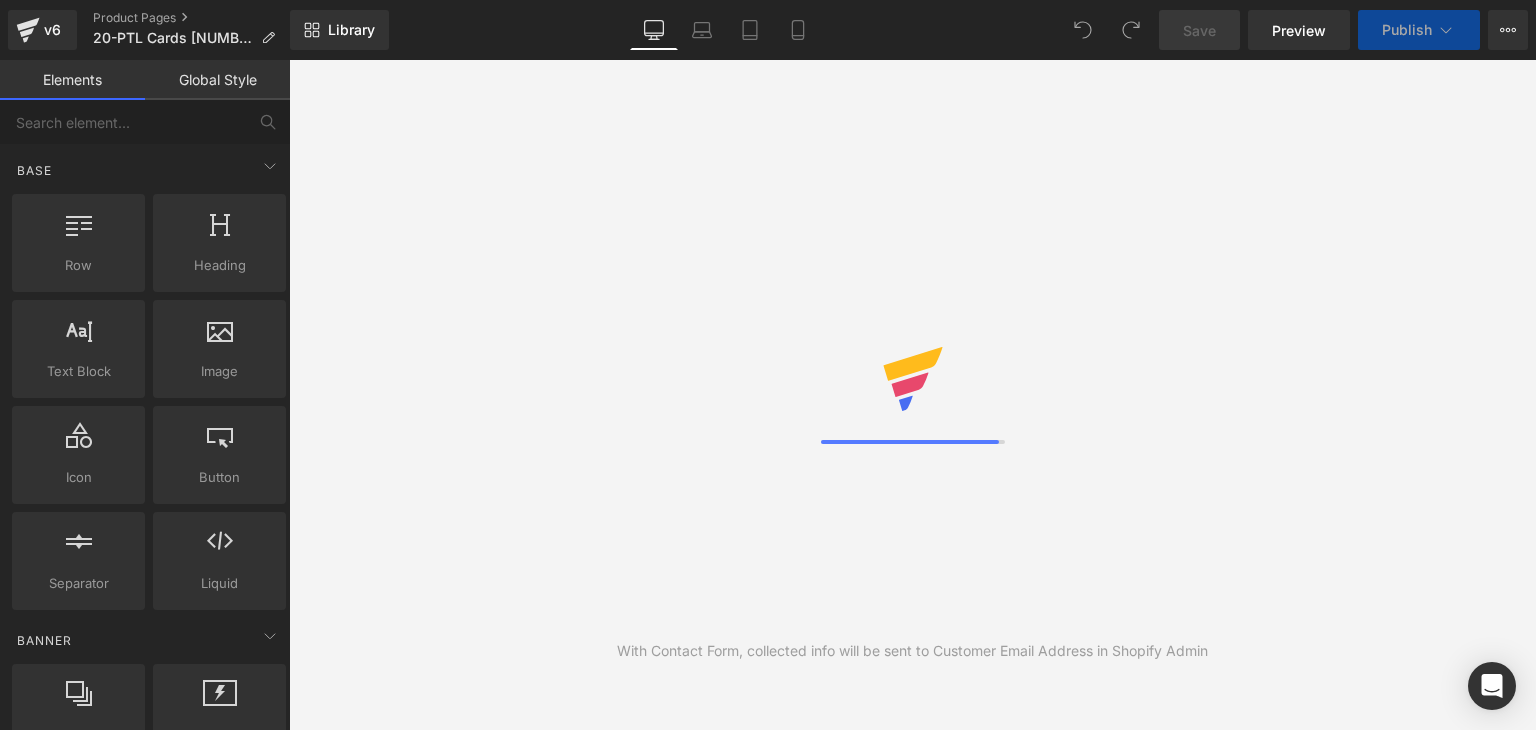 scroll, scrollTop: 0, scrollLeft: 0, axis: both 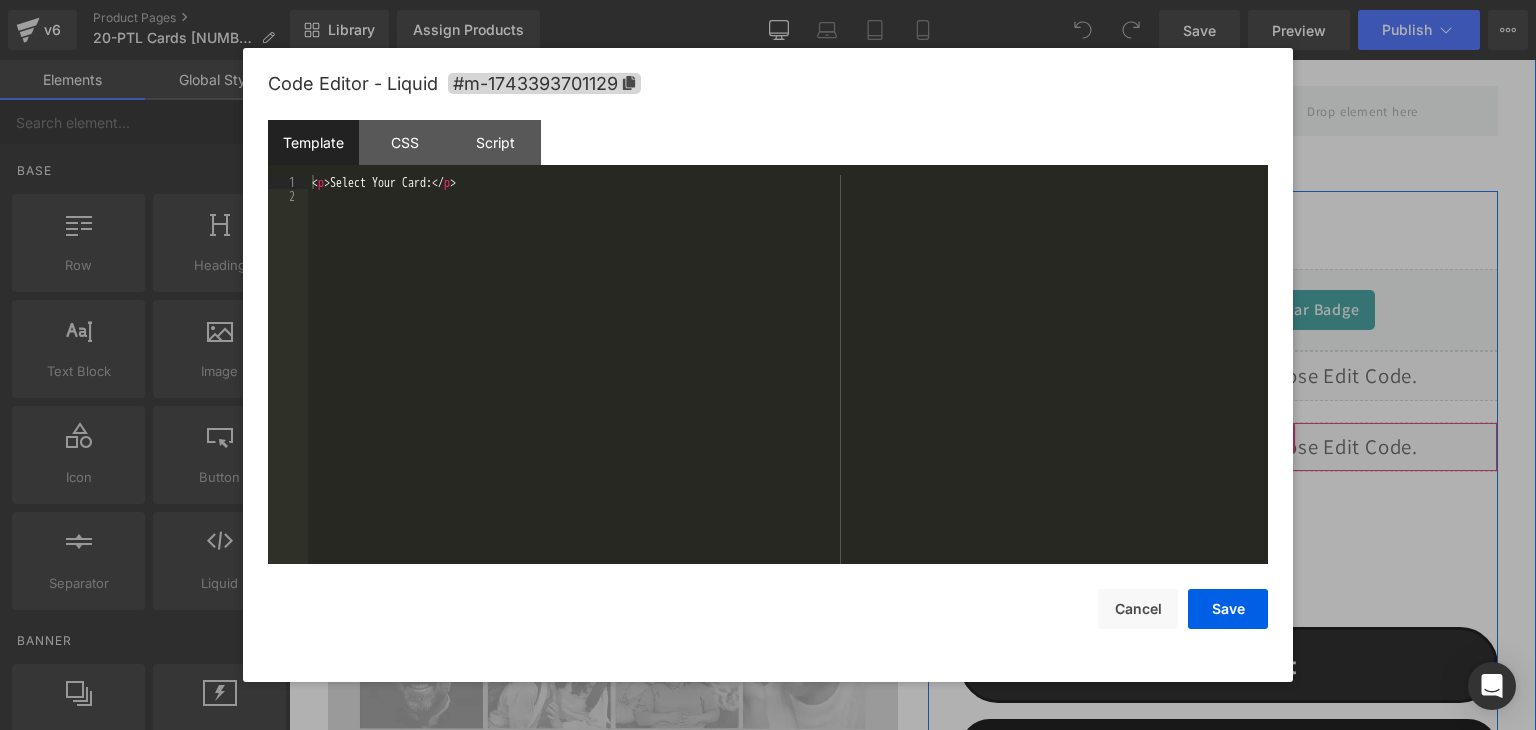click on "Liquid" at bounding box center [1229, 447] 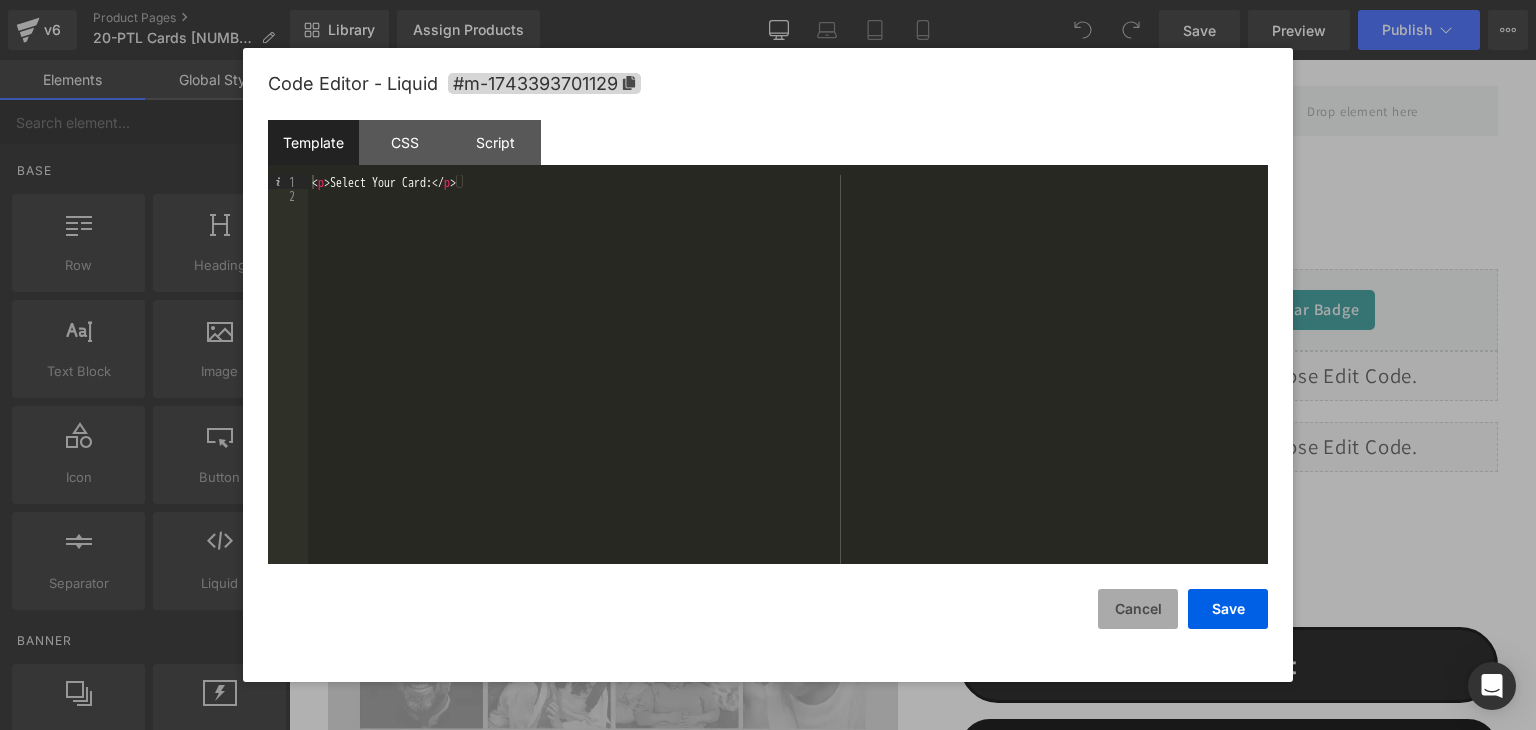 click on "Cancel" at bounding box center [1138, 609] 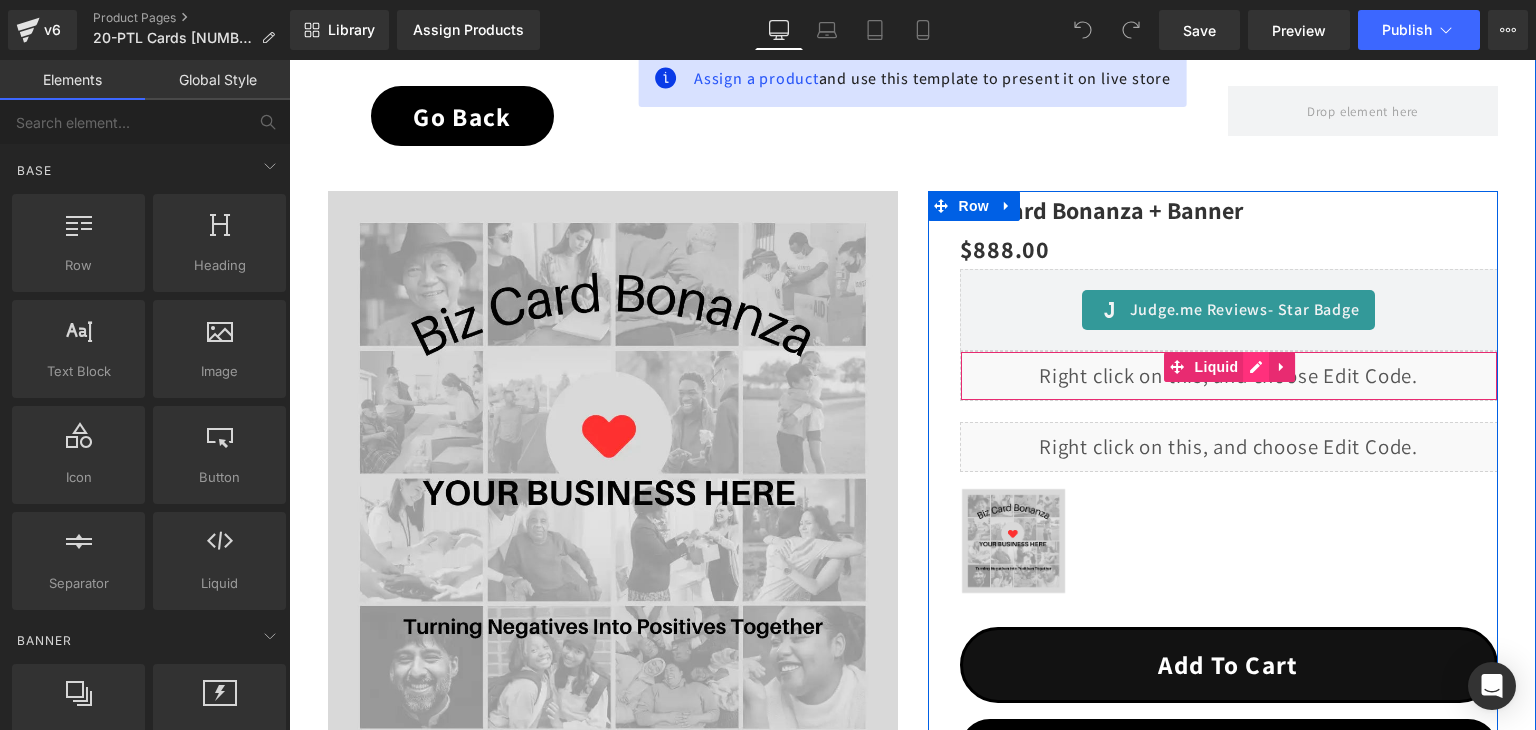 click on "Liquid" at bounding box center (1229, 376) 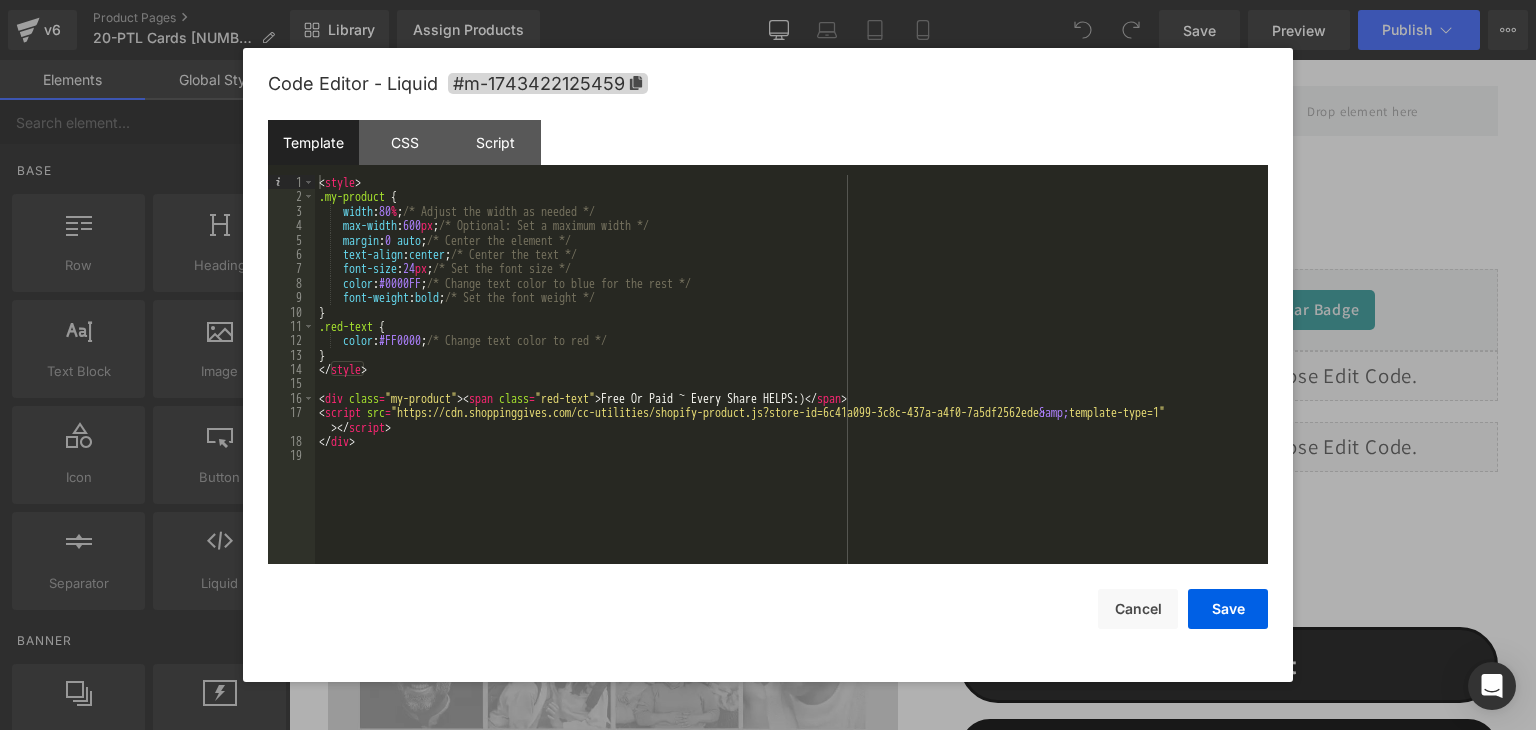 click on "< style > .my-product   {       width :  80 % ;  /* Adjust the width as needed */       max-width :  600 px ;  /* Optional: Set a maximum width */       margin :  0   auto ;  /* Center the element */       text-align :  center ;  /* Center the text */       font-size :  24 px ;  /* Set the font size */       color :  #0000FF ;  /* Change text color to blue for the rest */       font-weight :  bold ;  /* Set the font weight */ } .red-text   {       color :  #FF0000 ;  /* Change text color to red */ } </ style > < div   class = "my-product" > < span   class = "red-text" > Free Or Paid ~ Every Share HELPS:) </ span > < script   src = "https://cdn.shoppinggives.com/cc-utilities/shopify-product.js?store-id=6c41a099-3c8c-437a-a4f0-7a5df2562ede &amp; template-type=1"    > </ script > </ div >" at bounding box center [791, 384] 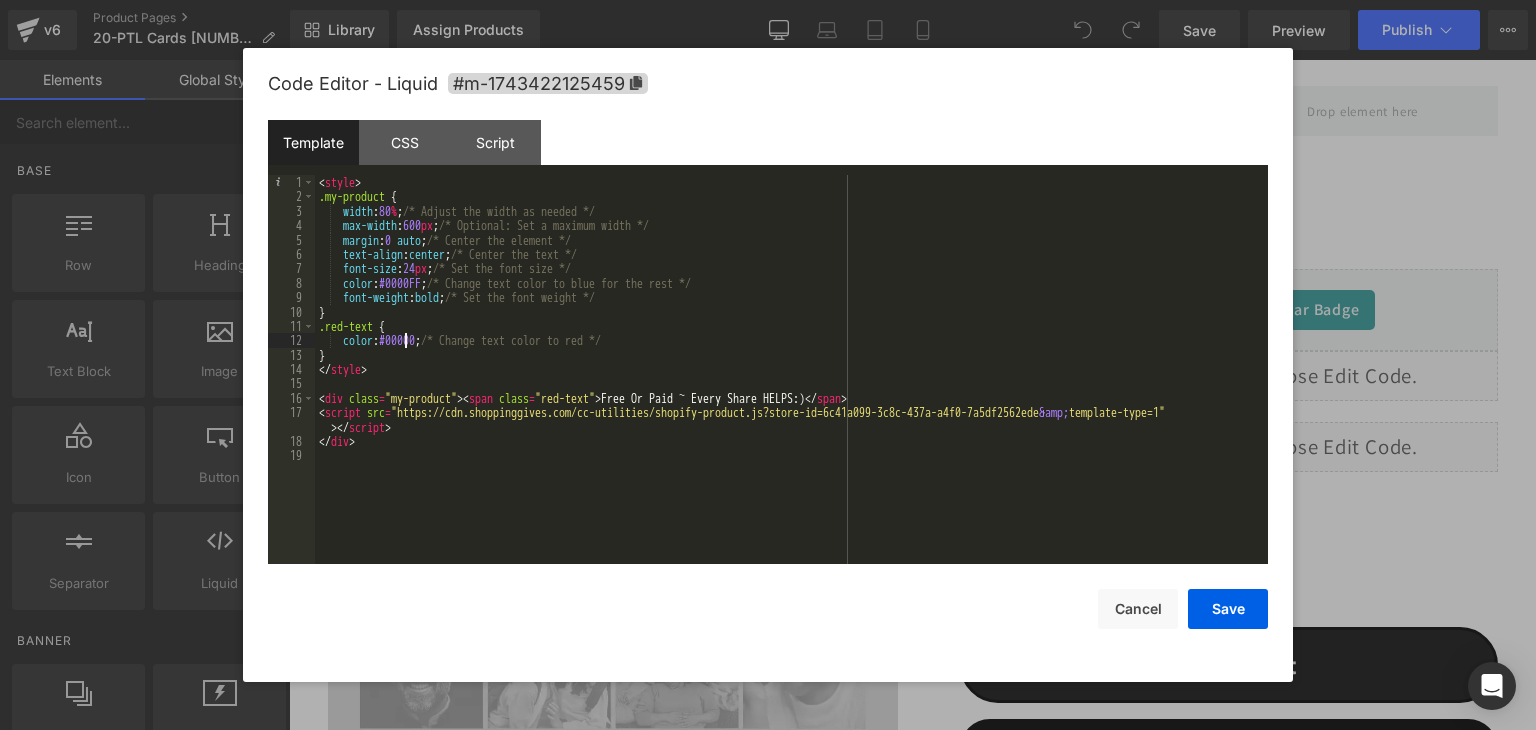 type 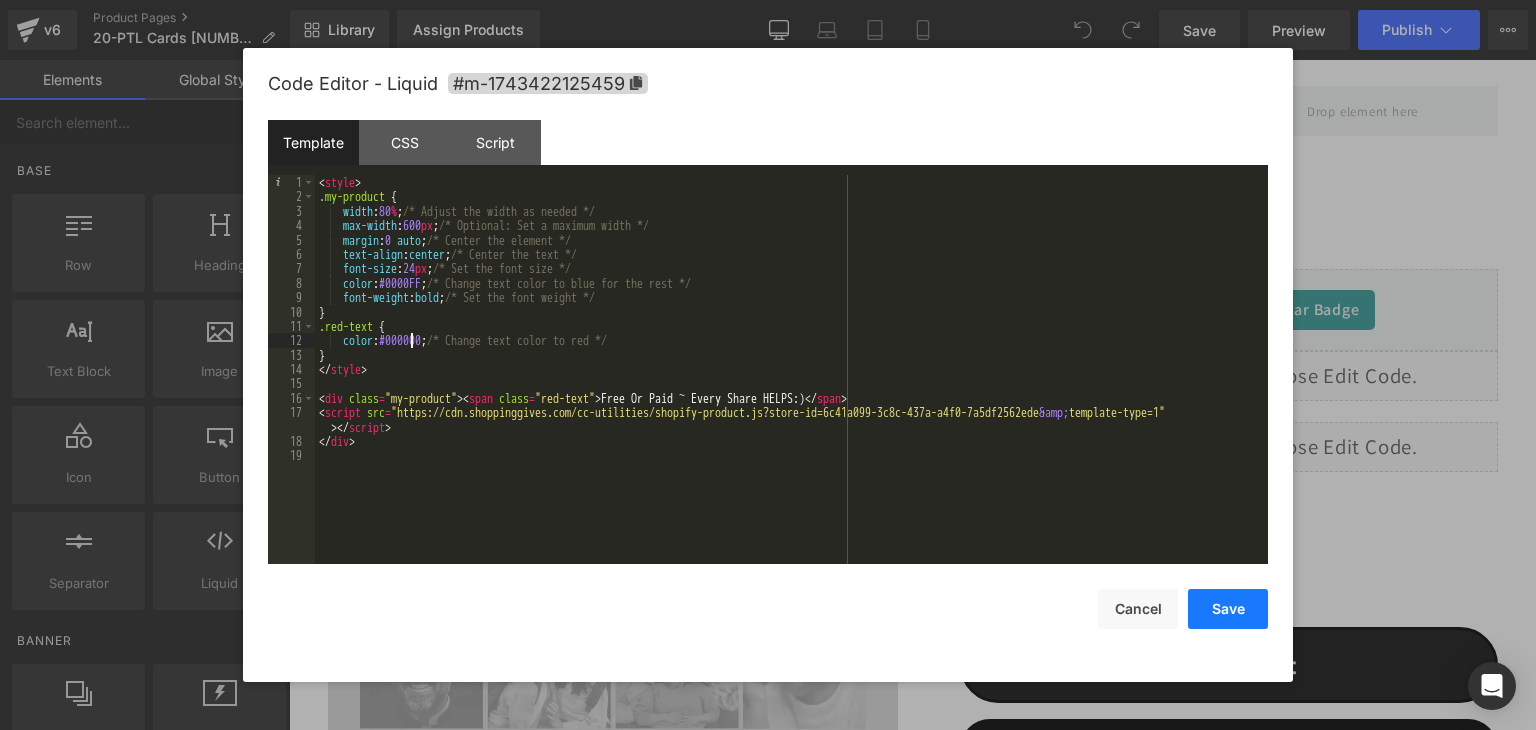 click on "Save" at bounding box center [1228, 609] 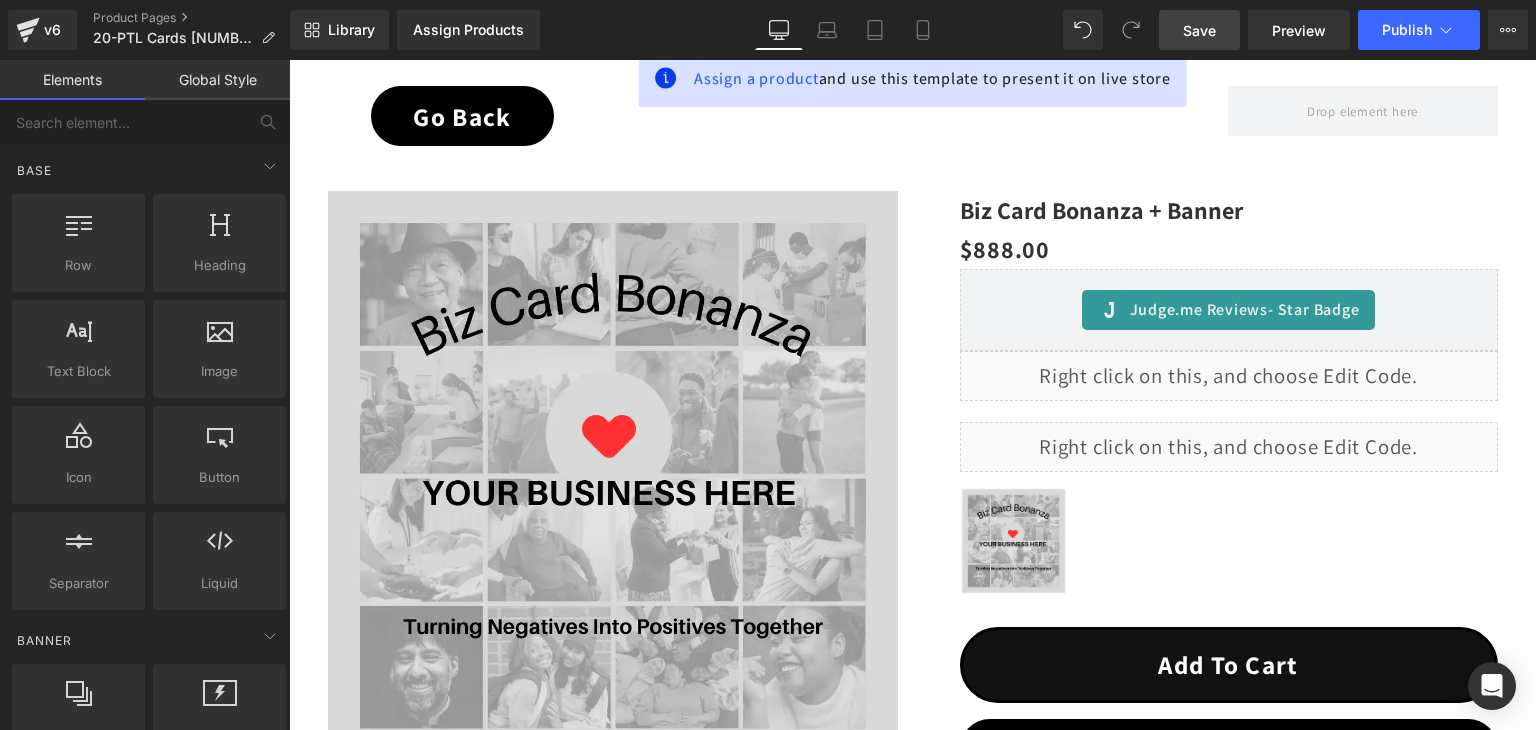 click on "Save" at bounding box center [1199, 30] 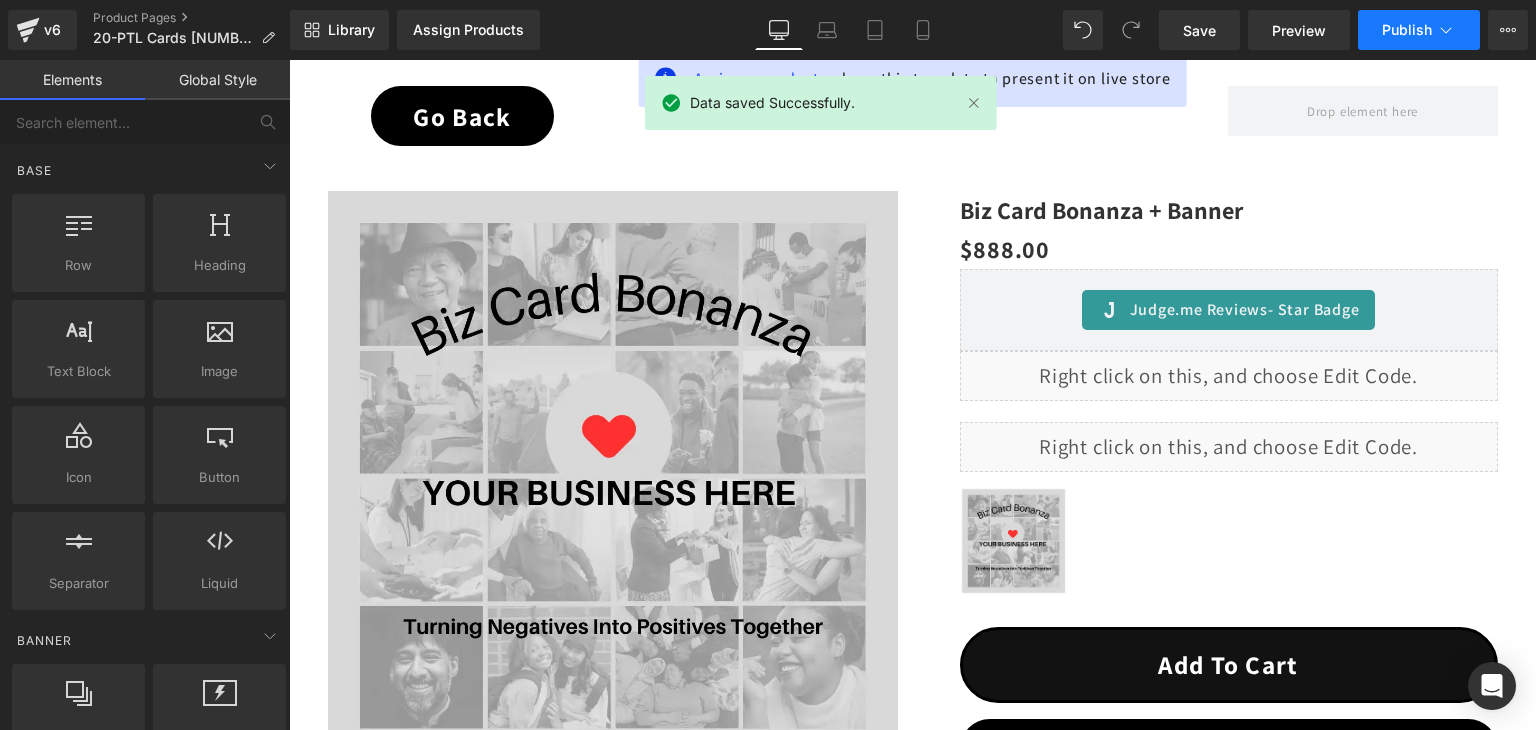 click on "Publish" at bounding box center [1419, 30] 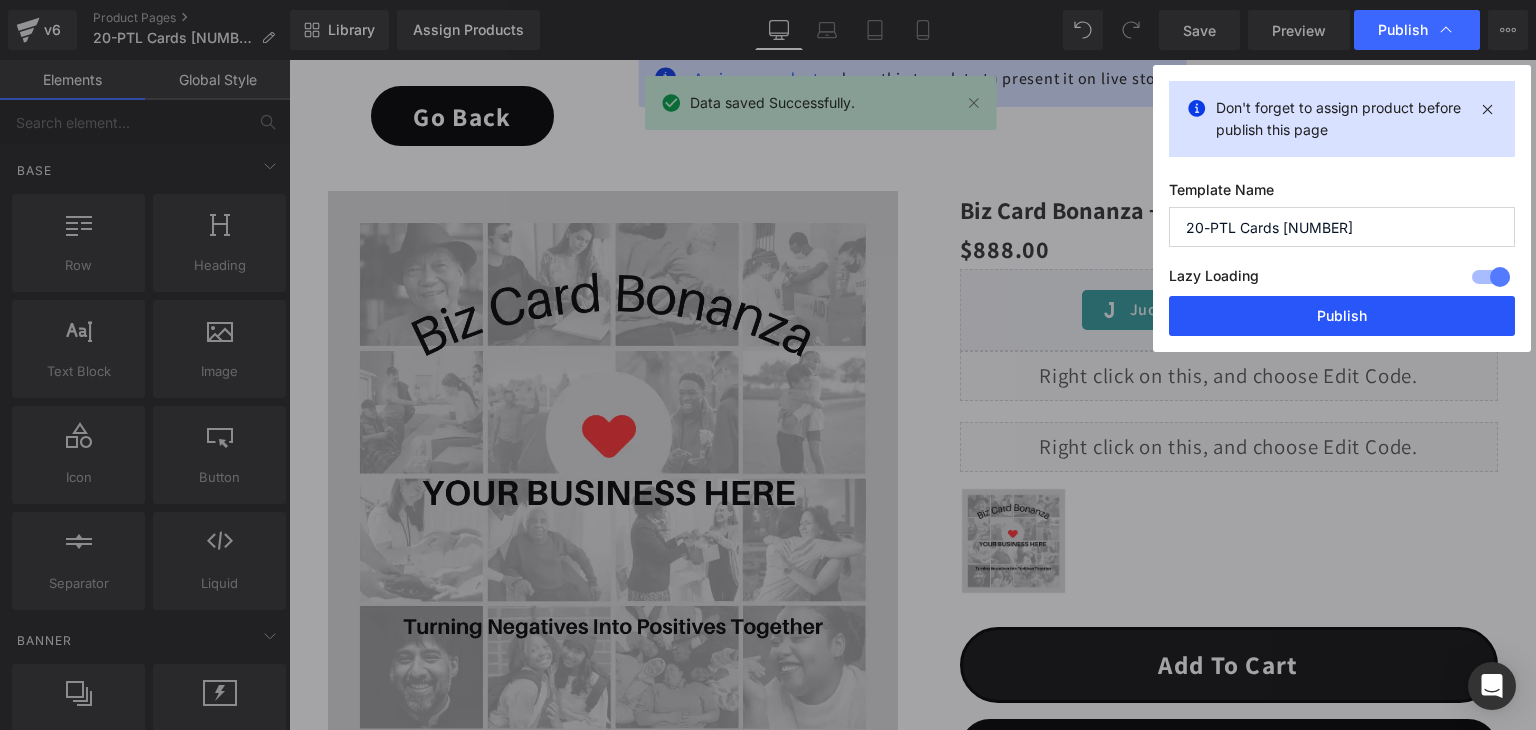 click on "Publish" at bounding box center (1342, 316) 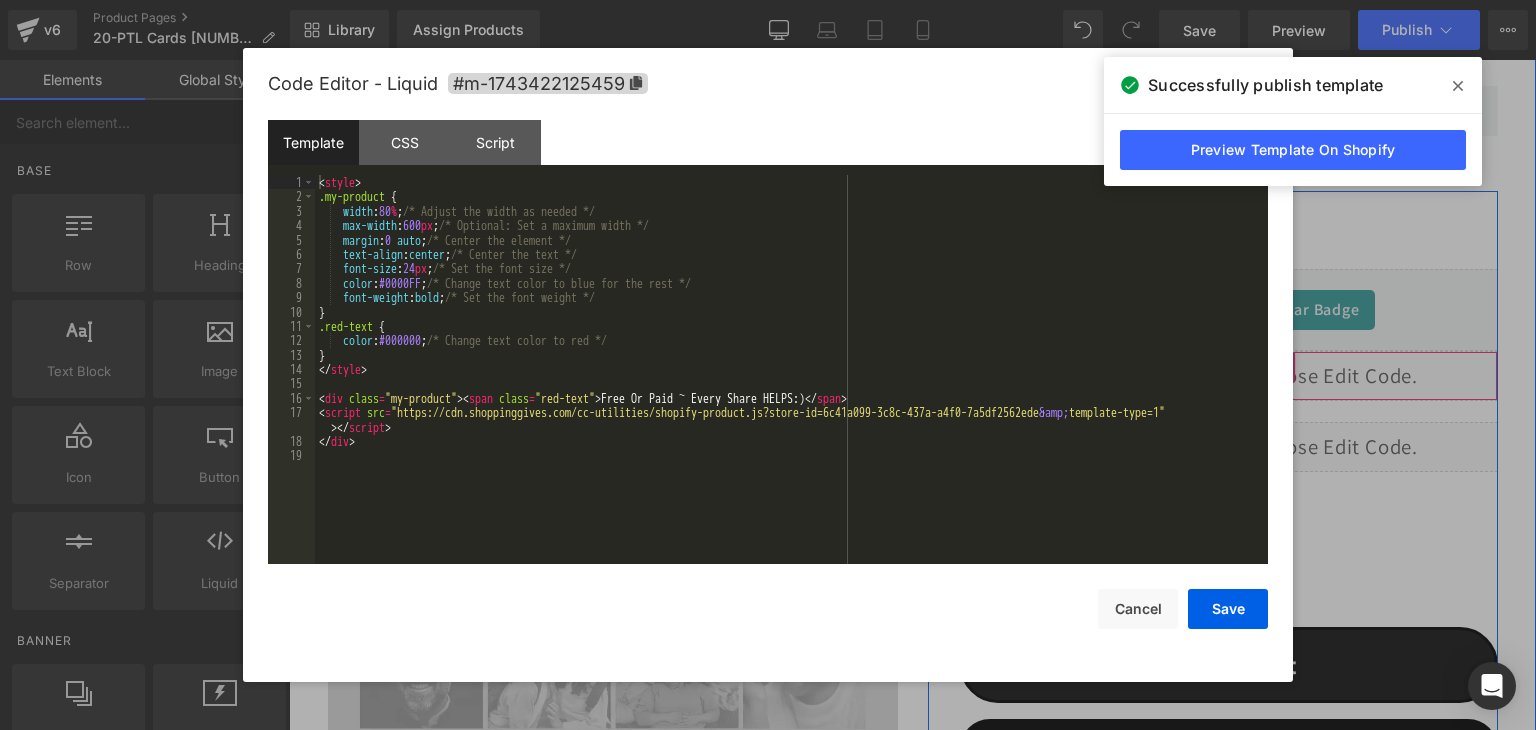 click on "Liquid" at bounding box center [1229, 376] 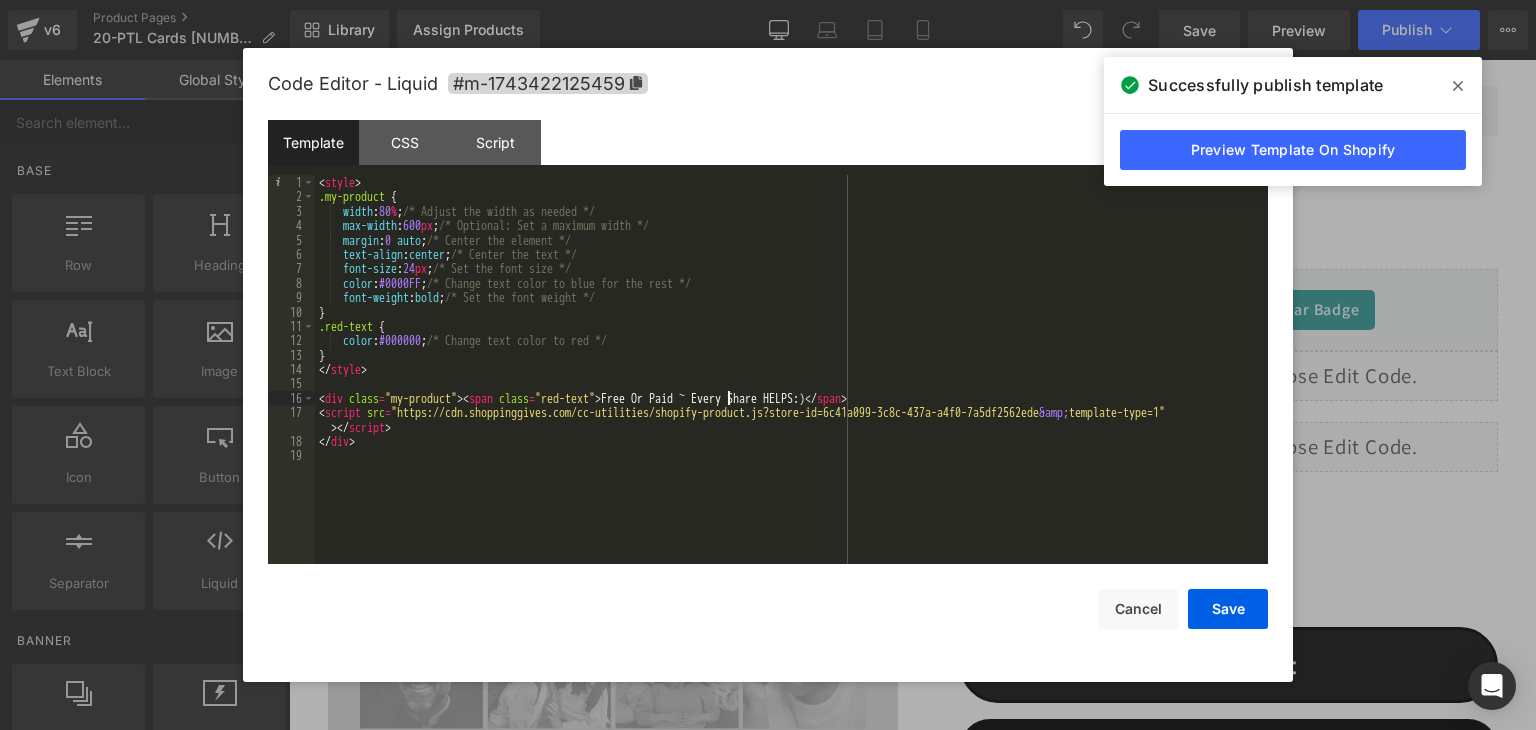 click on "< style > .my-product   {       width :  80 % ;  /* Adjust the width as needed */       max-width :  600 px ;  /* Optional: Set a maximum width */       margin :  0   auto ;  /* Center the element */       text-align :  center ;  /* Center the text */       font-size :  24 px ;  /* Set the font size */       color :  #0000FF ;  /* Change text color to blue for the rest */       font-weight :  bold ;  /* Set the font weight */ } .red-text   {       color :  #000000 ;  /* Change text color to red */ } </ style > < div   class = "my-product" > < span   class = "red-text" > Free Or Paid ~ Every Share HELPS:) </ span > < script   src = "https://cdn.shoppinggives.com/cc-utilities/shopify-product.js?store-id=6c41a099-3c8c-437a-a4f0-7a5df2562ede &amp; template-type=1"    > </ script > </ div >" at bounding box center (791, 384) 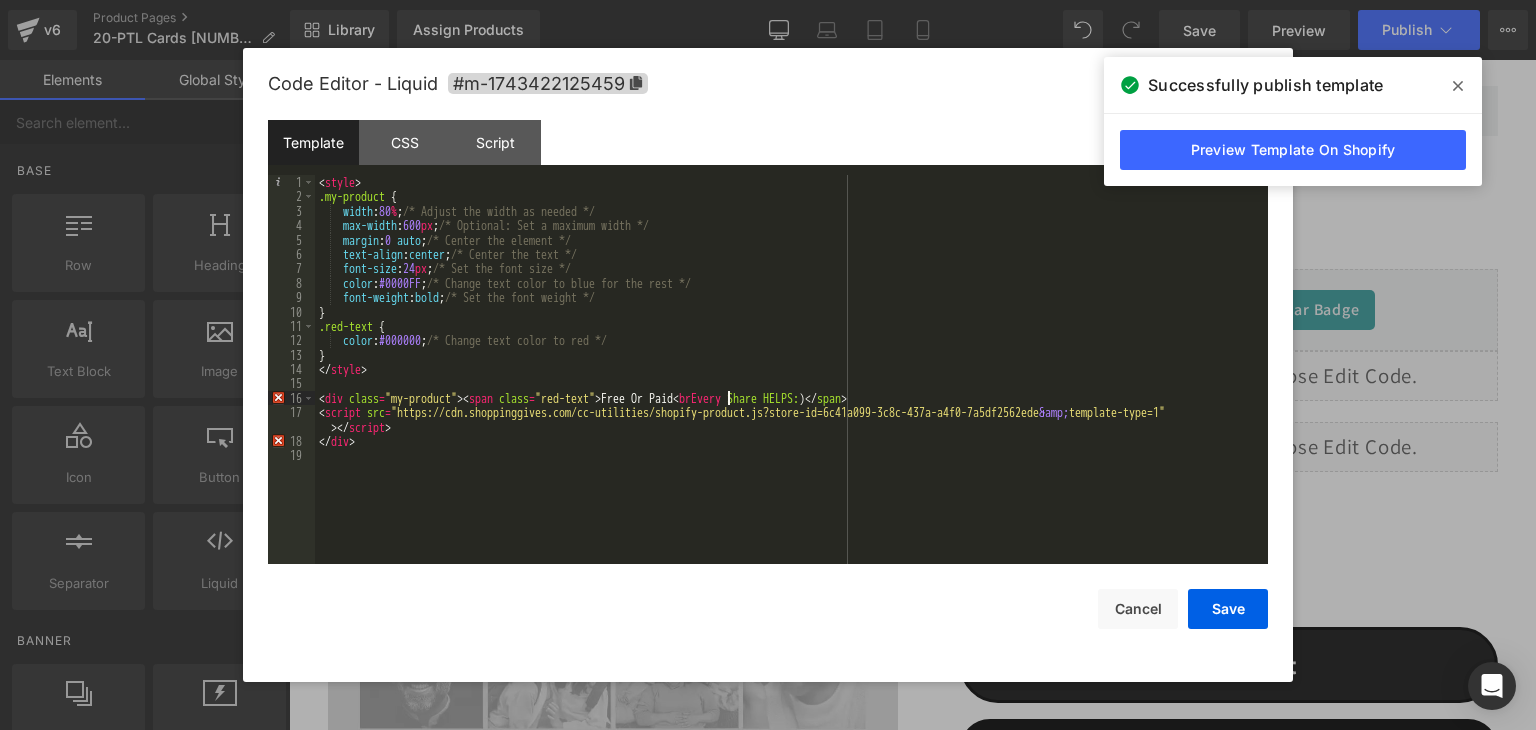 type 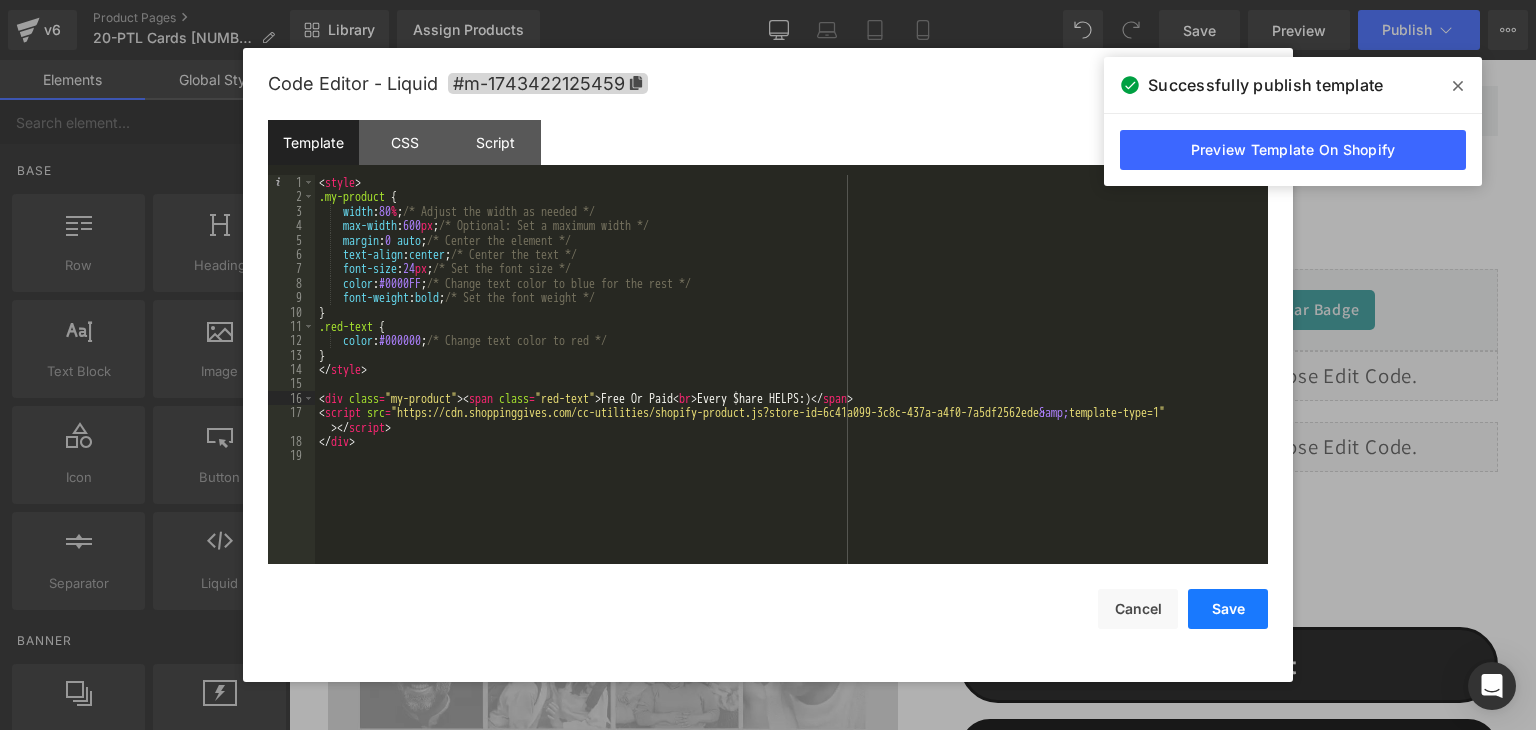 click on "Save" at bounding box center (1228, 609) 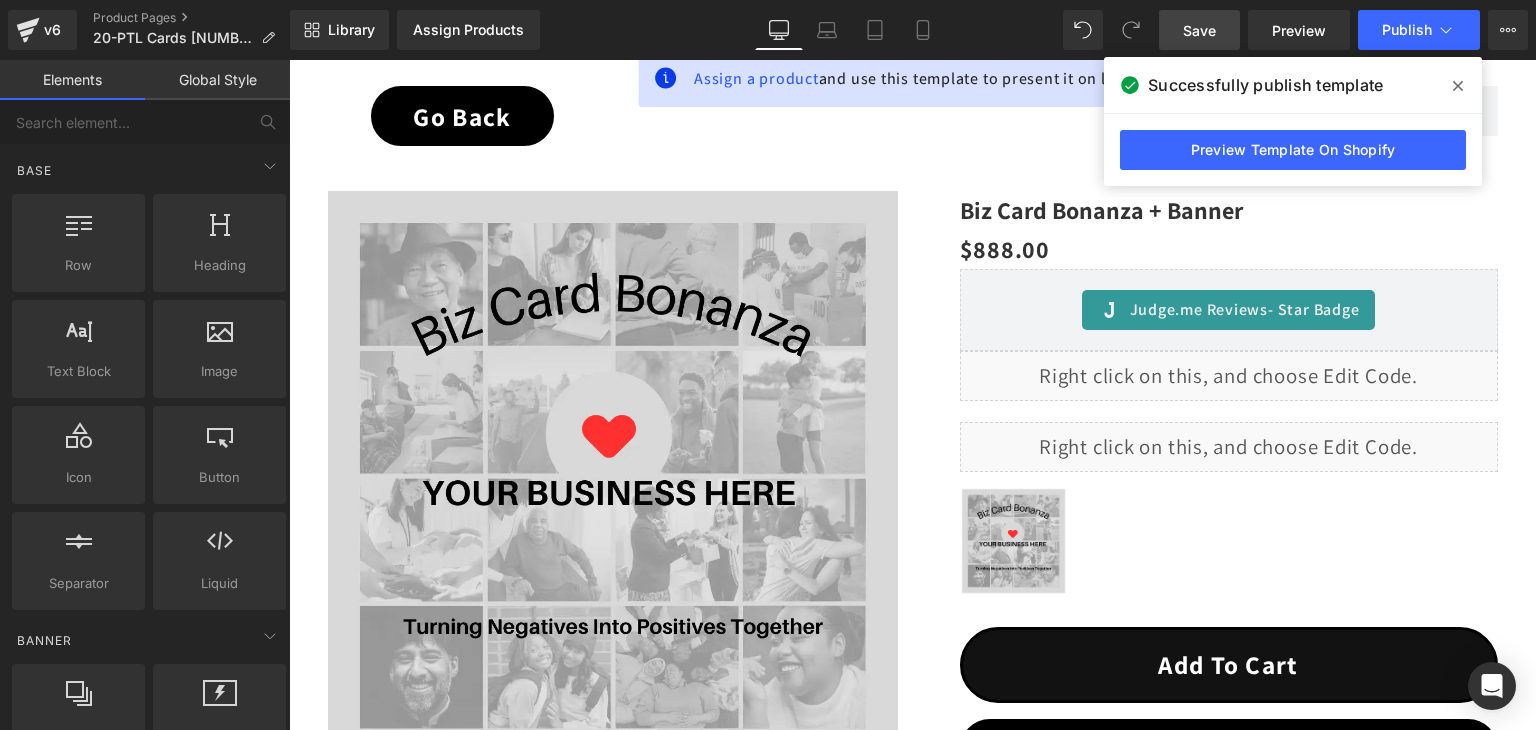 click on "Save" at bounding box center (1199, 30) 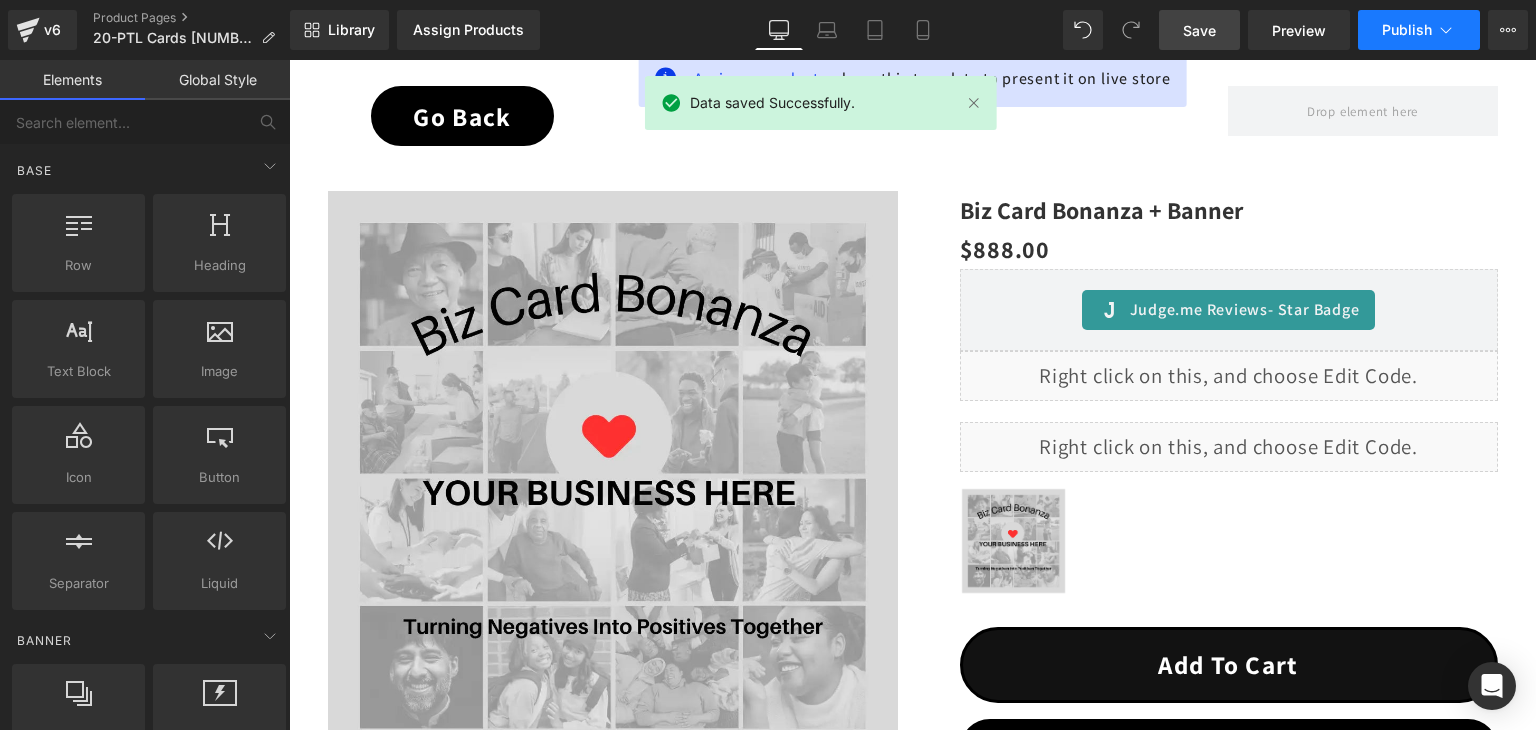 click on "Publish" at bounding box center (1407, 30) 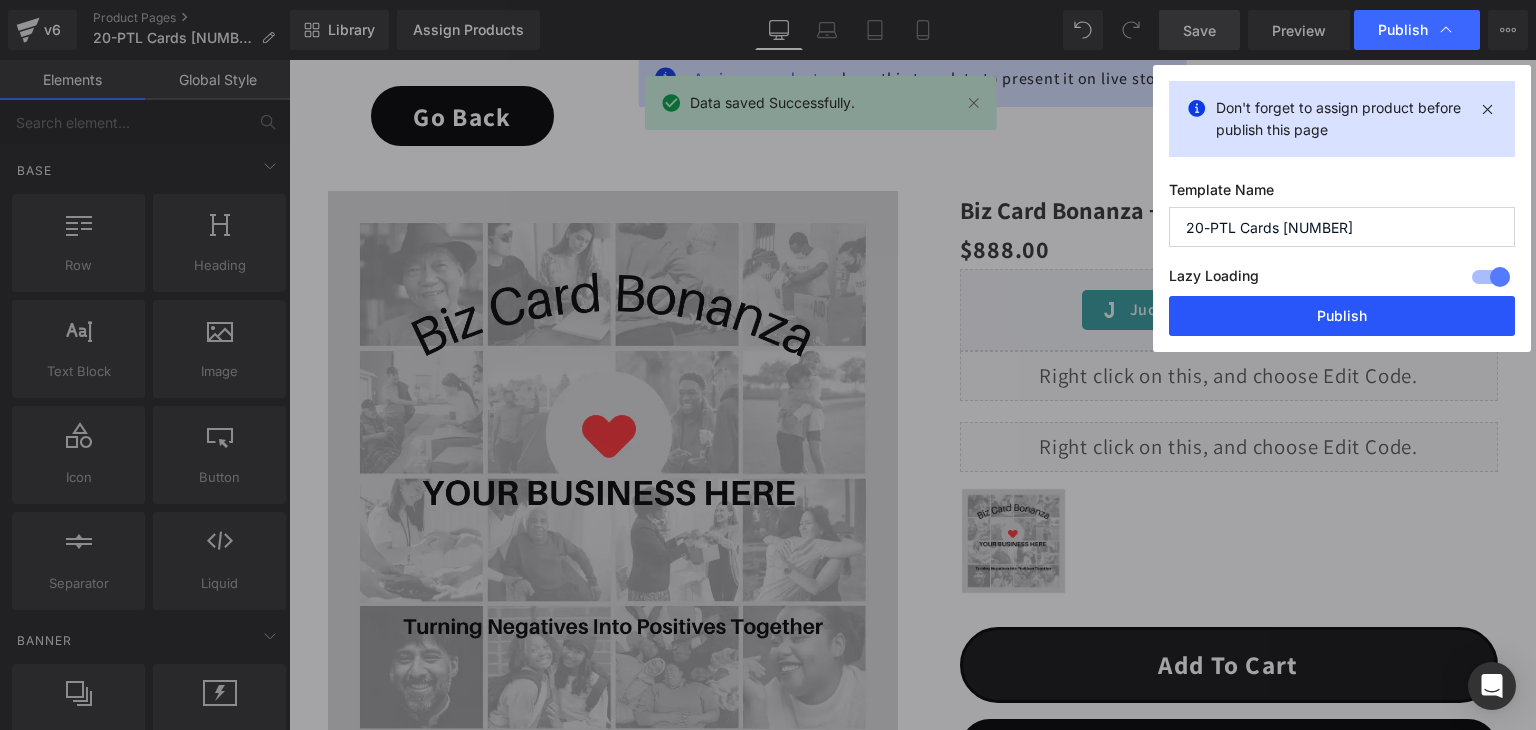click on "Publish" at bounding box center (1342, 316) 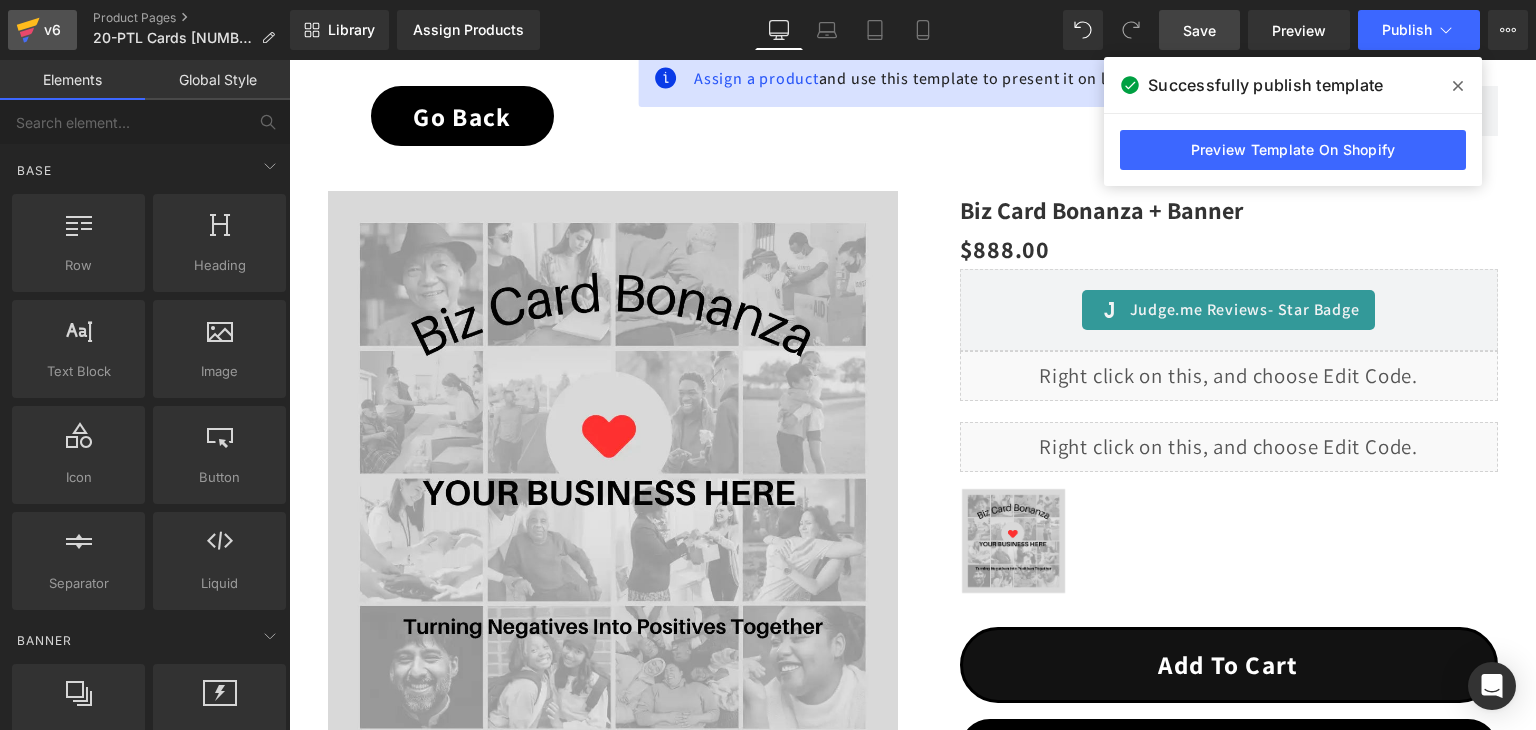 click 